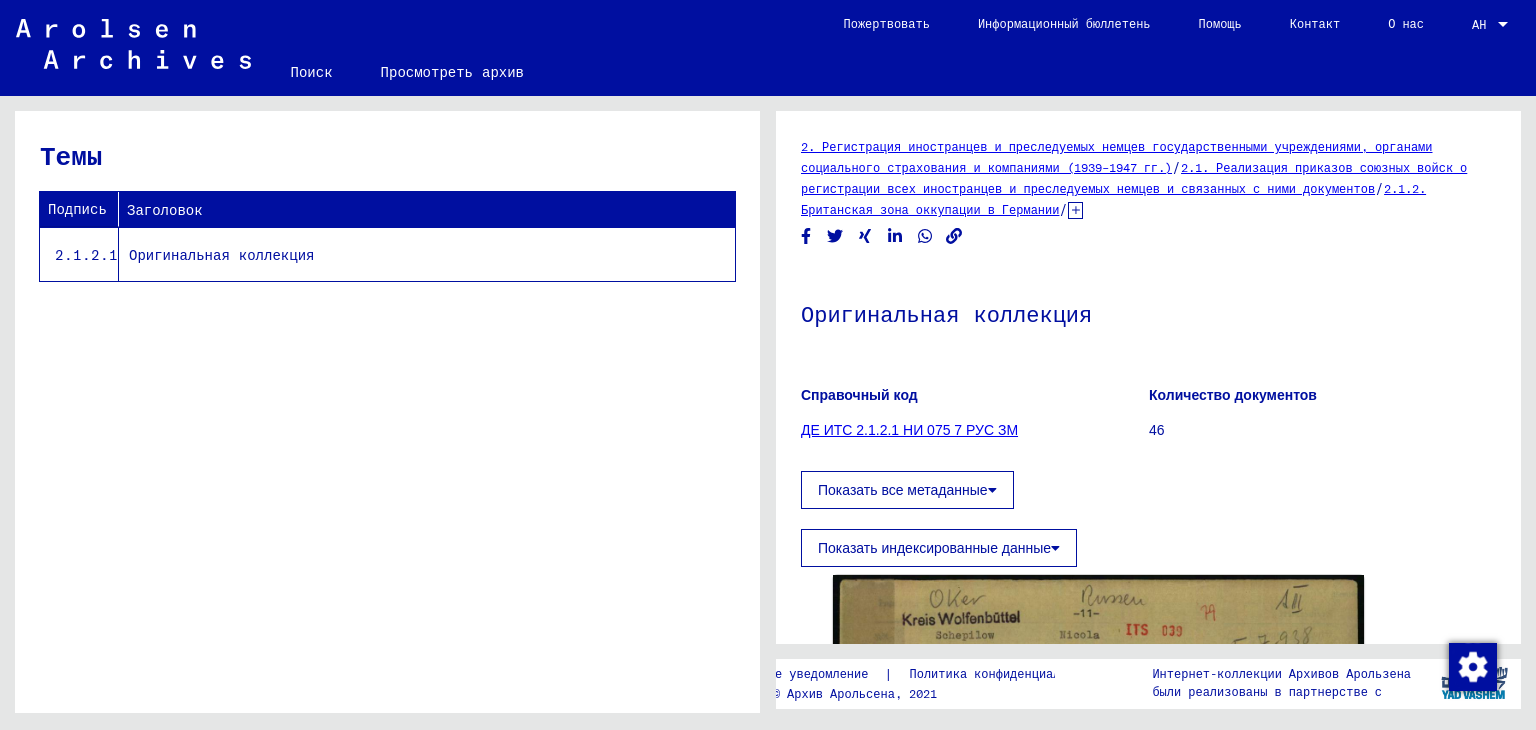 scroll, scrollTop: 0, scrollLeft: 0, axis: both 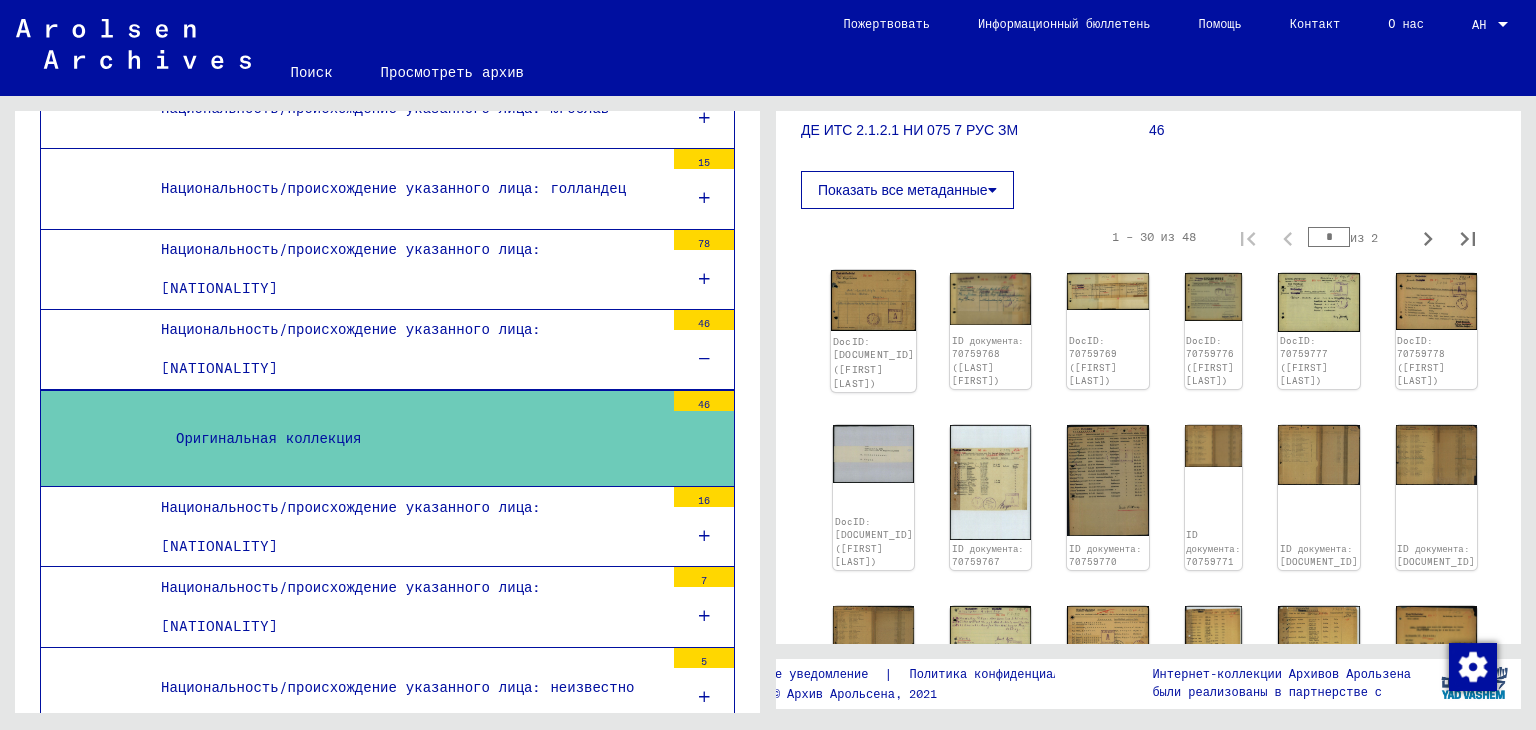 click 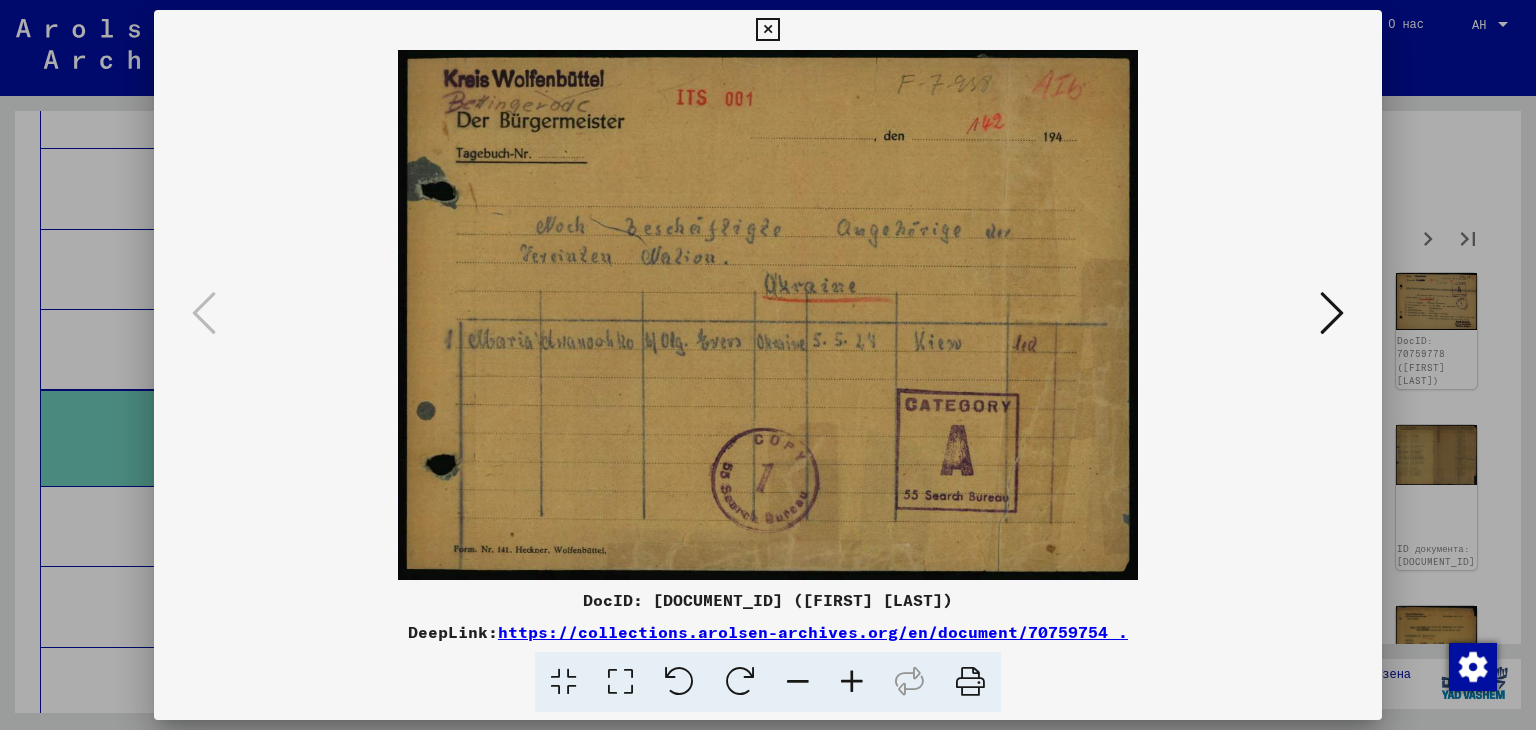 click at bounding box center (1332, 313) 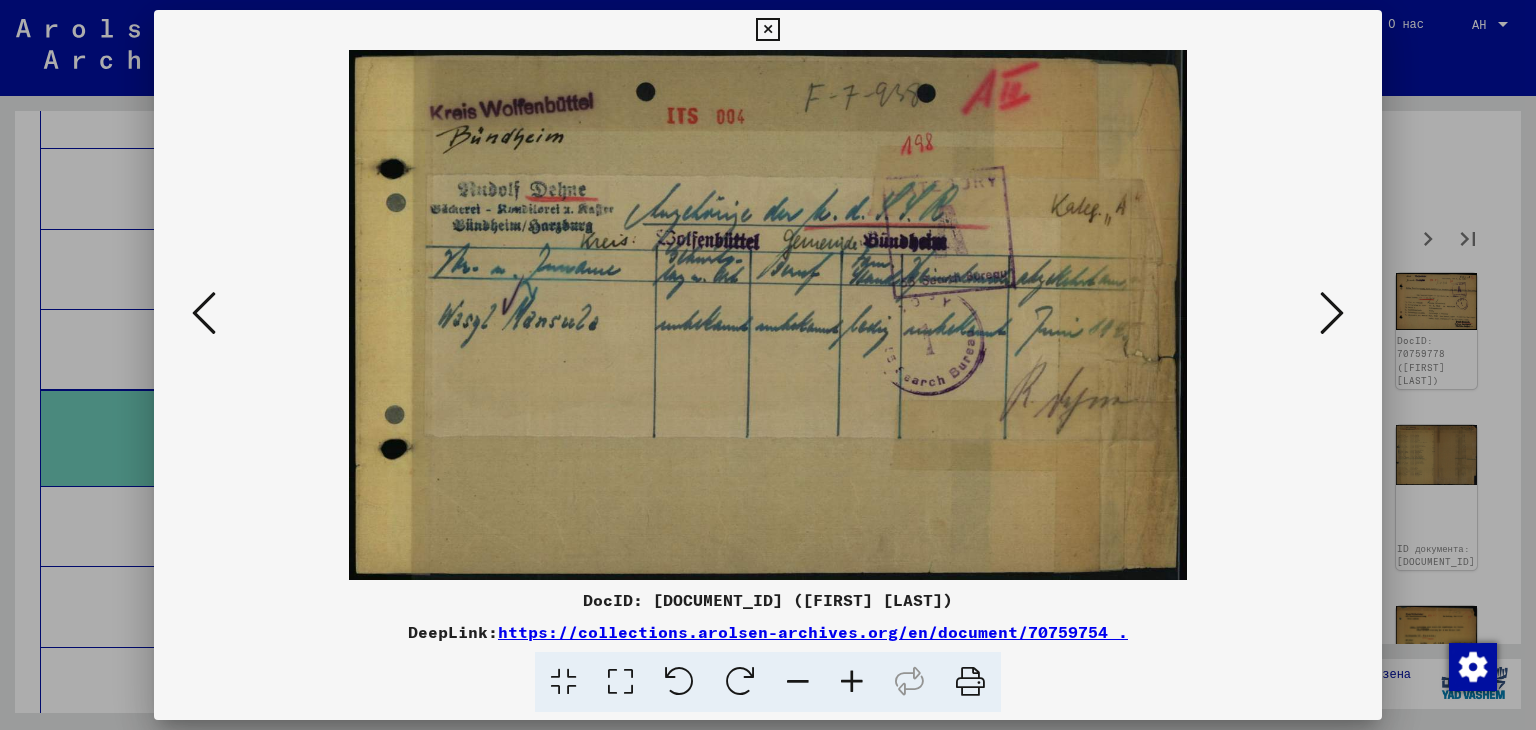 click at bounding box center (1332, 313) 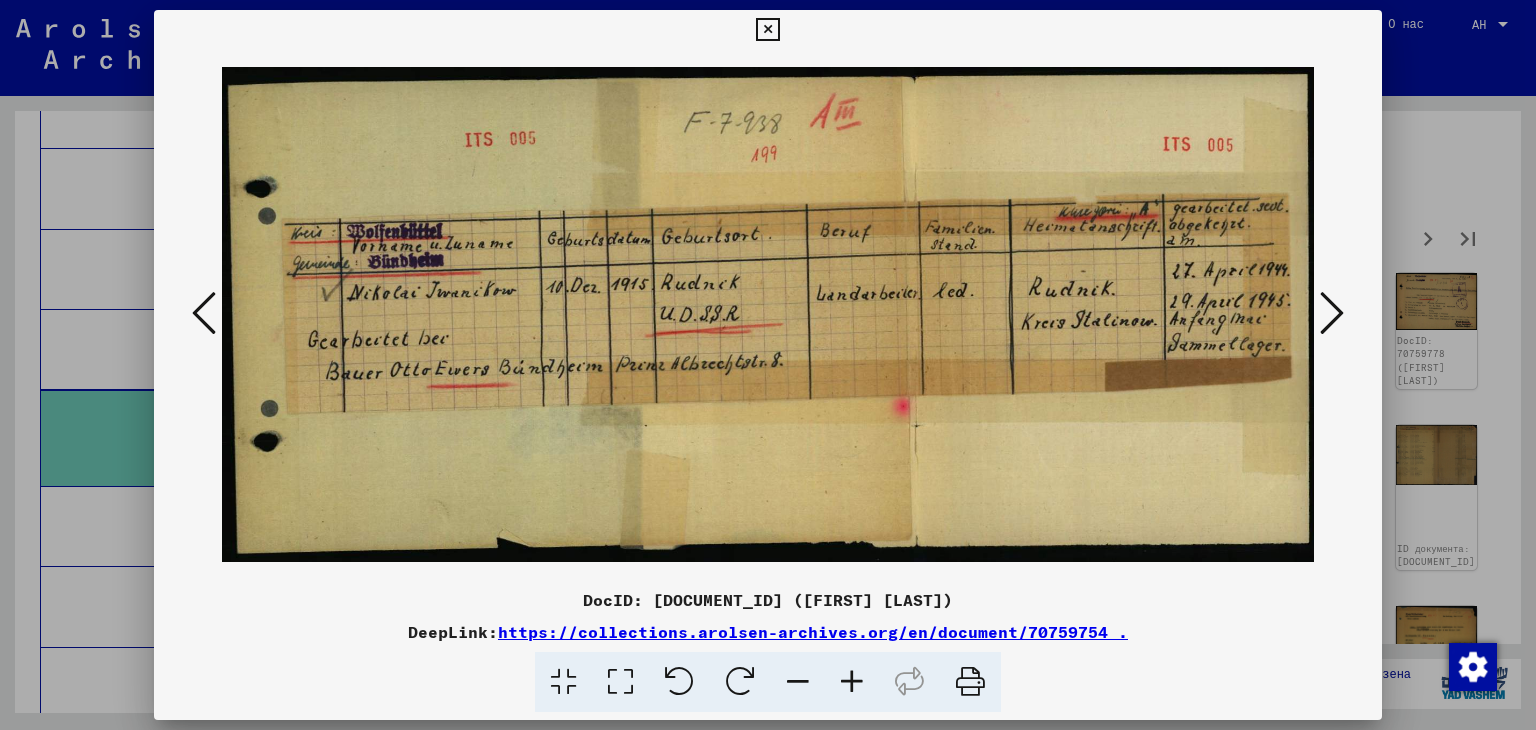 click at bounding box center (1332, 313) 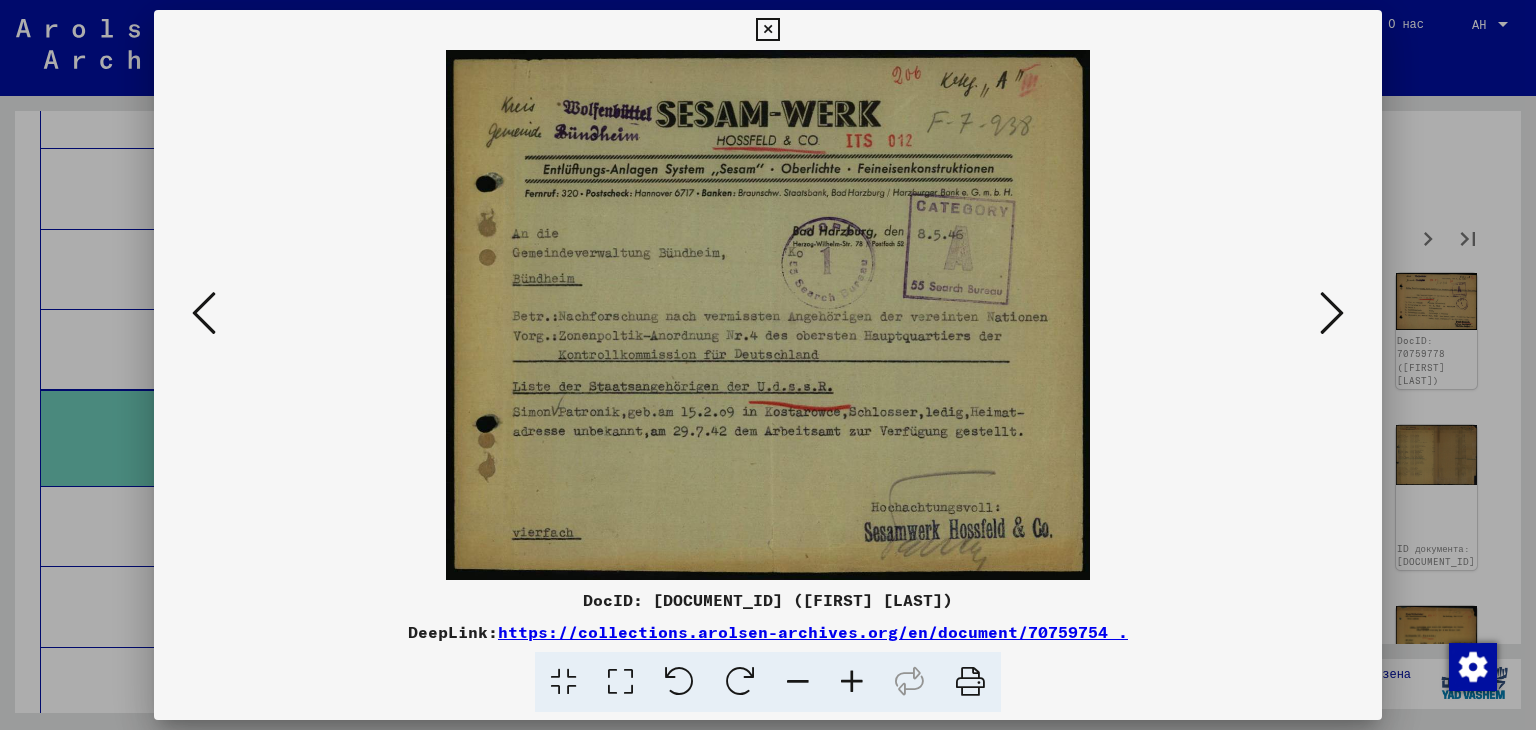 click at bounding box center (1332, 313) 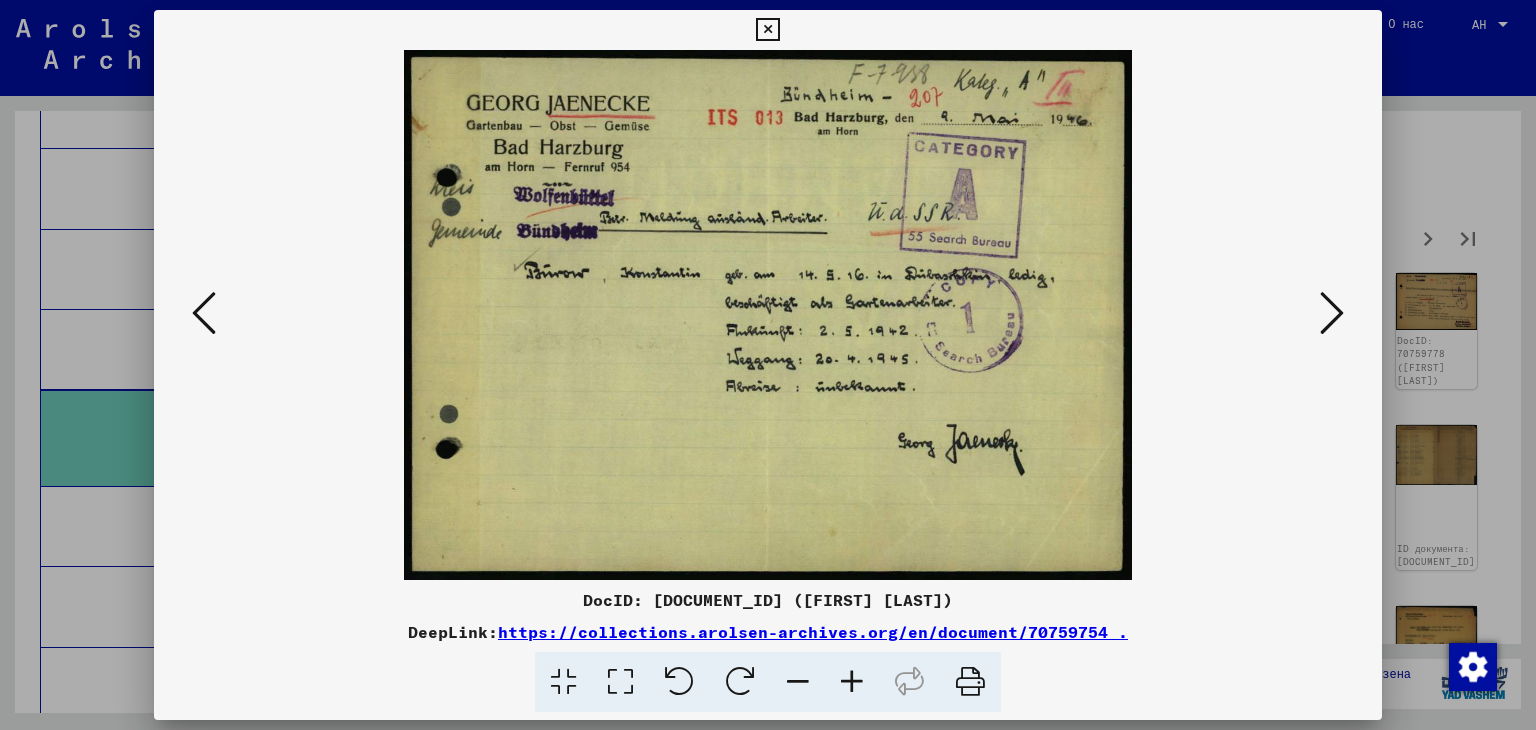 click at bounding box center [1332, 313] 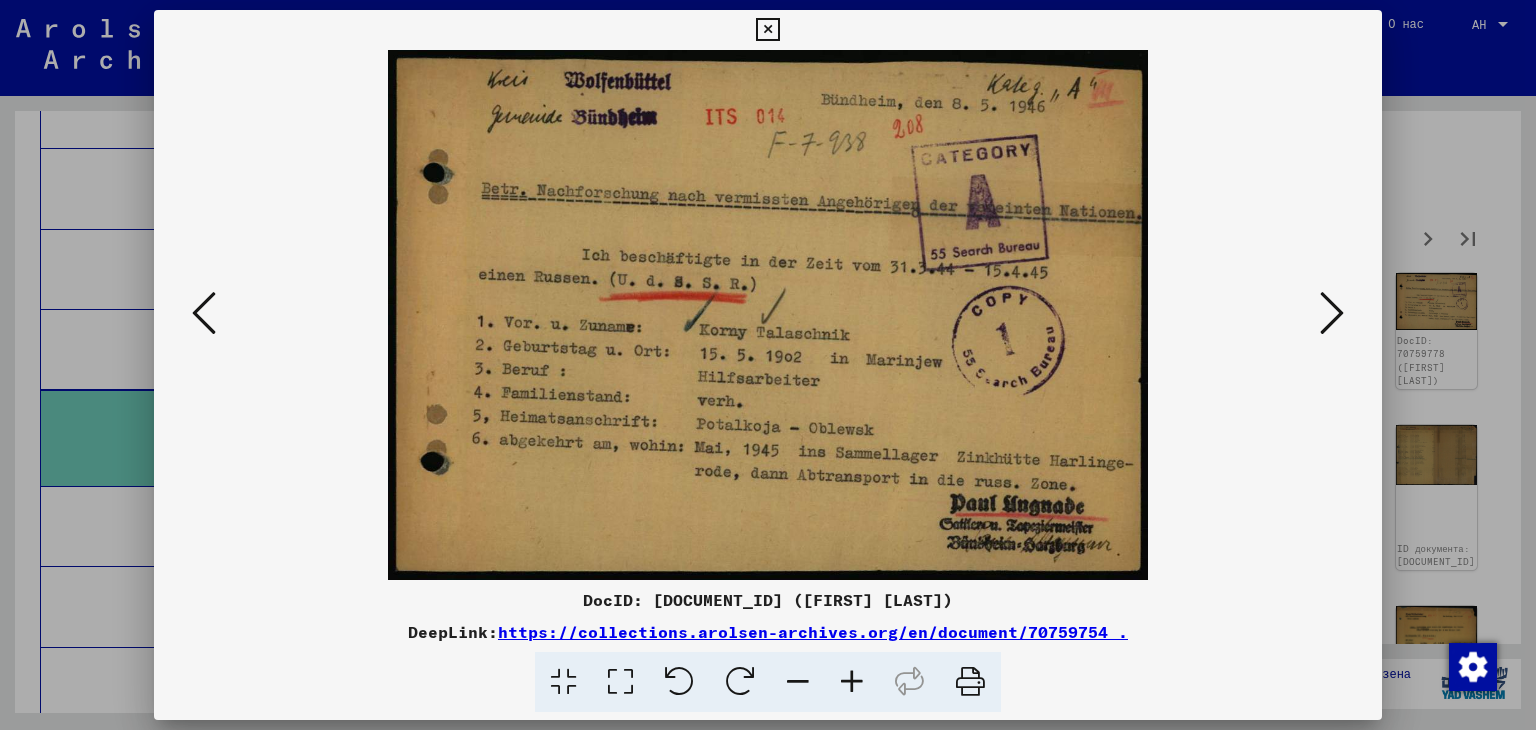 click at bounding box center (1332, 313) 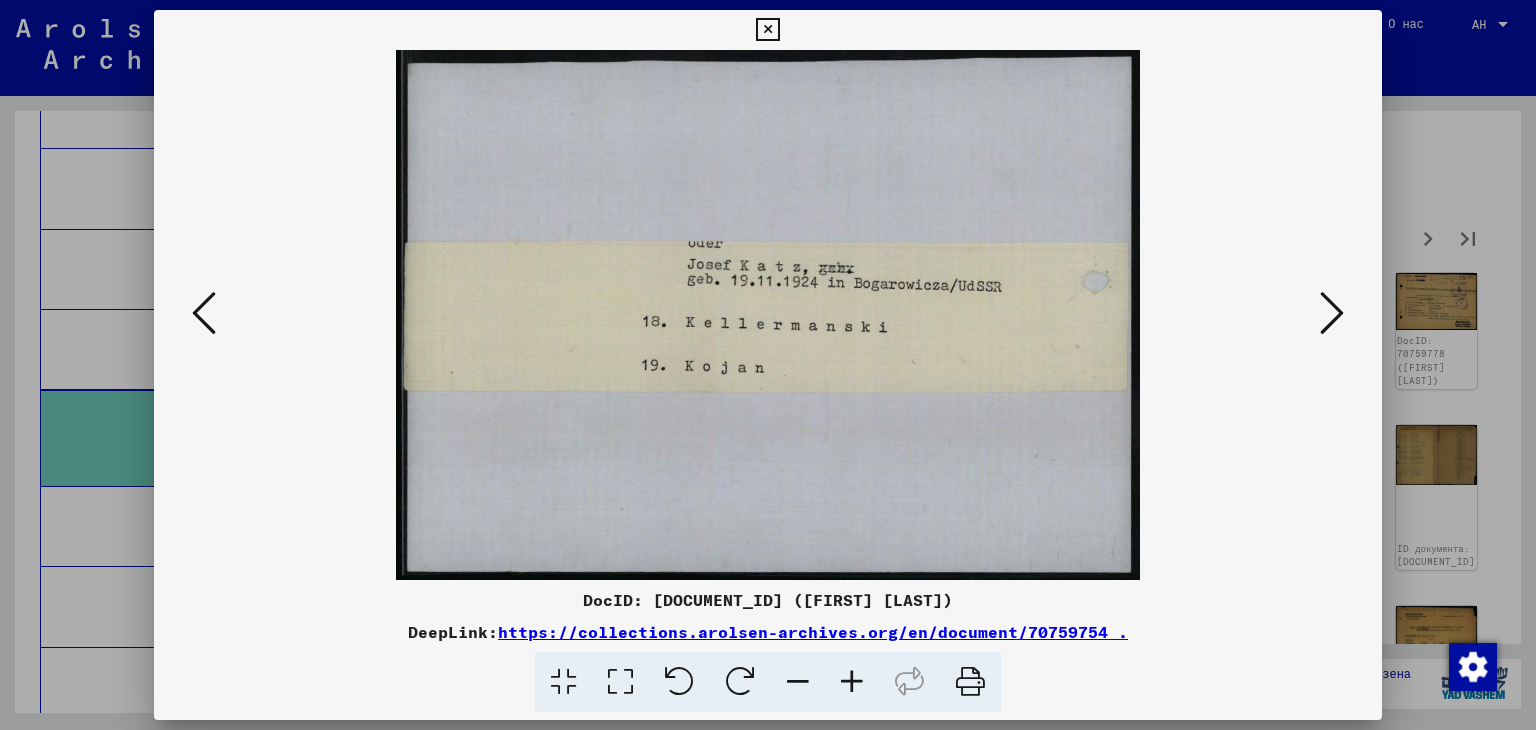 click at bounding box center [1332, 313] 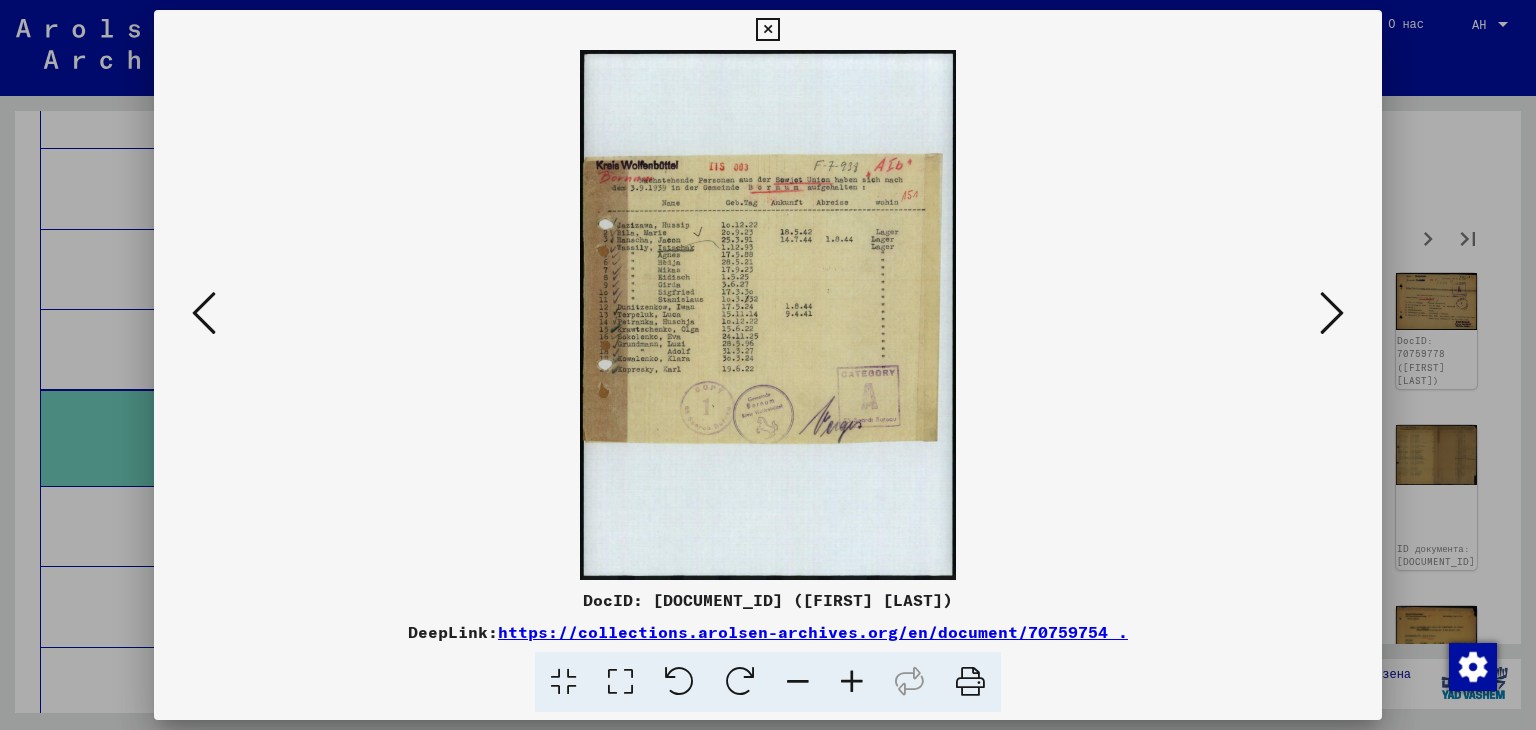 click at bounding box center [852, 682] 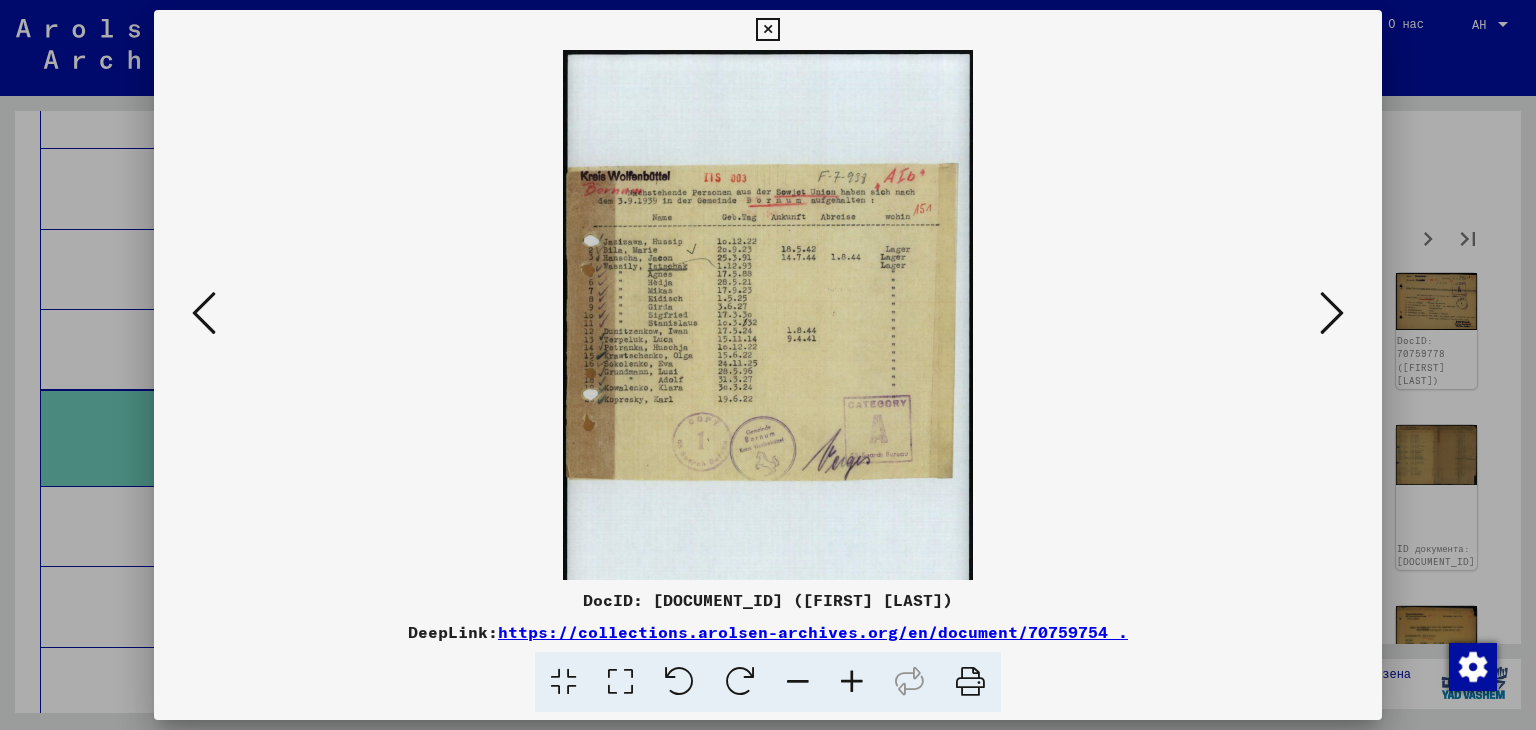 click at bounding box center (852, 682) 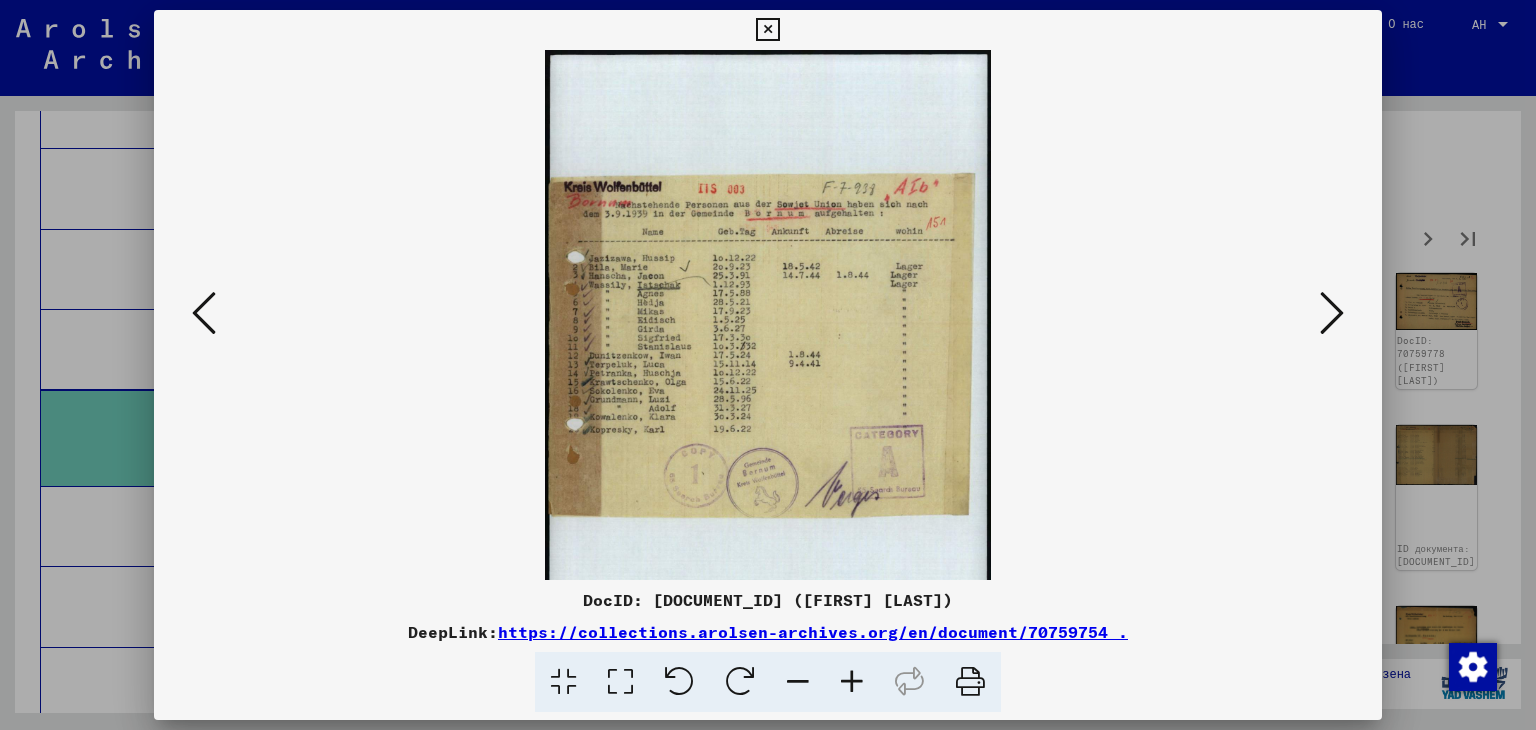 click at bounding box center [852, 682] 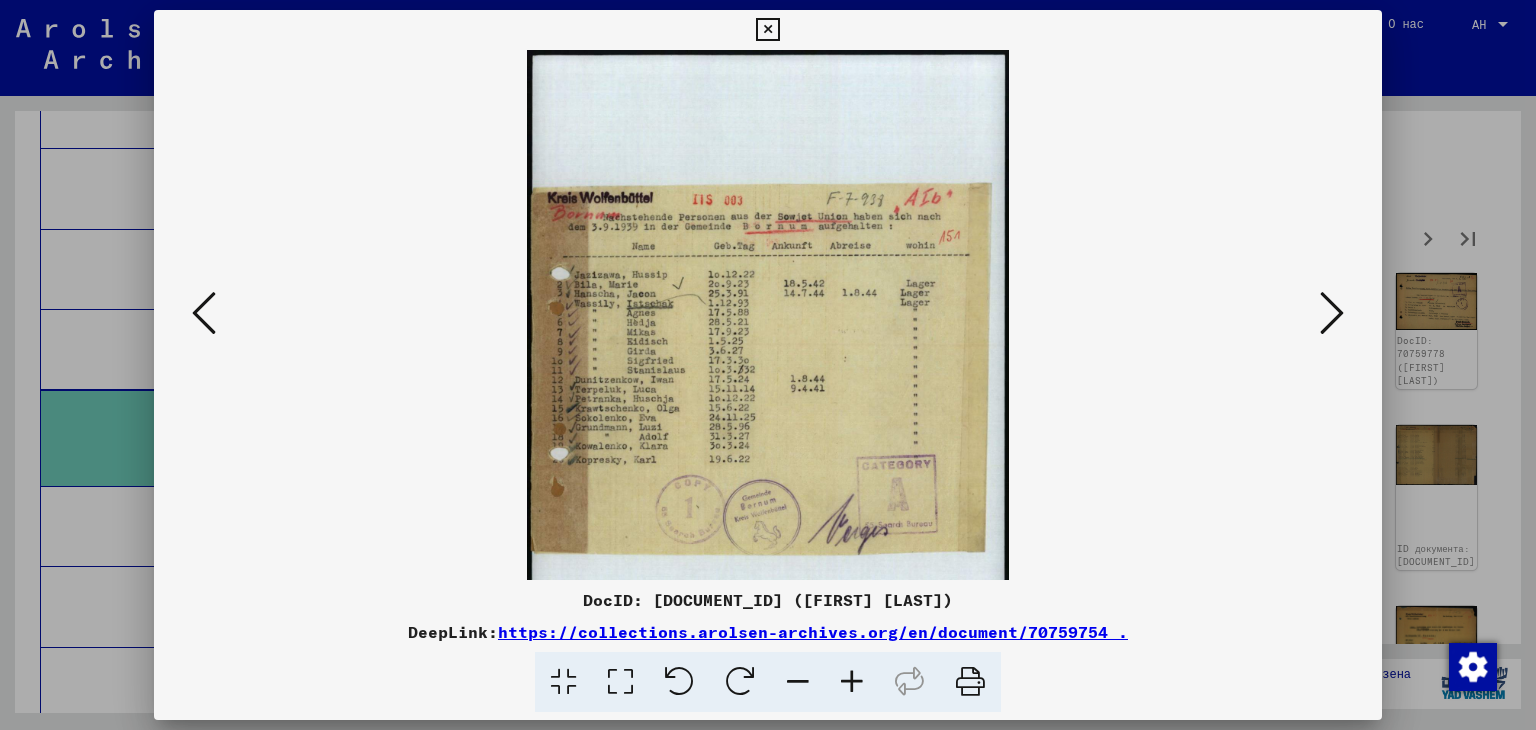 click at bounding box center (852, 682) 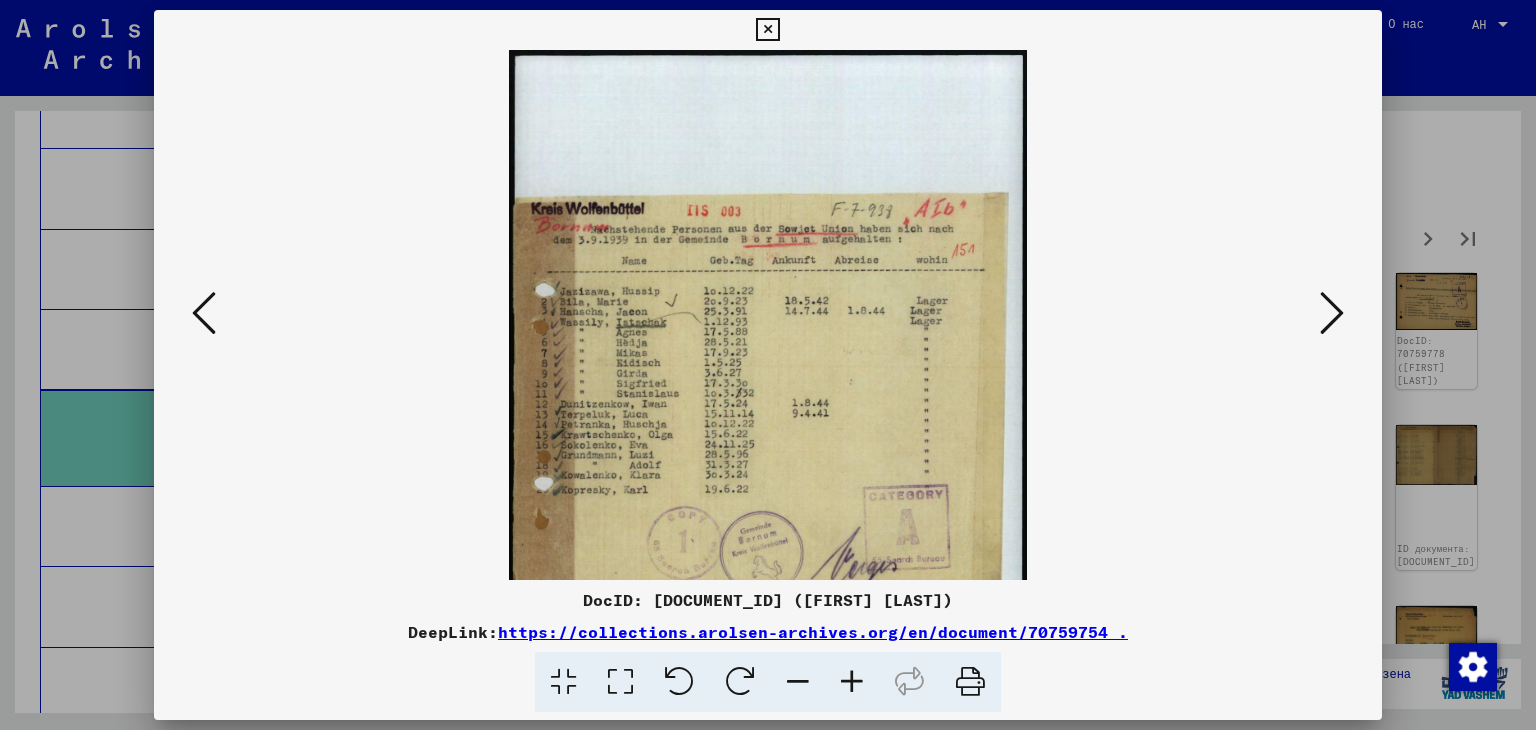 click at bounding box center [852, 682] 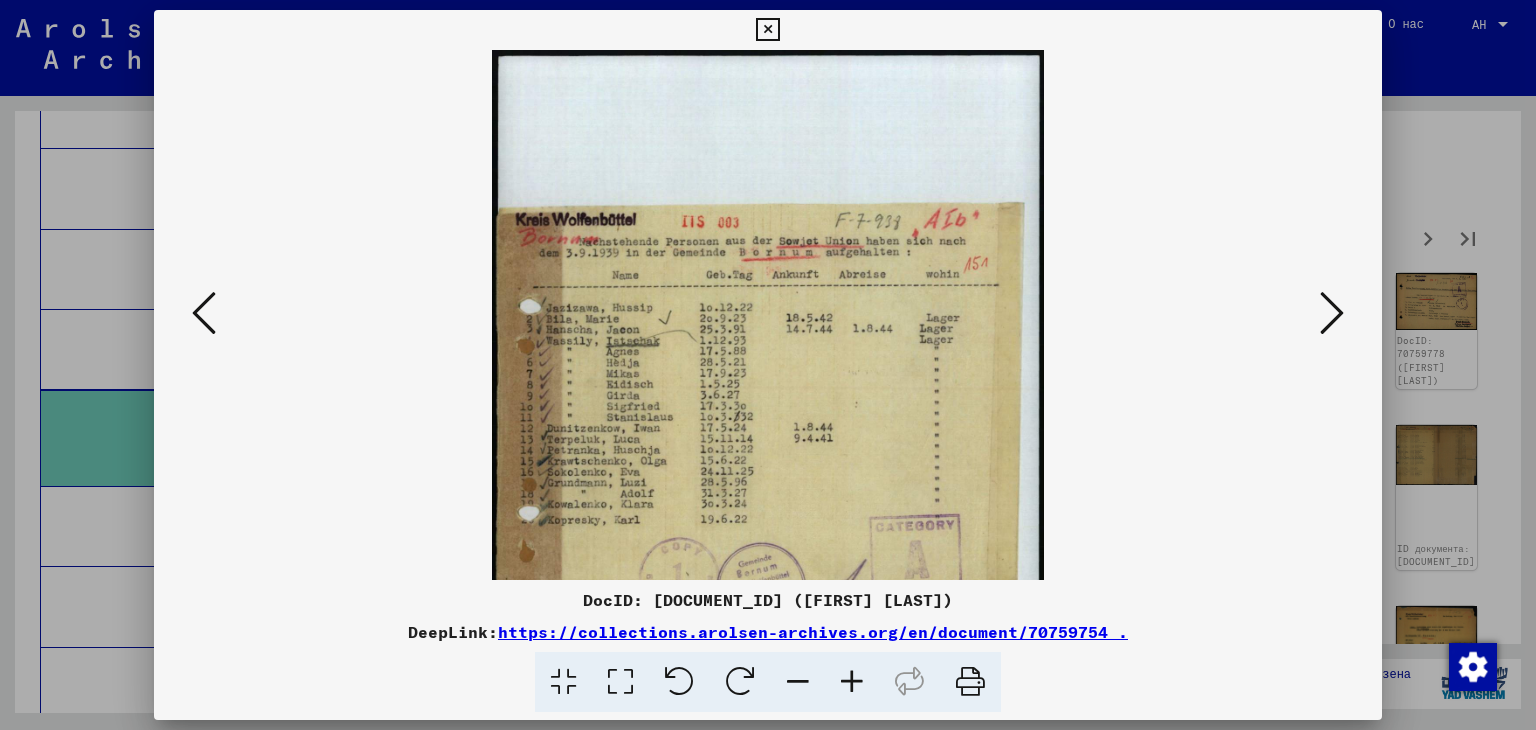 click at bounding box center [852, 682] 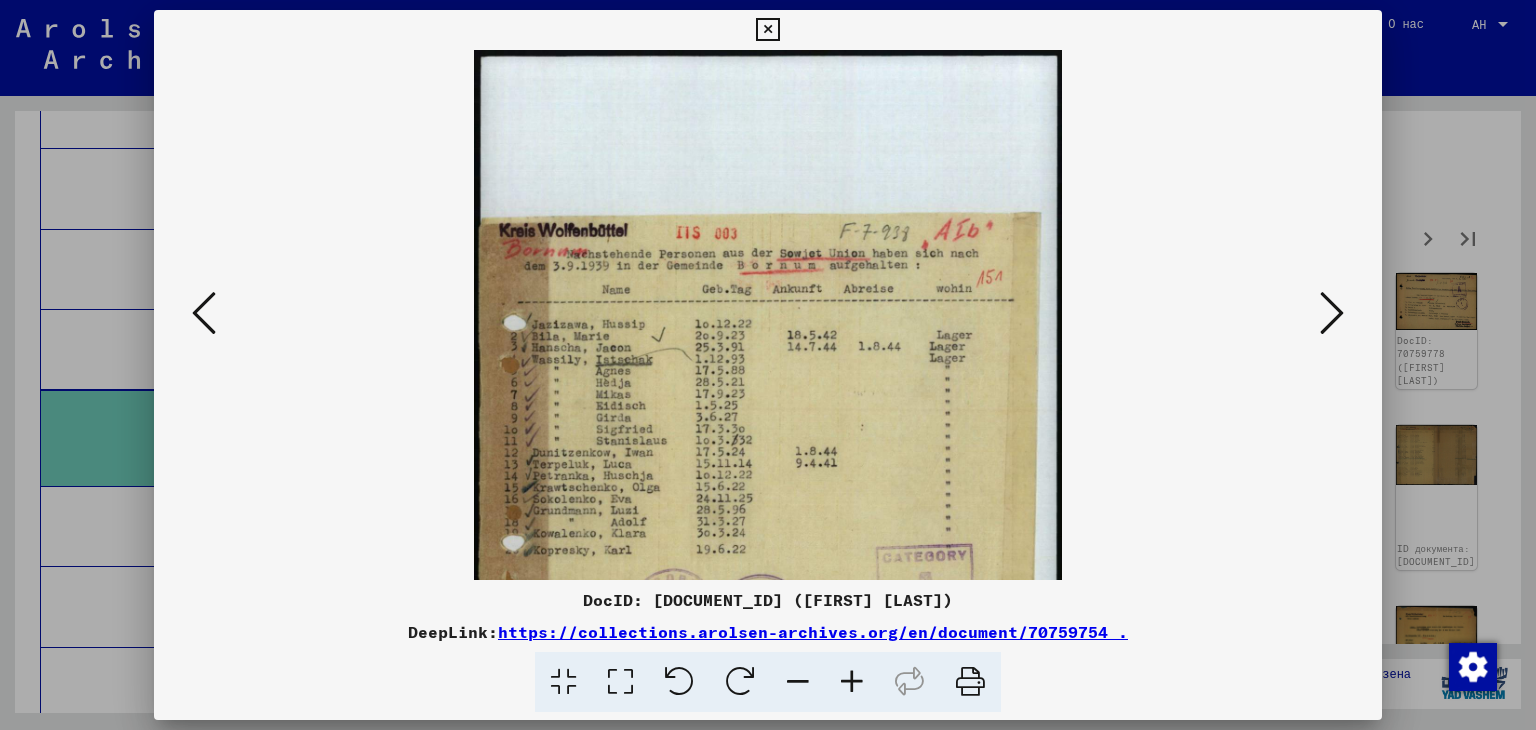 click at bounding box center (1332, 313) 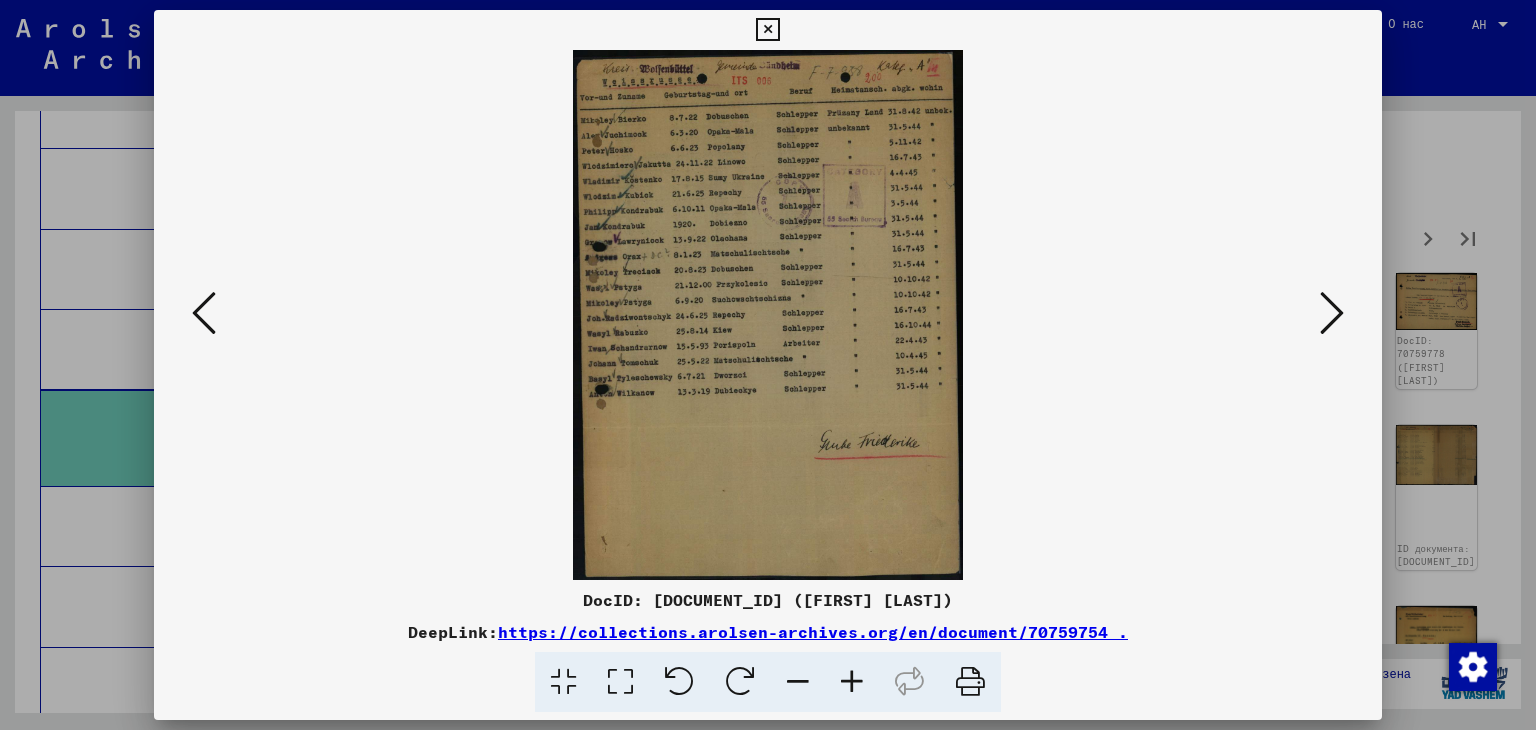 click at bounding box center (852, 682) 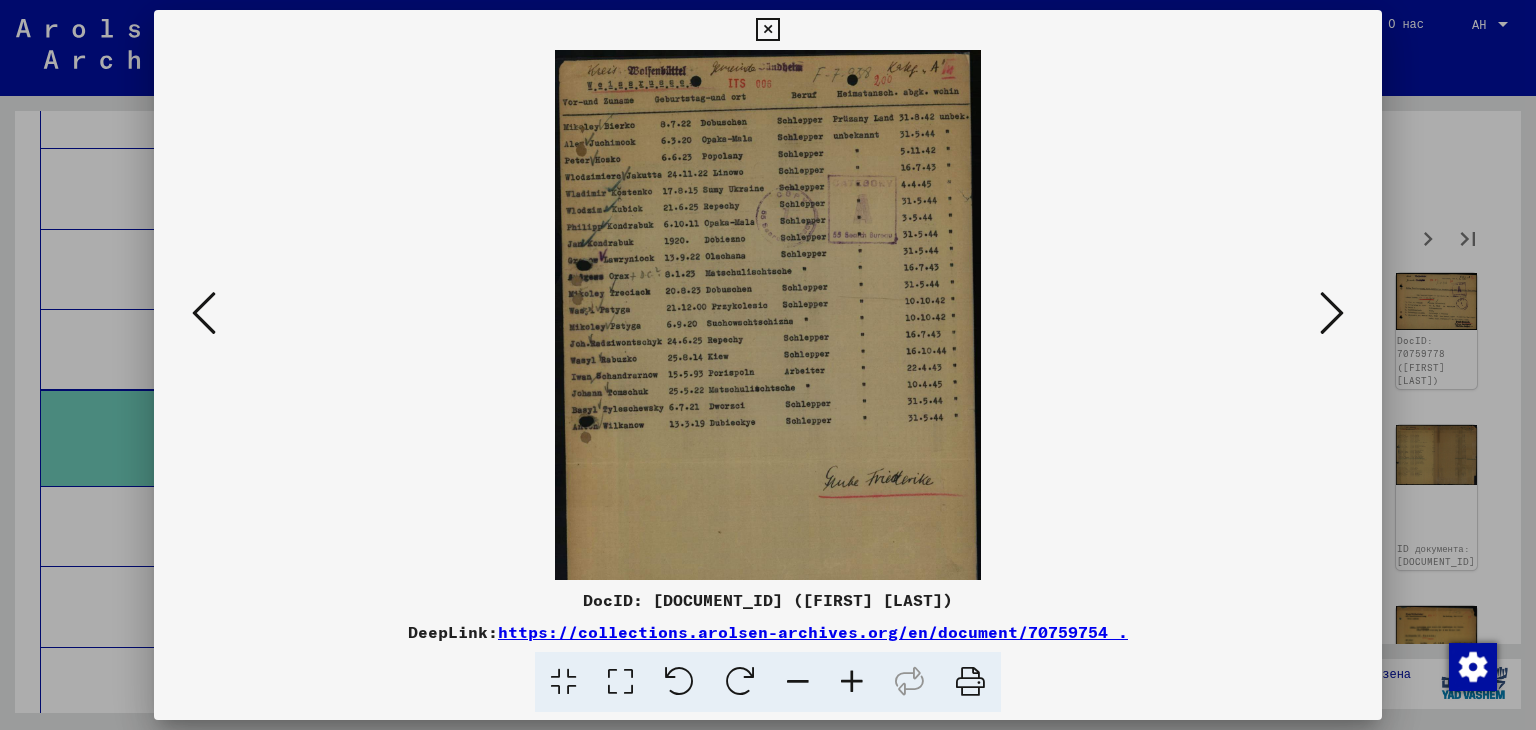 click at bounding box center [852, 682] 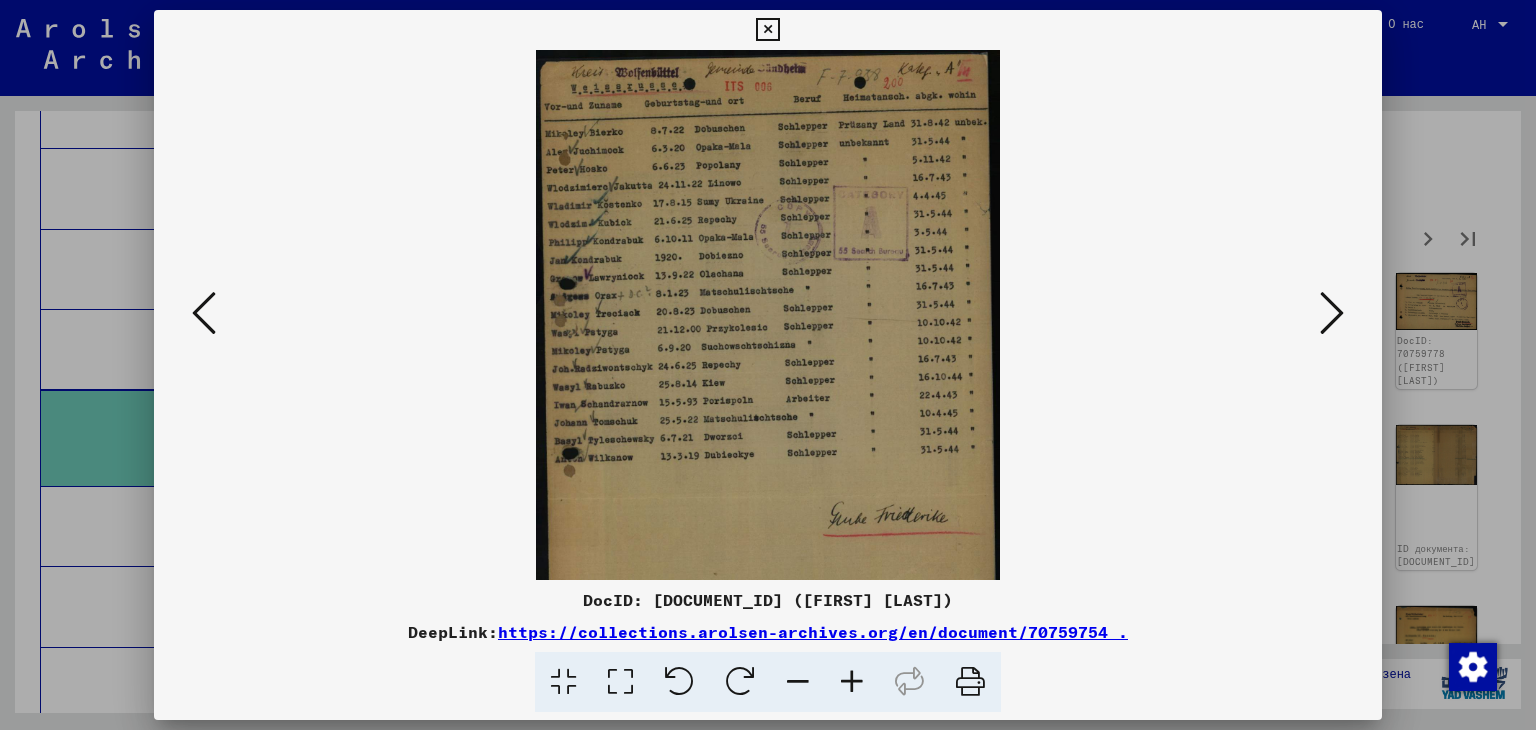 click at bounding box center (852, 682) 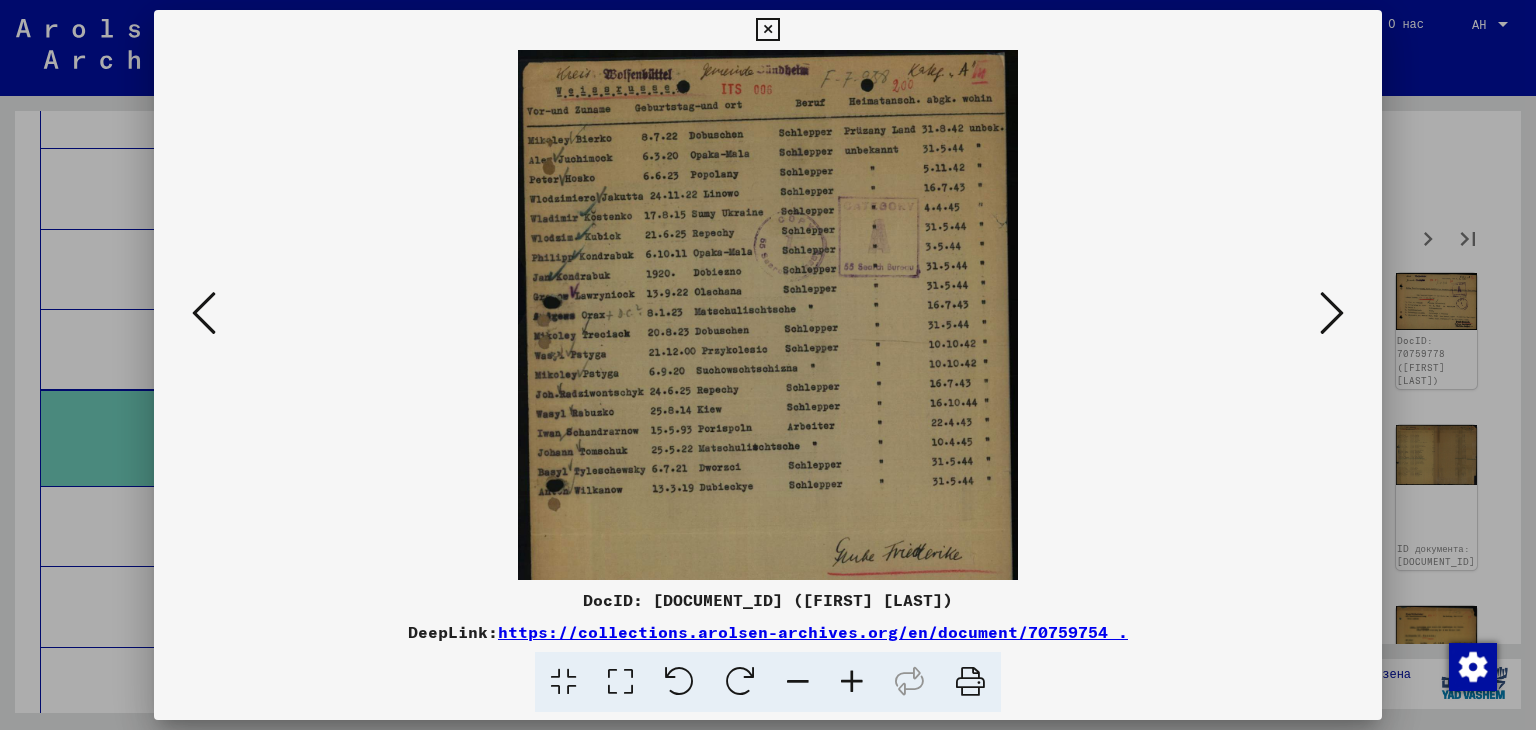 click at bounding box center (852, 682) 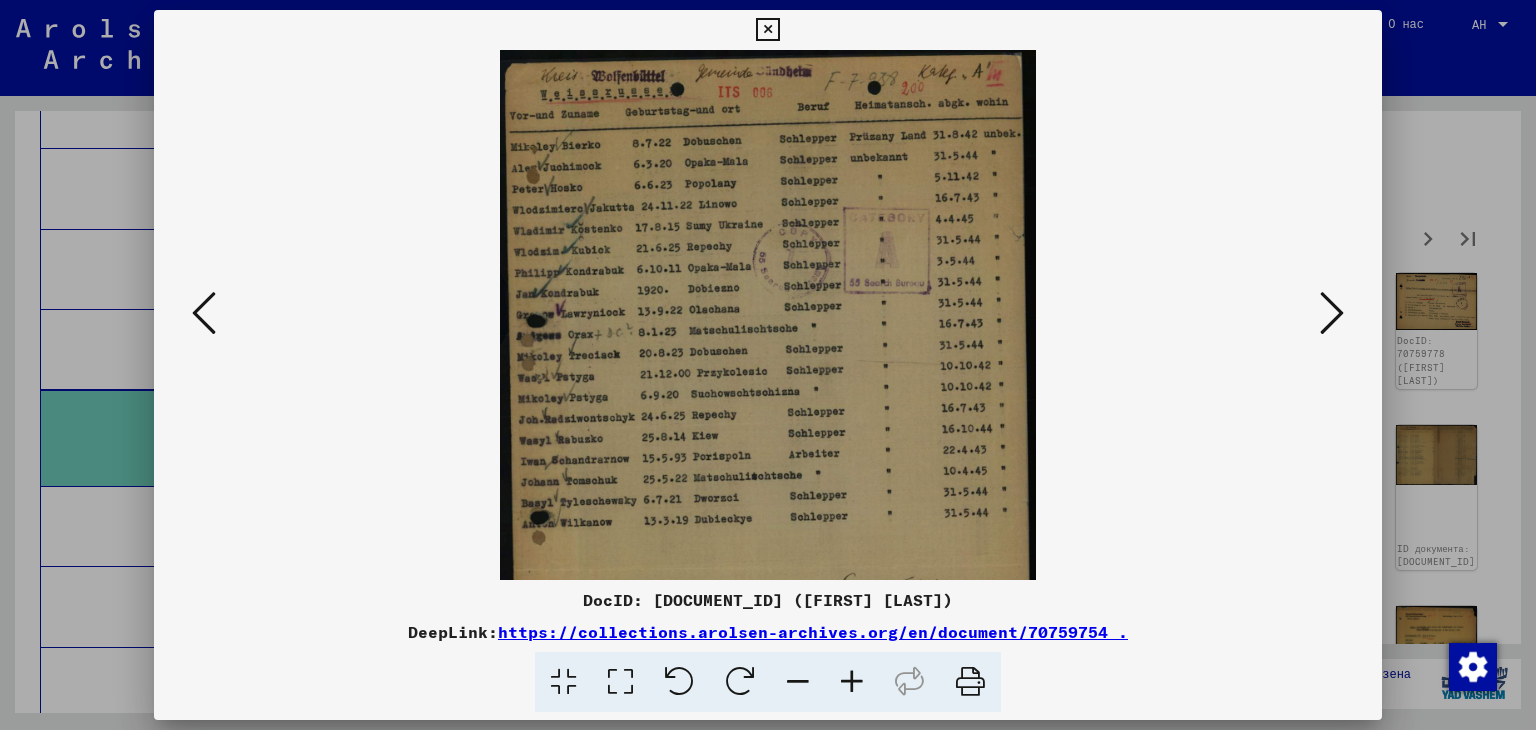 click at bounding box center [852, 682] 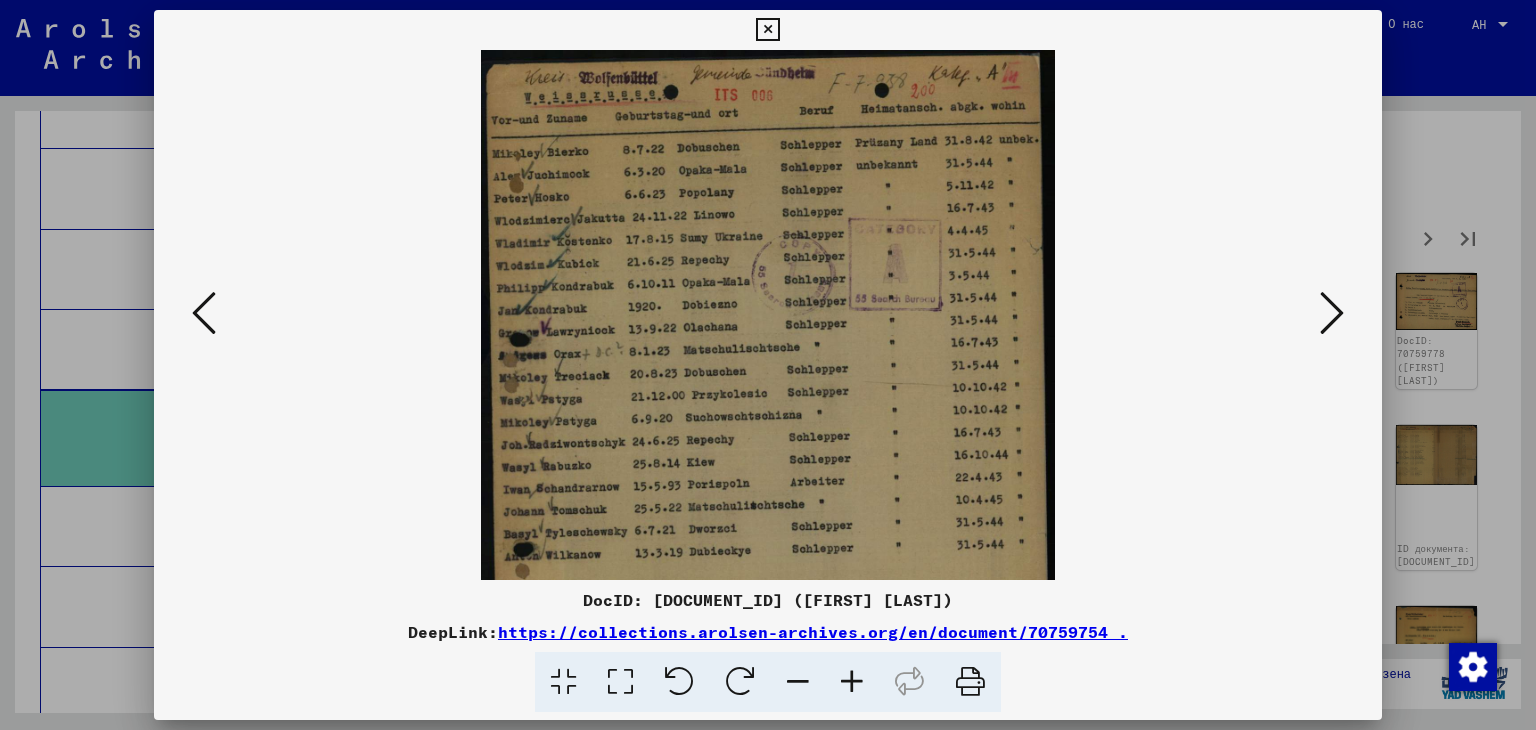 click at bounding box center [1332, 313] 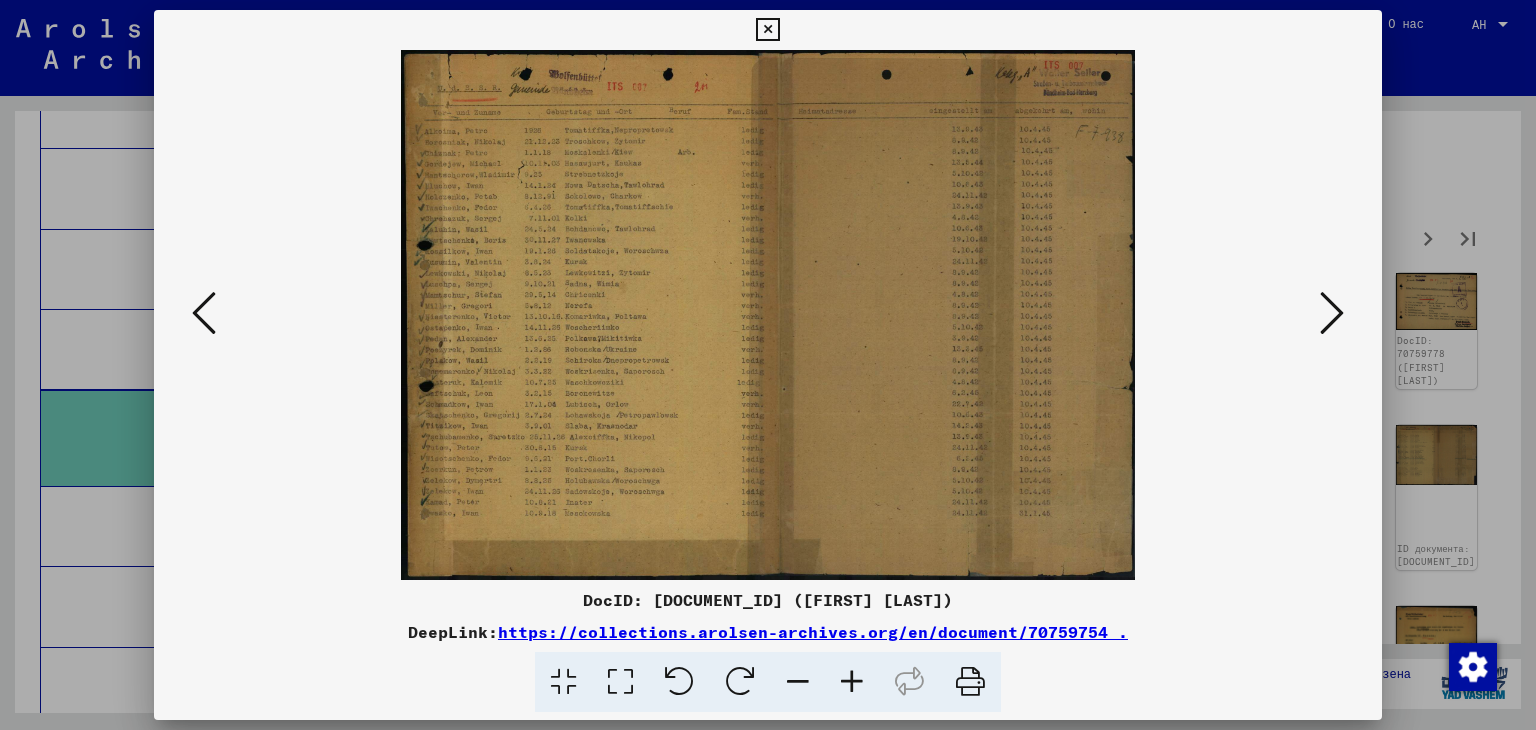 click at bounding box center [852, 682] 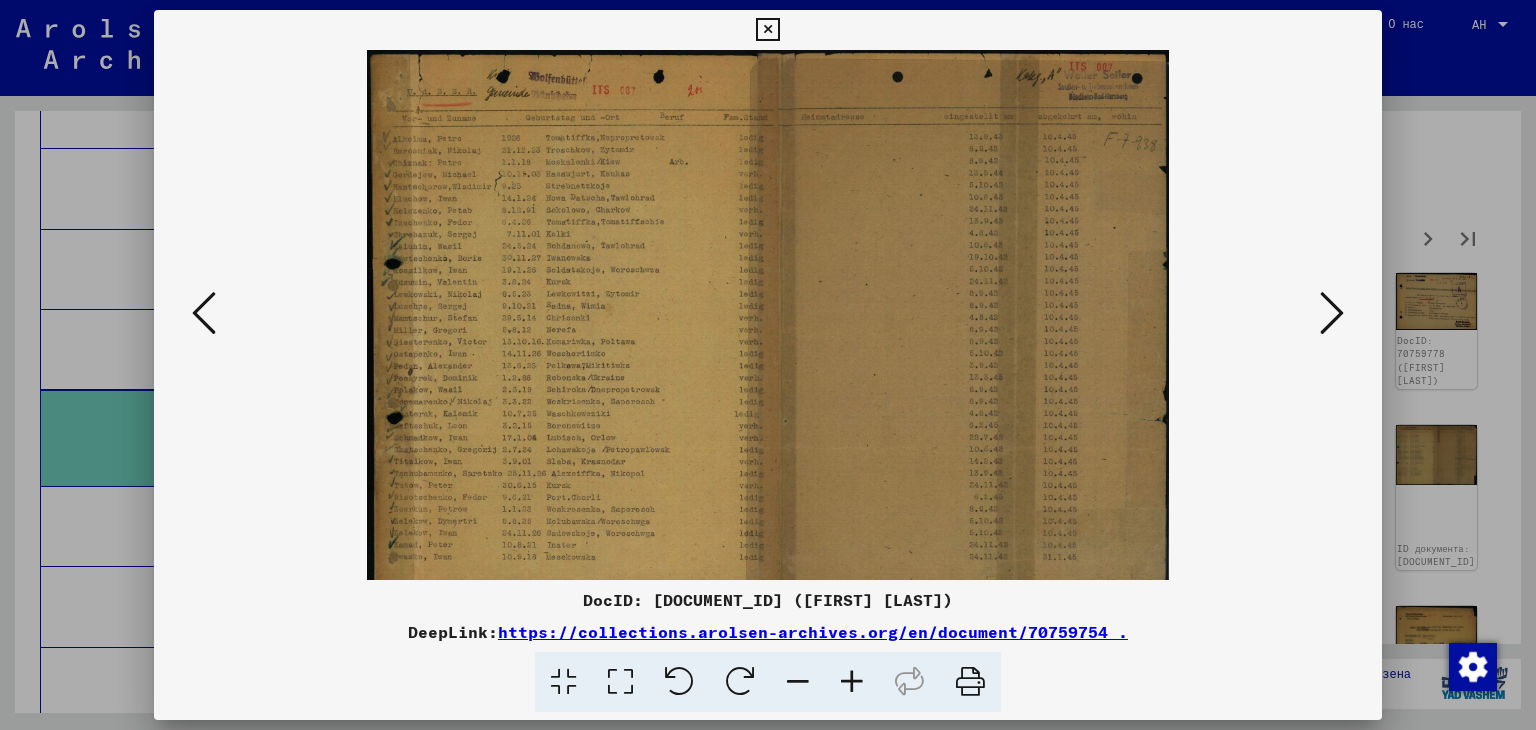 click at bounding box center [852, 682] 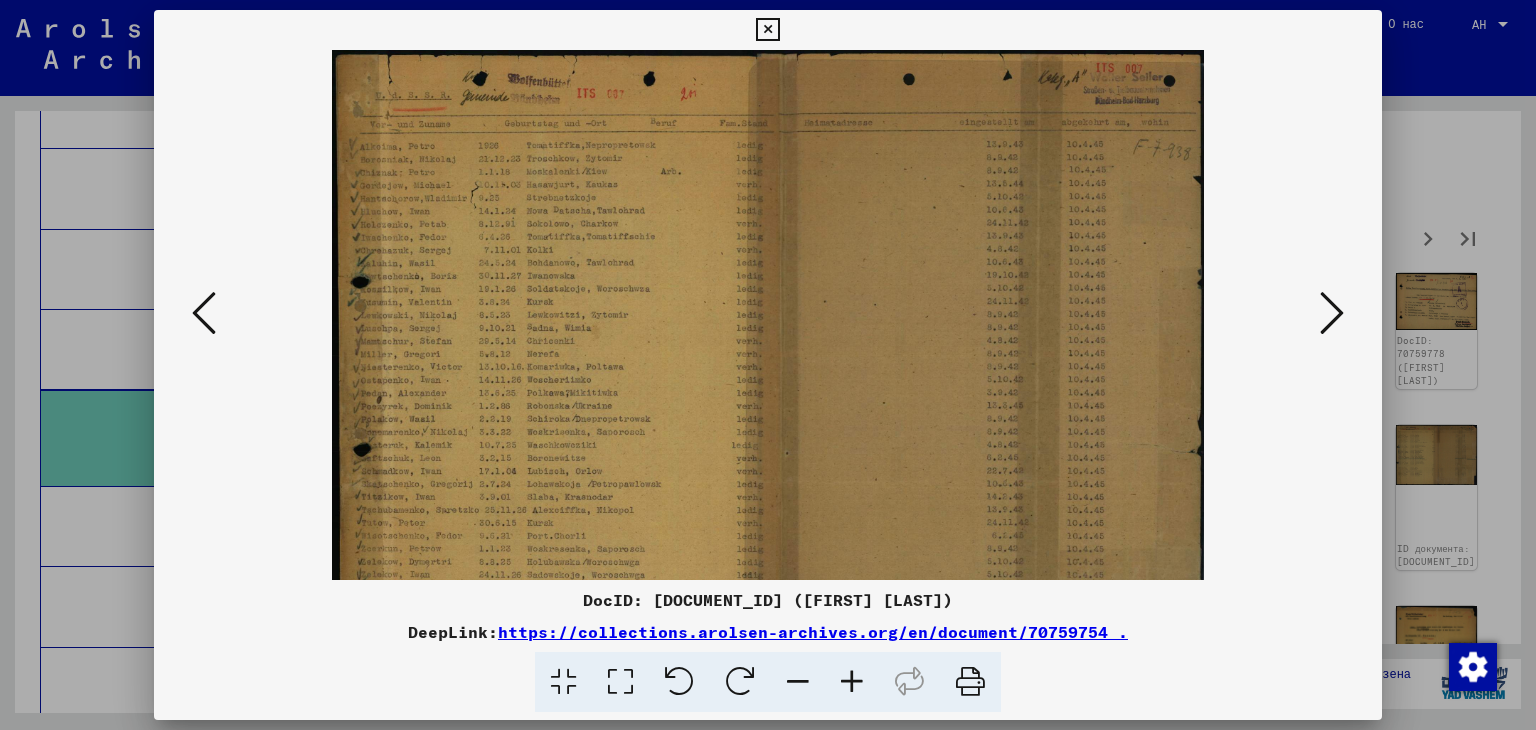 click at bounding box center (852, 682) 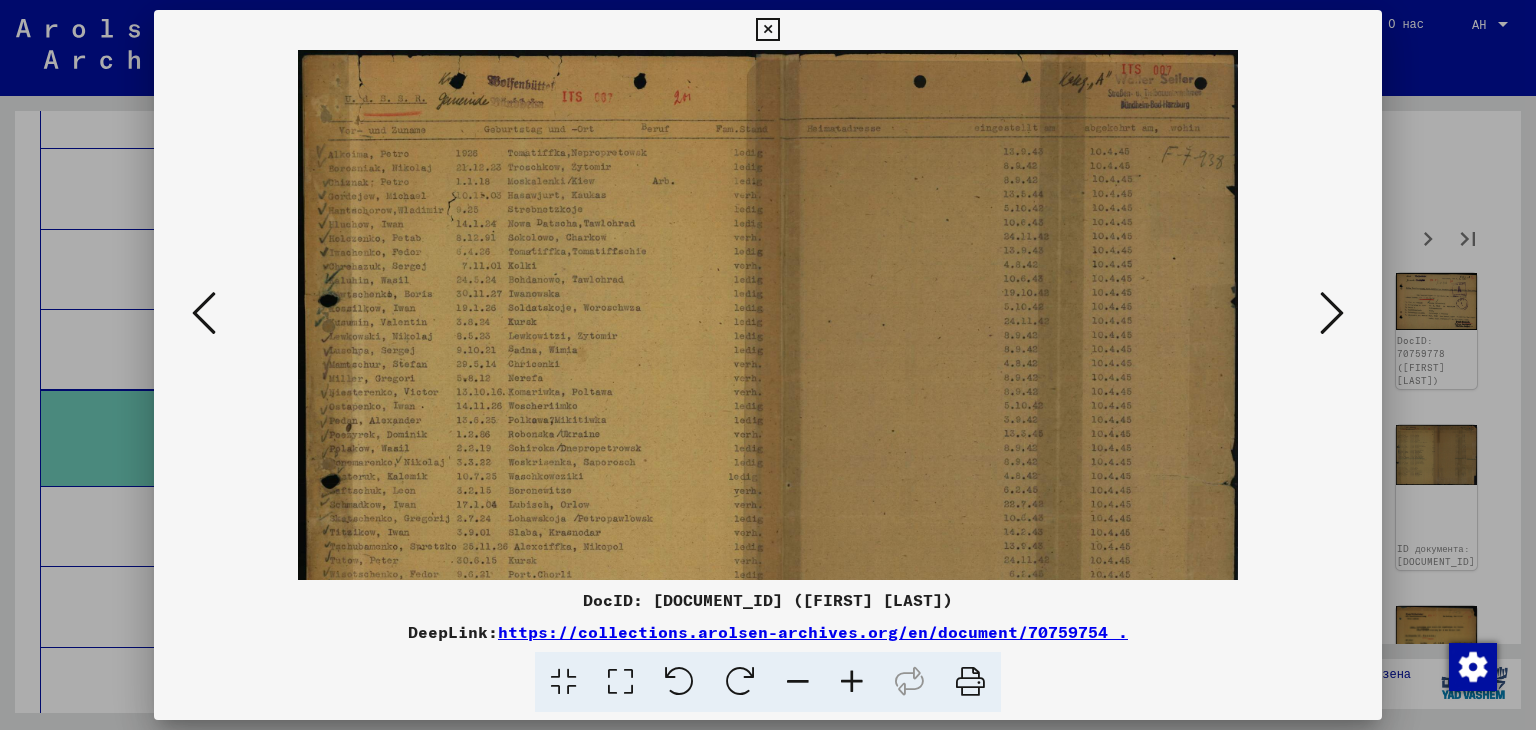 drag, startPoint x: 341, startPoint y: 293, endPoint x: 352, endPoint y: 322, distance: 31.016125 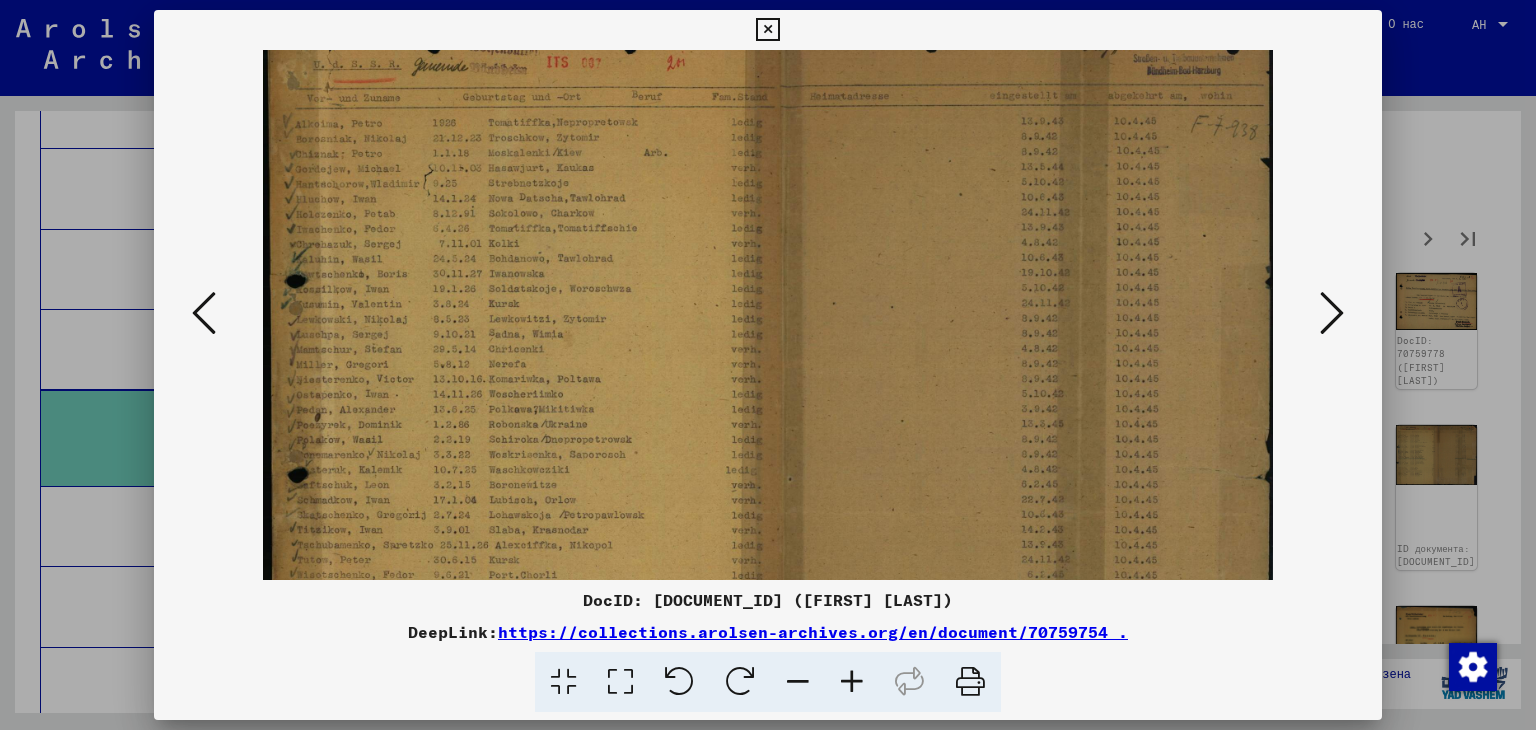 scroll, scrollTop: 39, scrollLeft: 0, axis: vertical 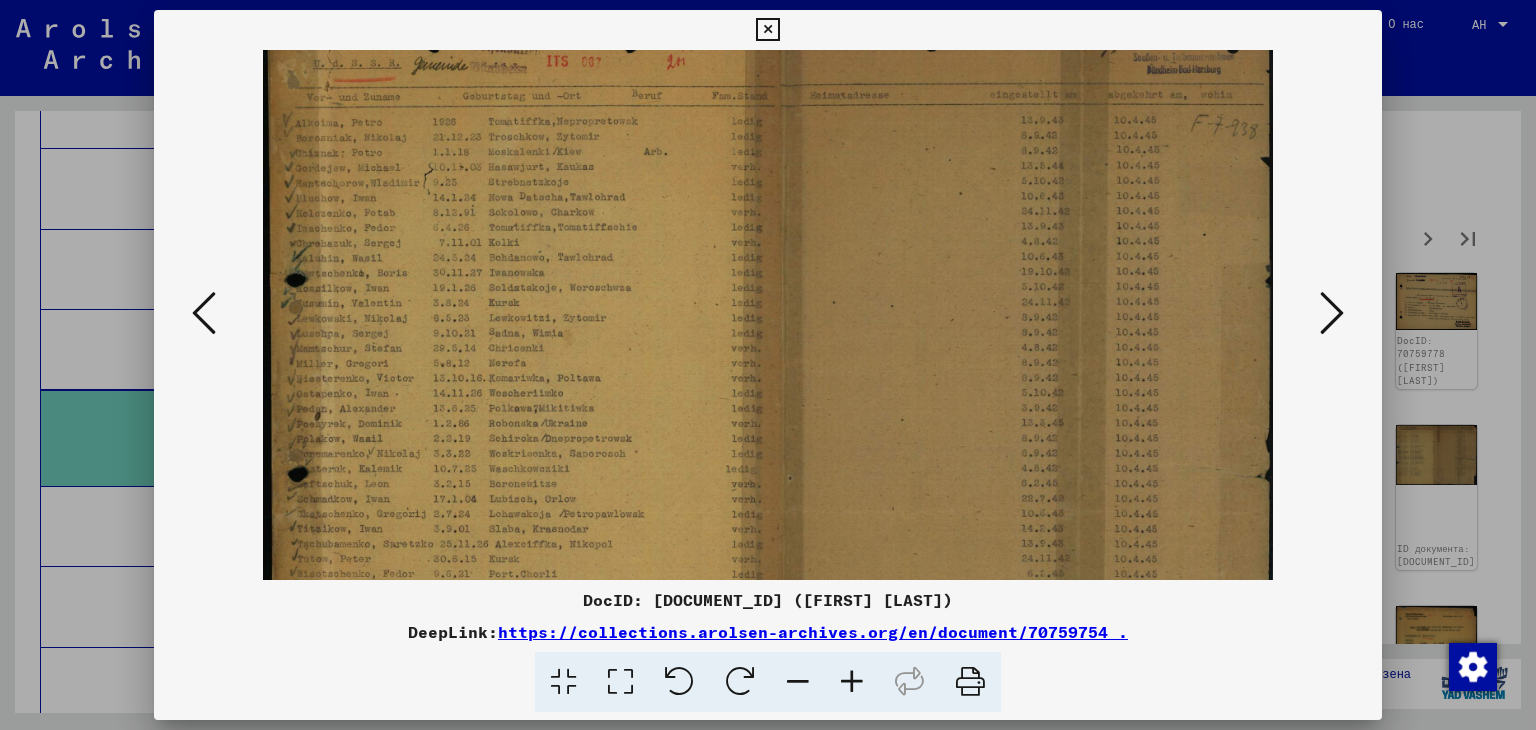 drag, startPoint x: 490, startPoint y: 401, endPoint x: 490, endPoint y: 361, distance: 40 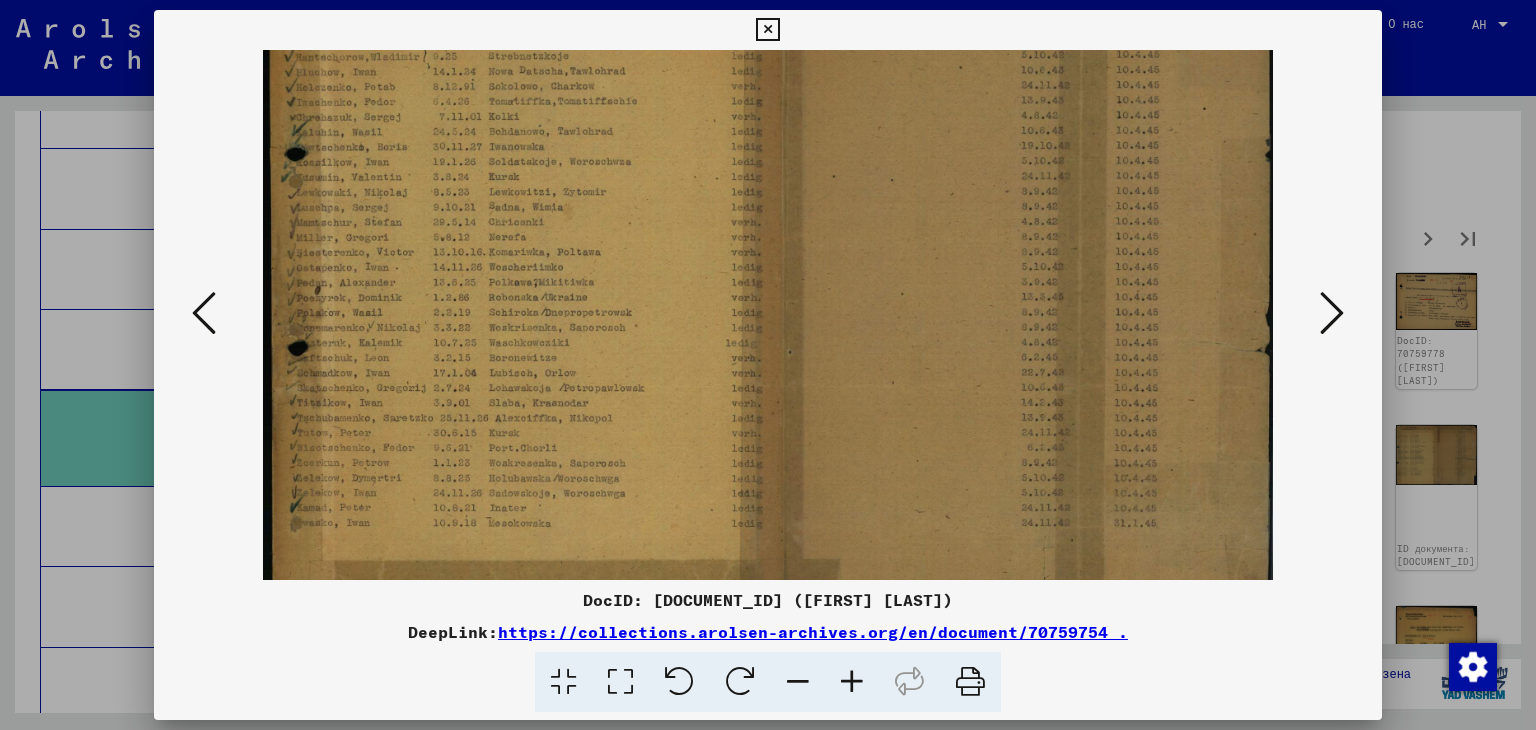 scroll, scrollTop: 167, scrollLeft: 0, axis: vertical 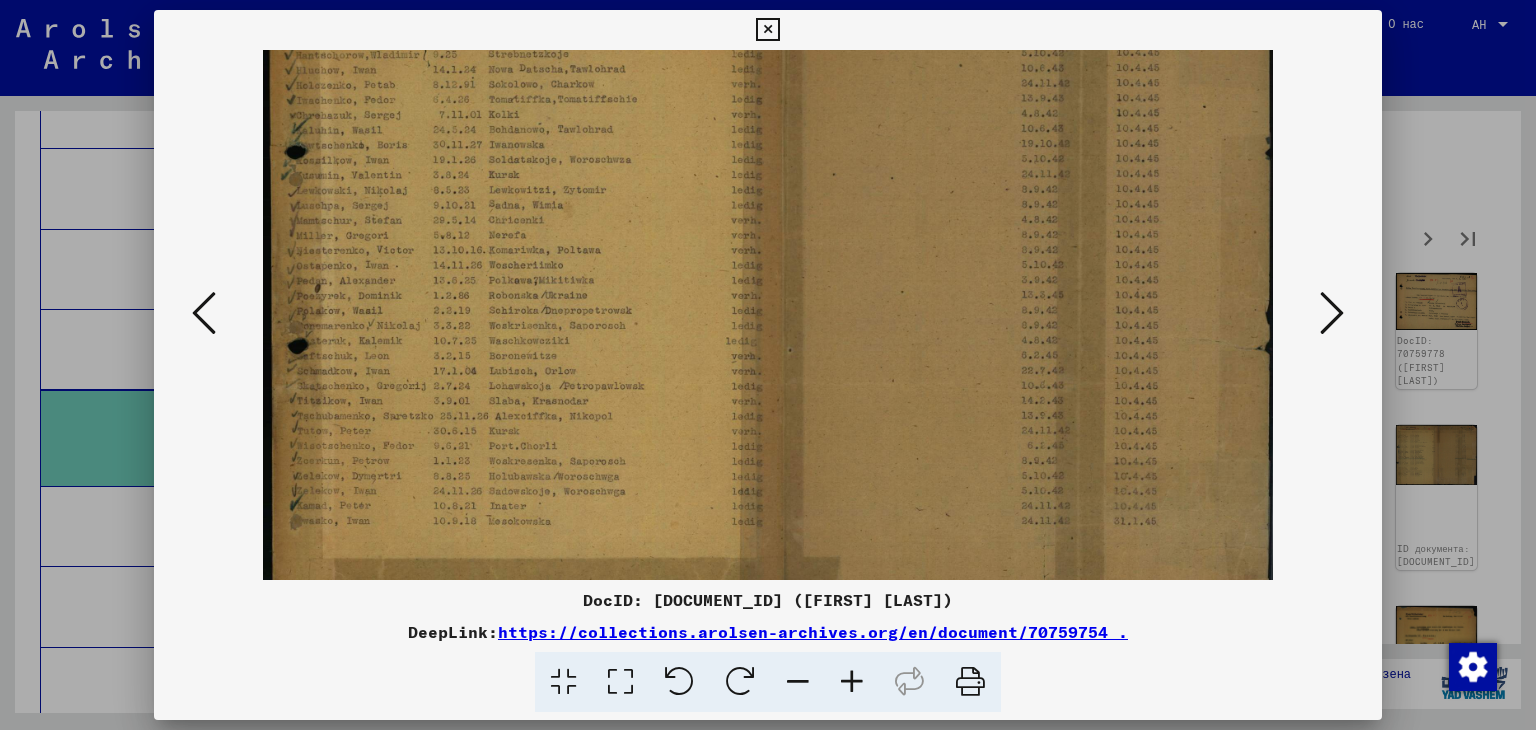 drag, startPoint x: 531, startPoint y: 444, endPoint x: 518, endPoint y: 316, distance: 128.65846 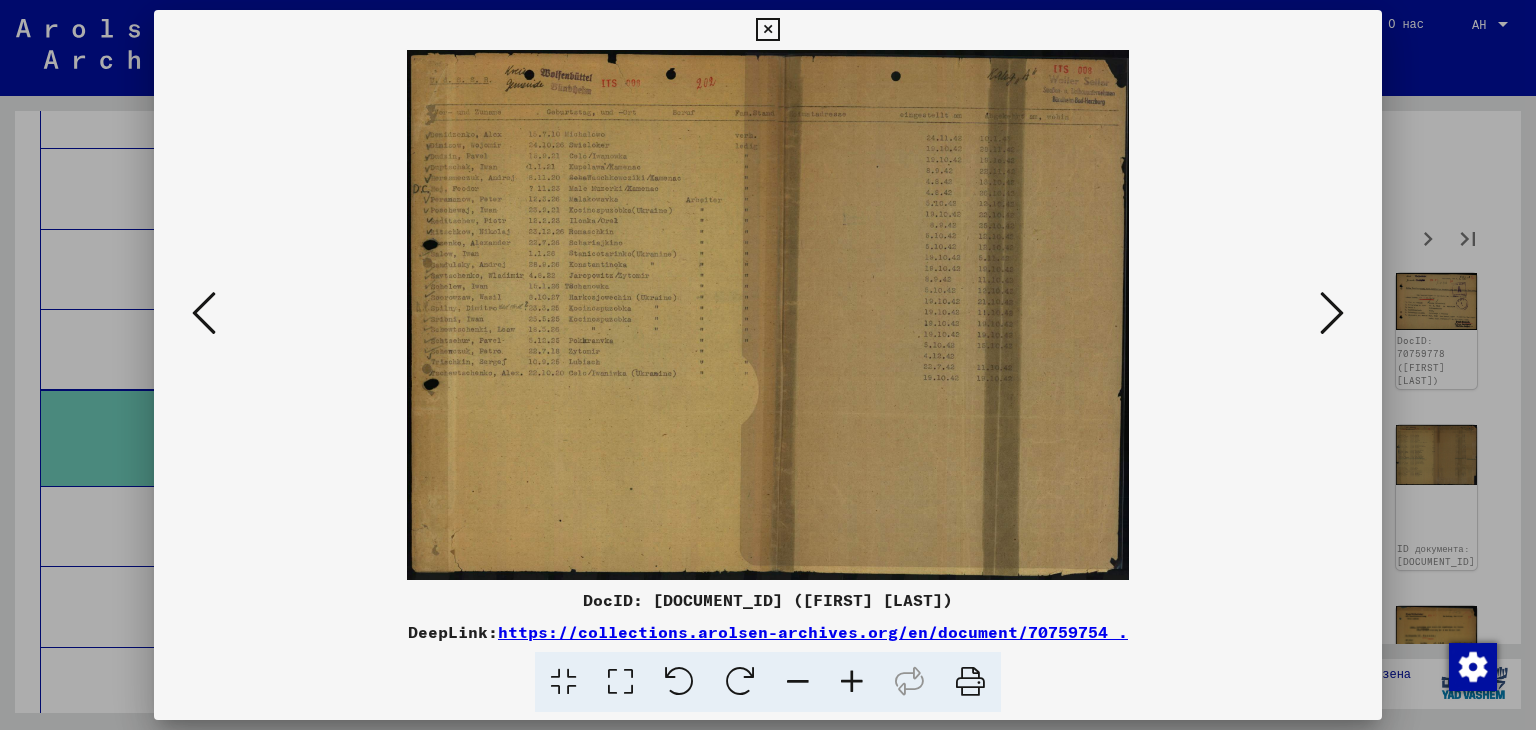 scroll, scrollTop: 0, scrollLeft: 0, axis: both 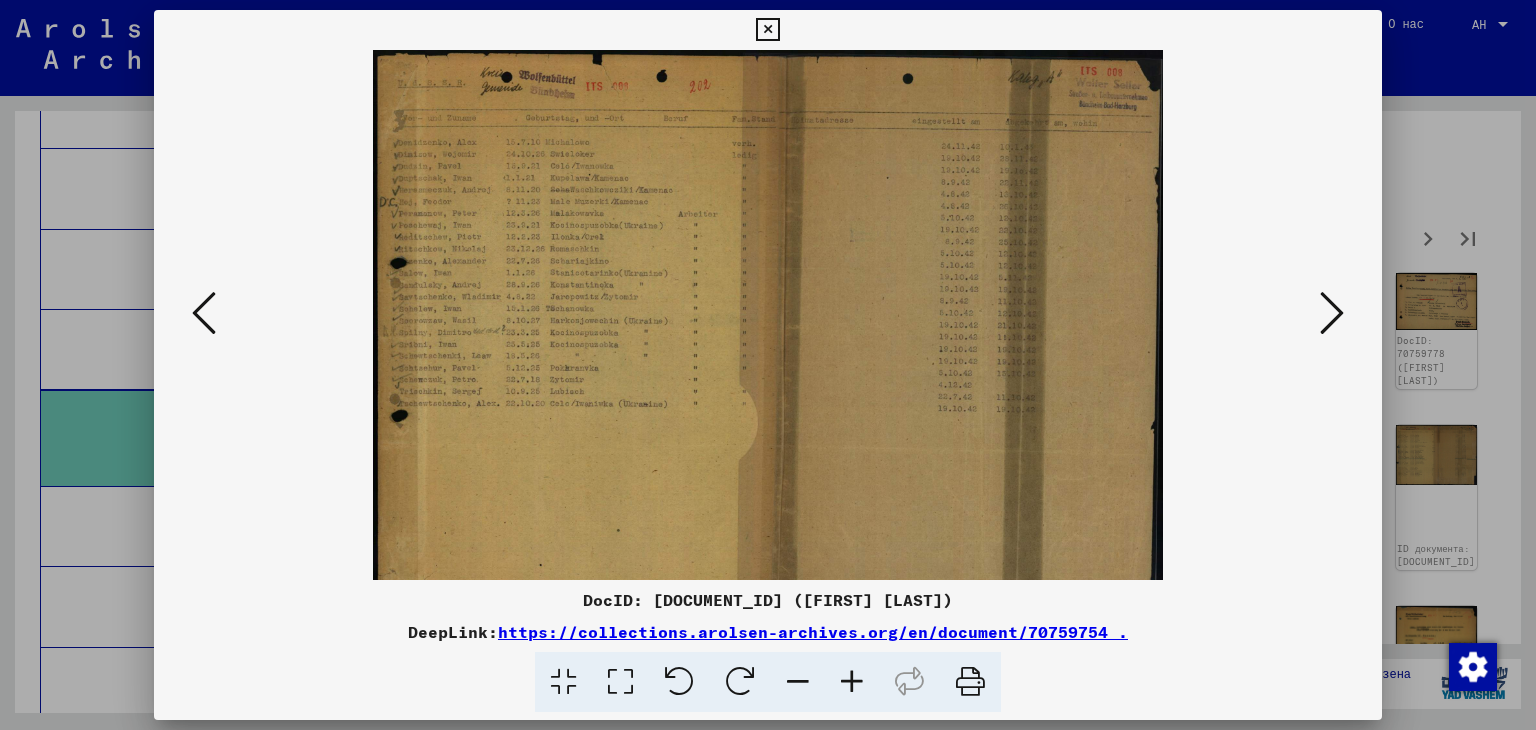 click at bounding box center [852, 682] 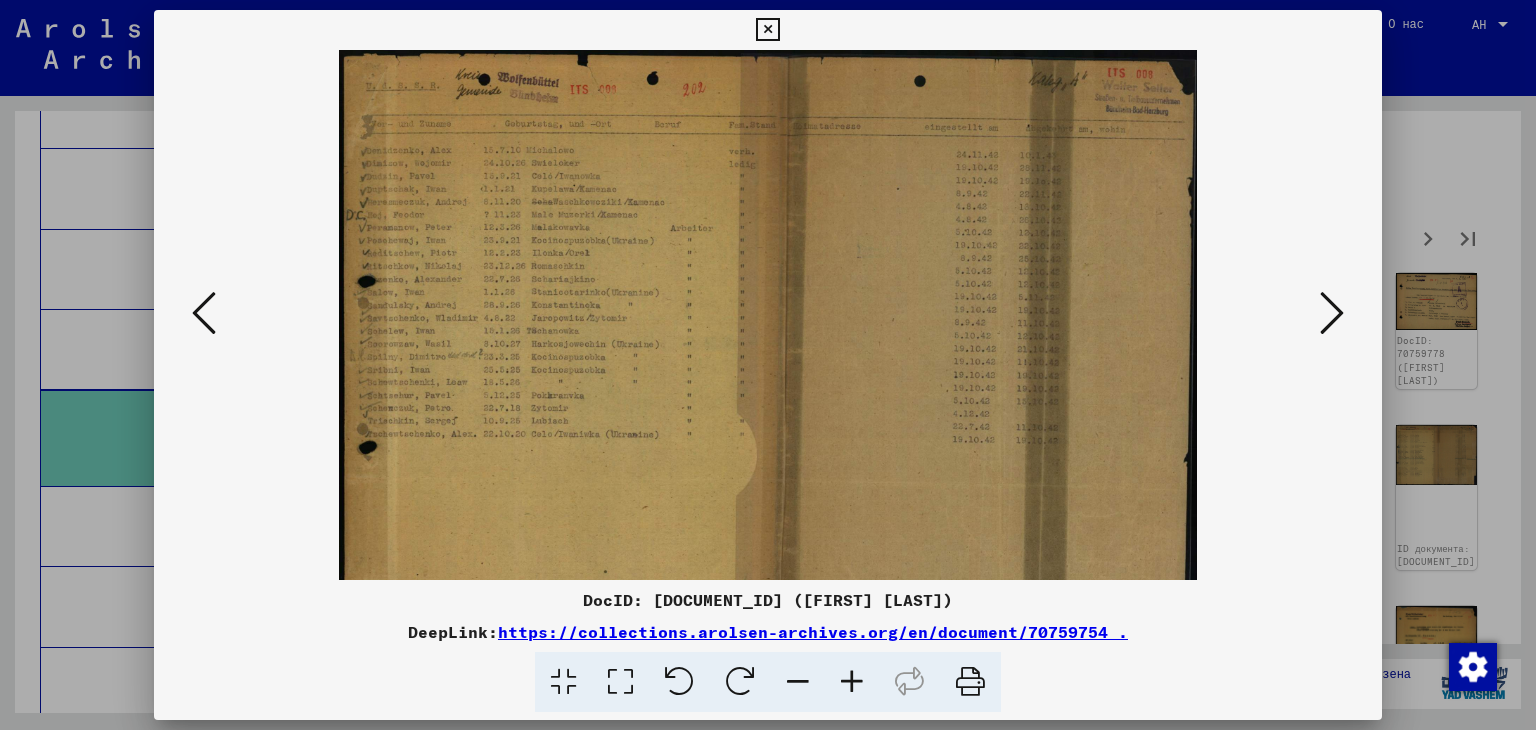 click at bounding box center (852, 682) 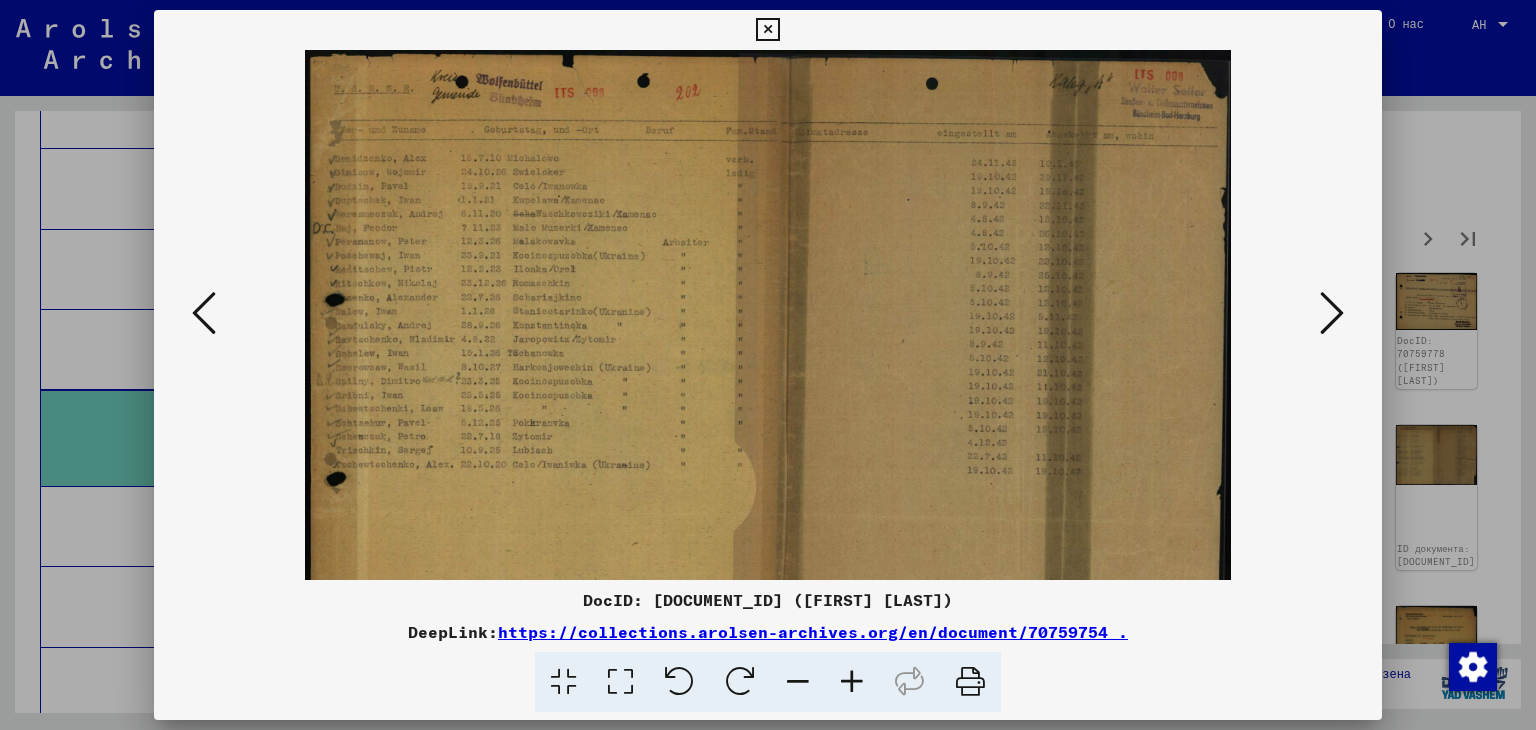 click at bounding box center [852, 682] 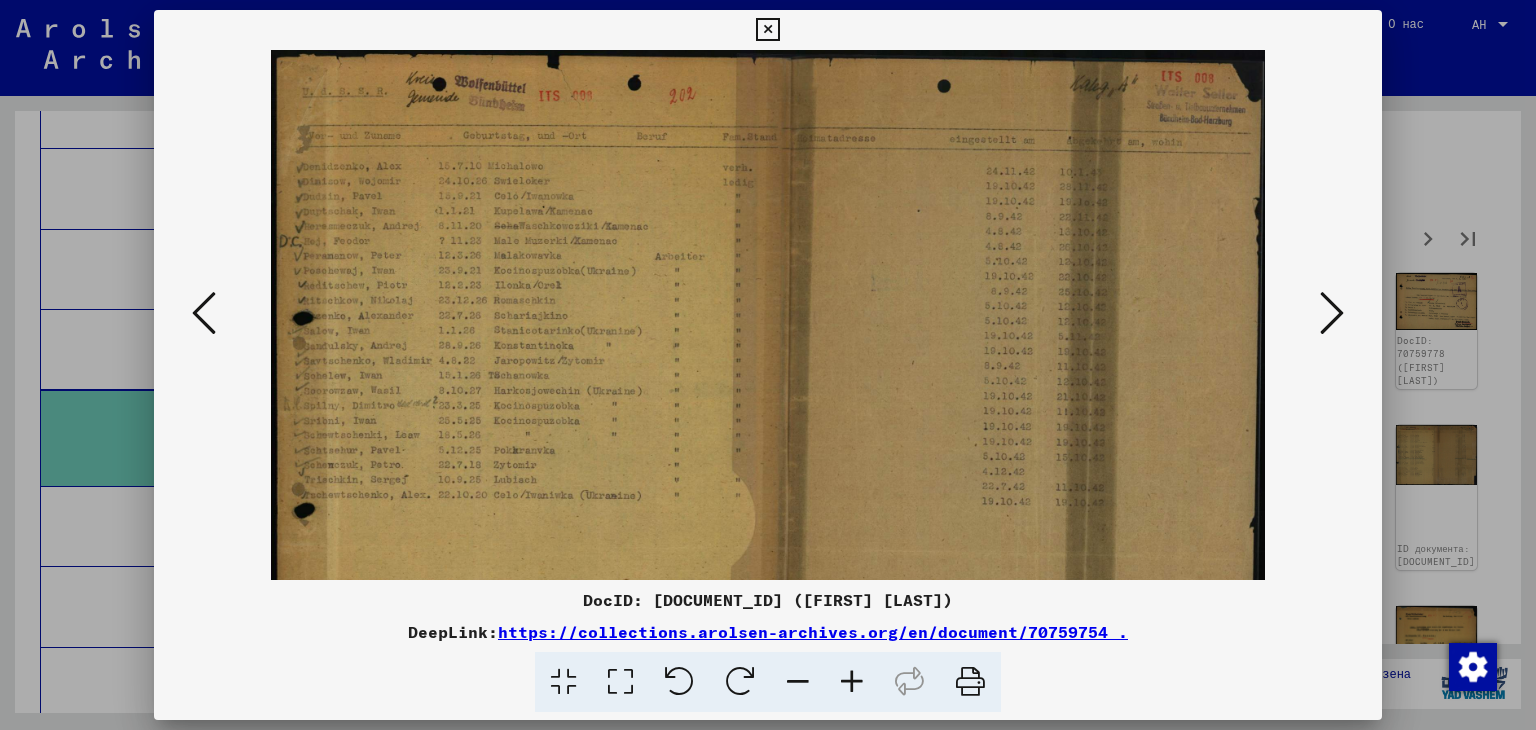 click at bounding box center [1332, 313] 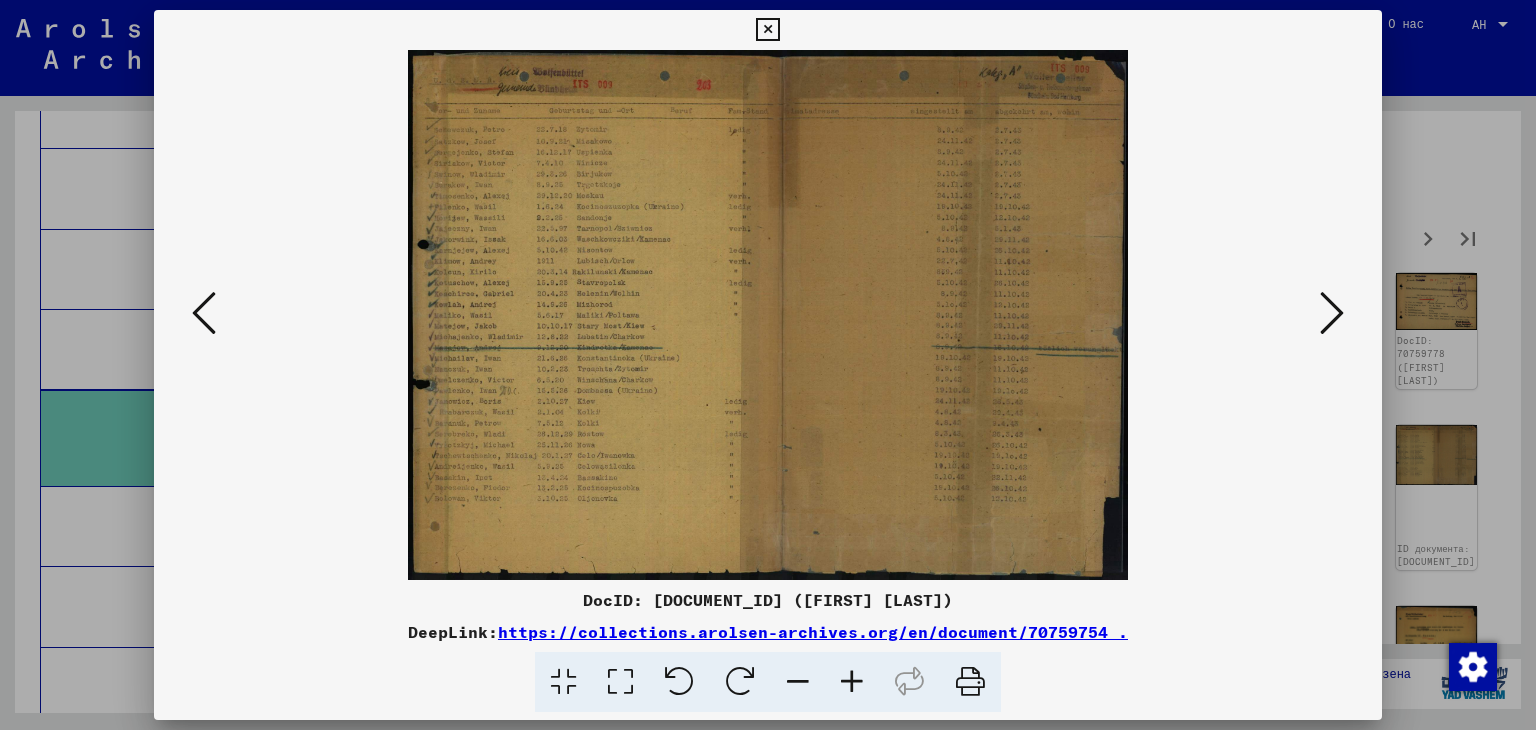 click at bounding box center [852, 682] 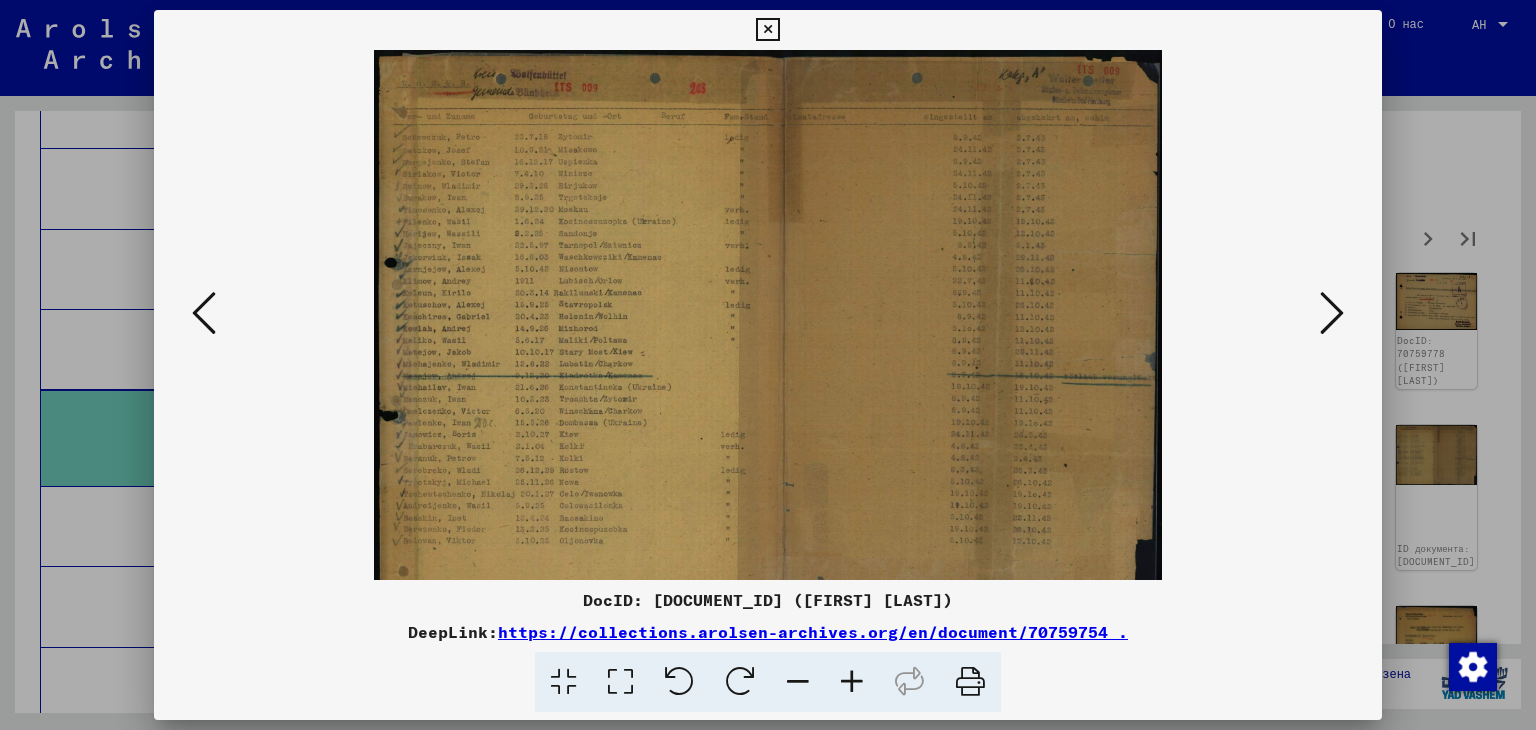 click at bounding box center (852, 682) 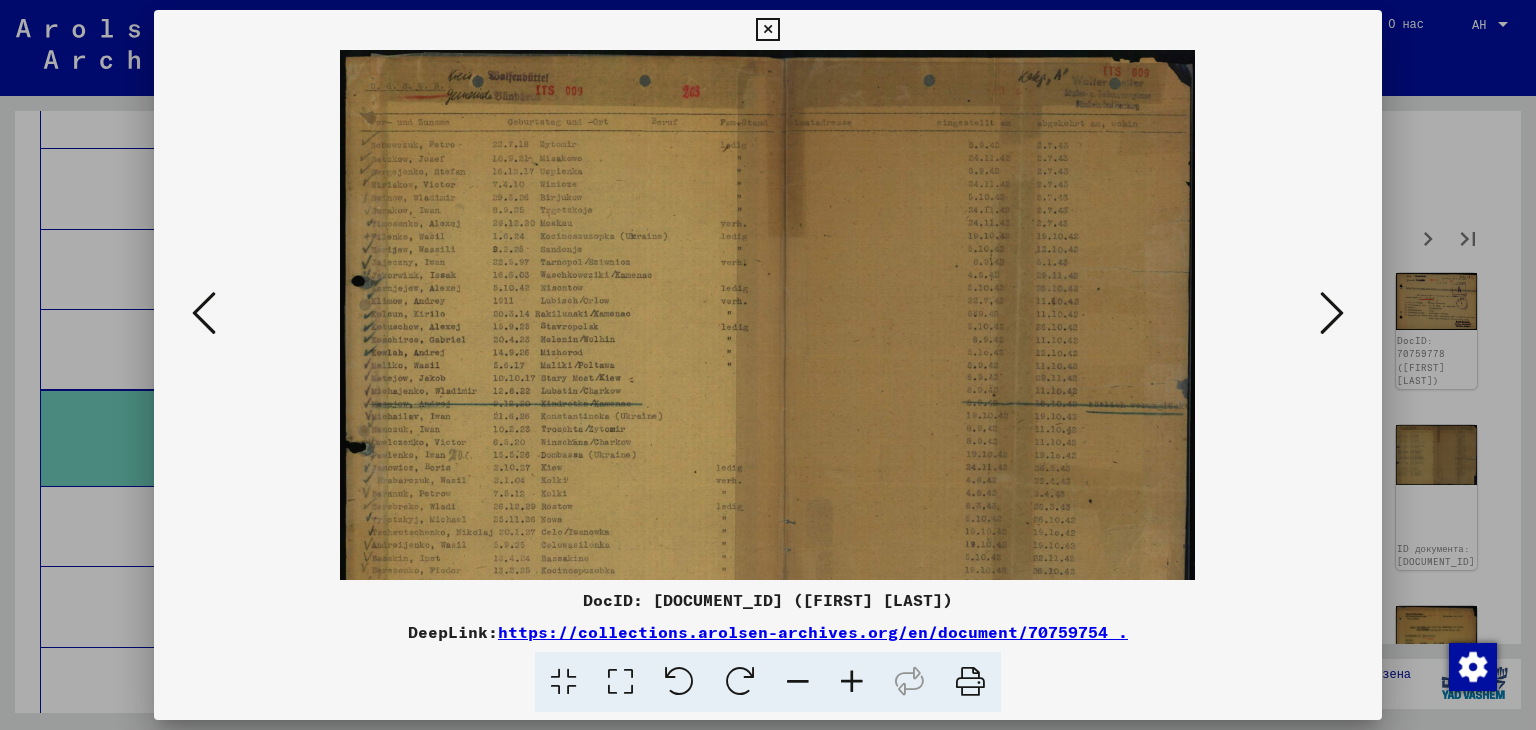 click at bounding box center (852, 682) 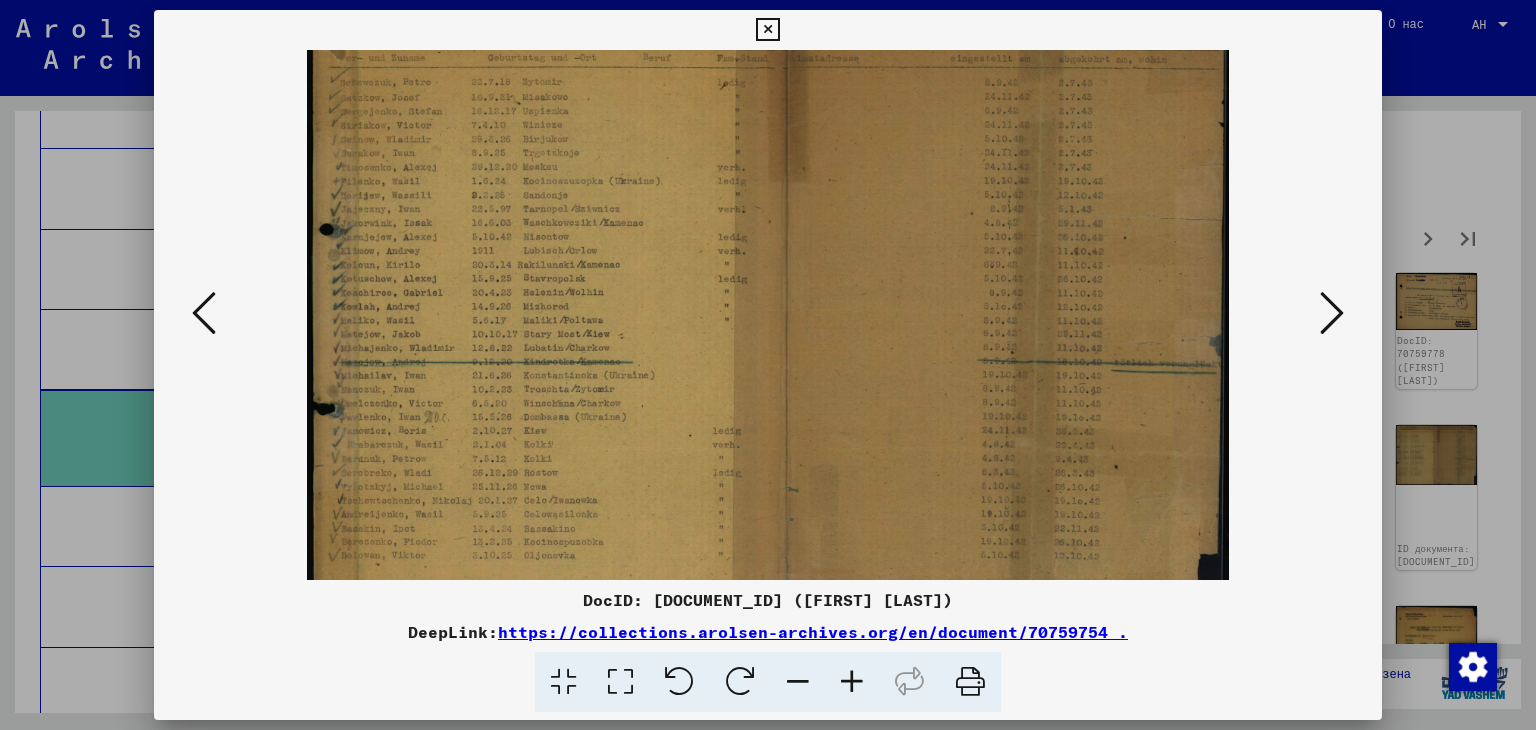 scroll, scrollTop: 72, scrollLeft: 0, axis: vertical 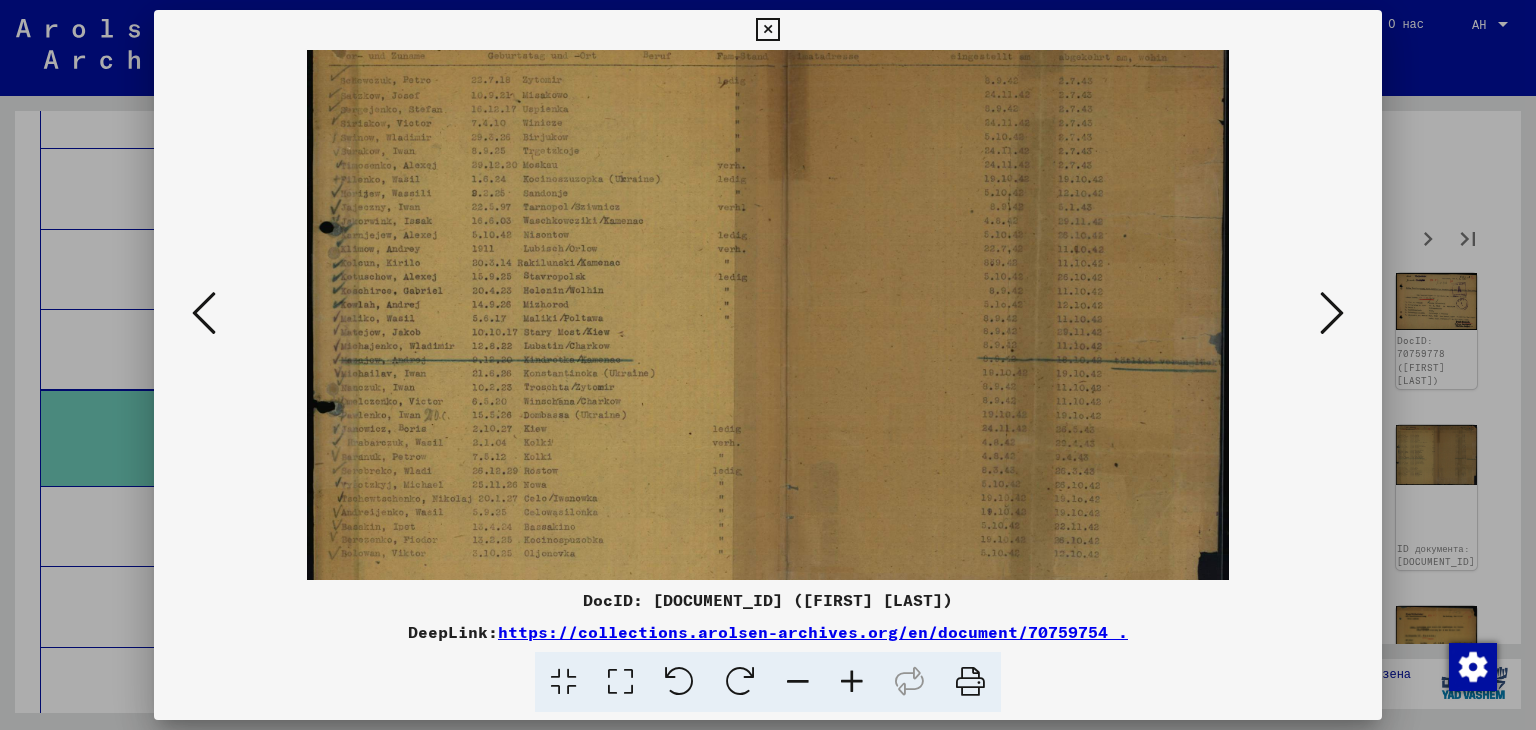 drag, startPoint x: 424, startPoint y: 425, endPoint x: 412, endPoint y: 347, distance: 78.91768 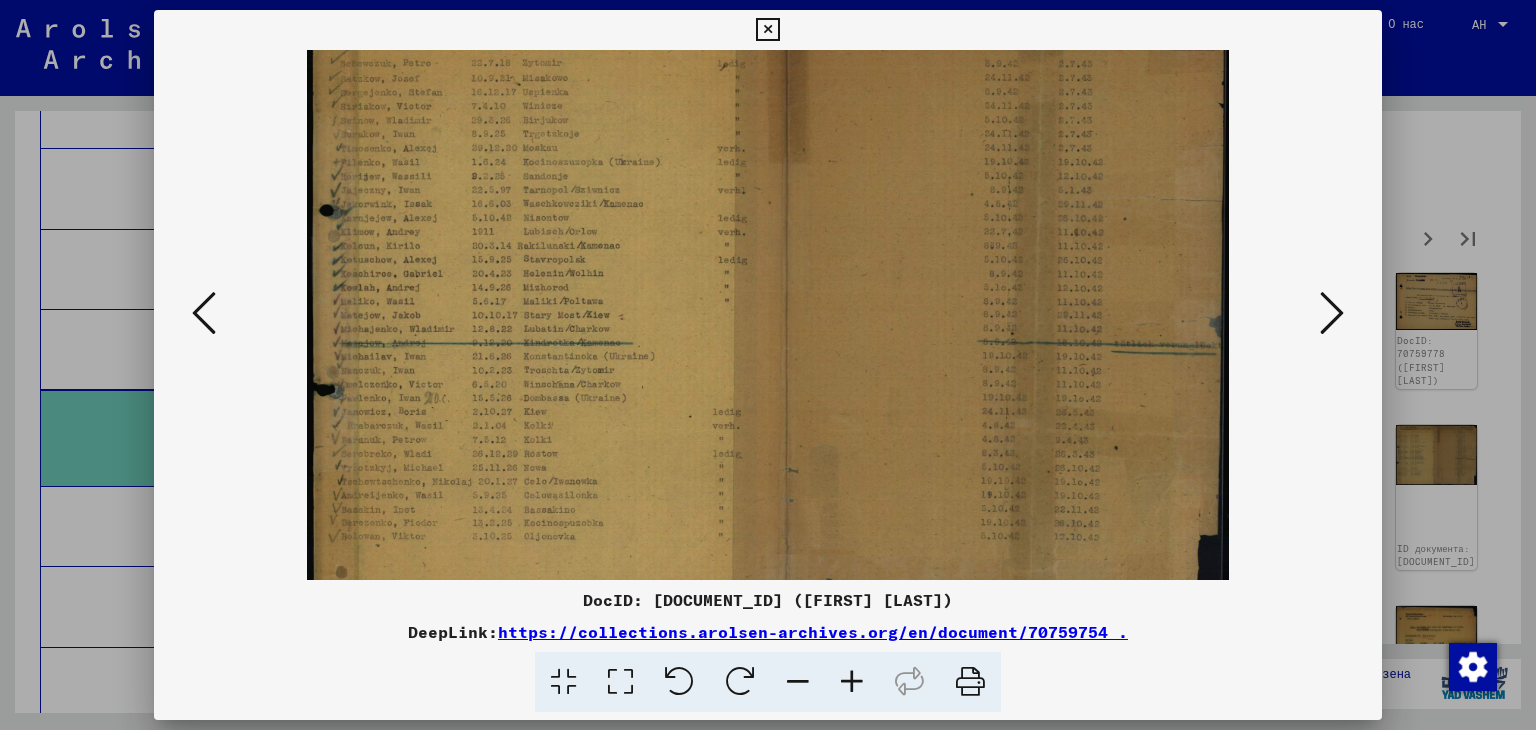 scroll, scrollTop: 92, scrollLeft: 0, axis: vertical 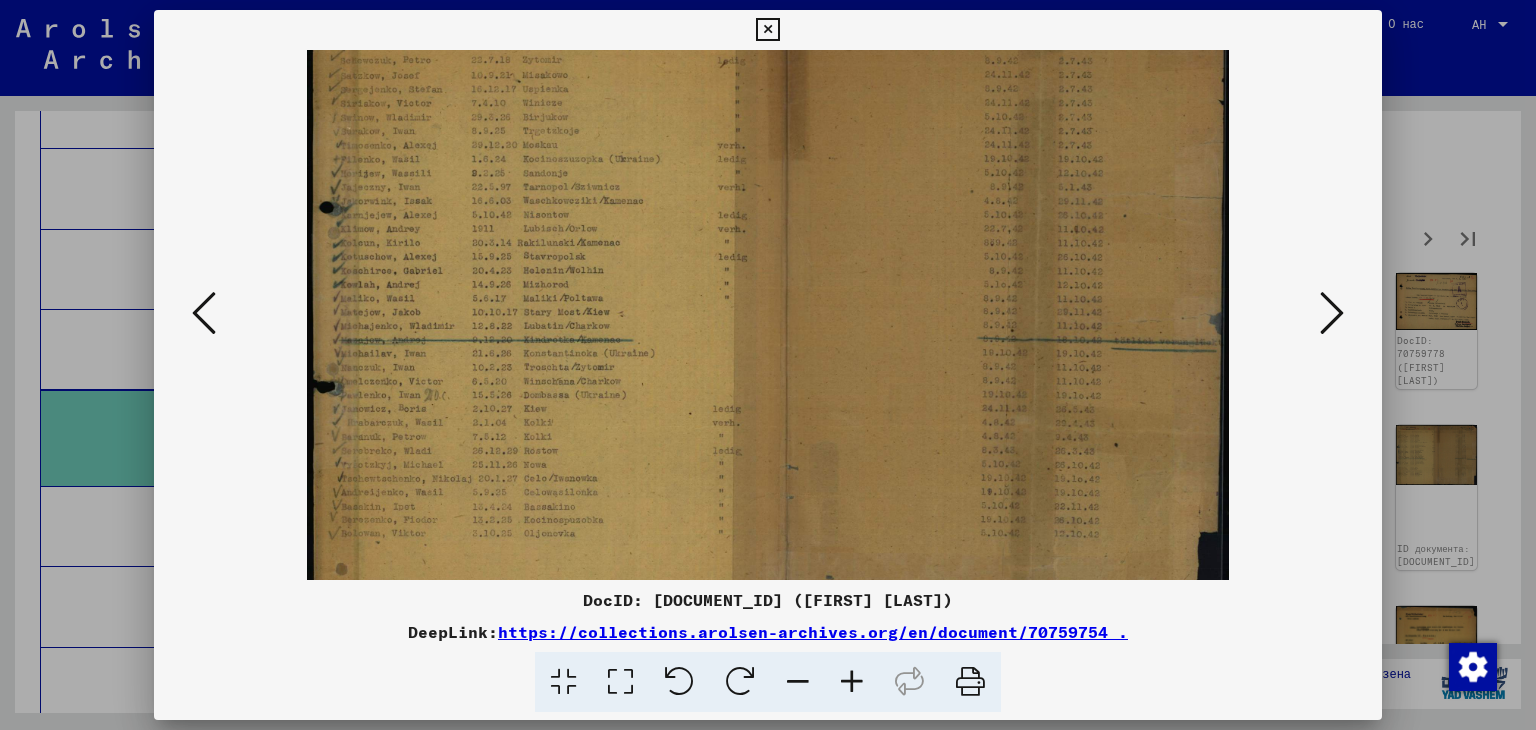 drag, startPoint x: 426, startPoint y: 436, endPoint x: 426, endPoint y: 416, distance: 20 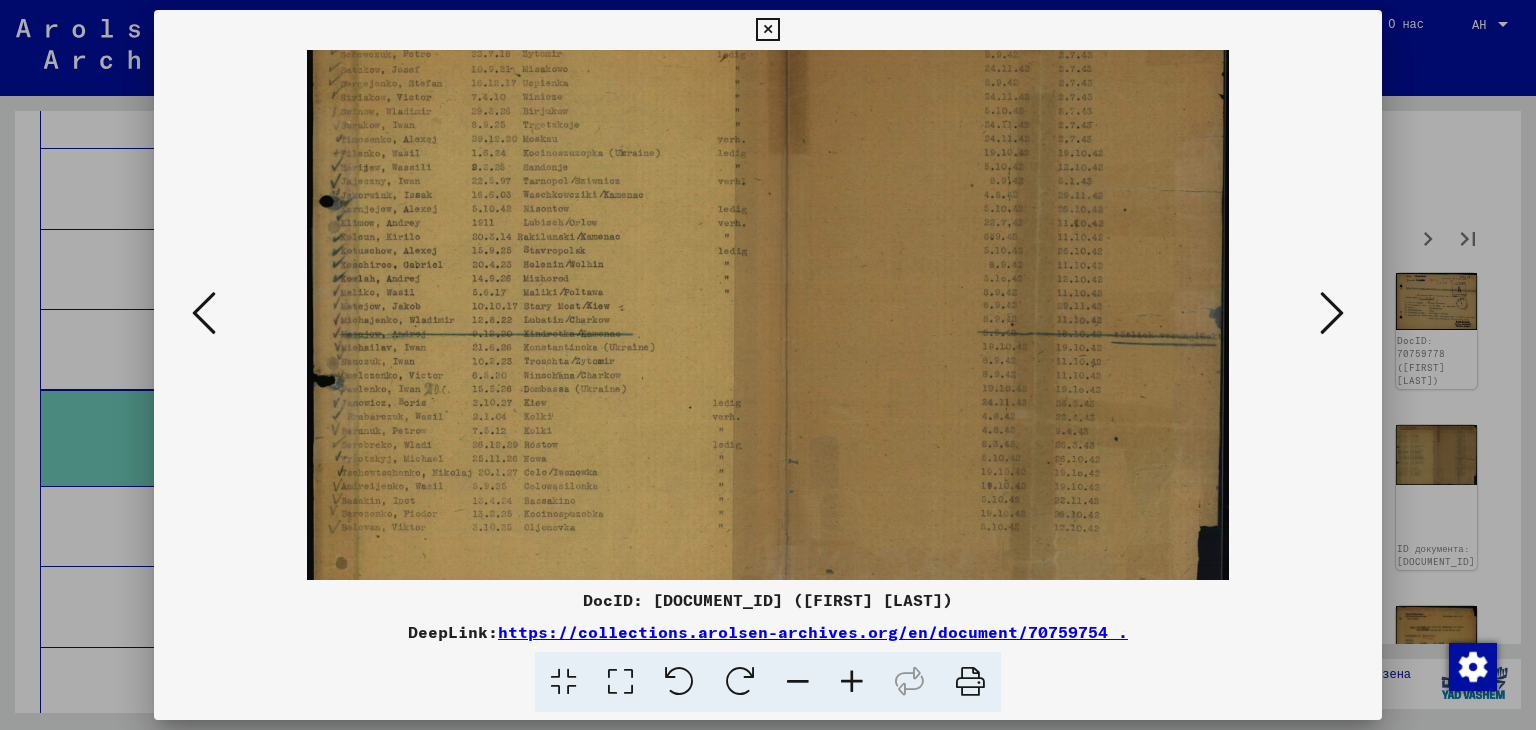 scroll, scrollTop: 102, scrollLeft: 0, axis: vertical 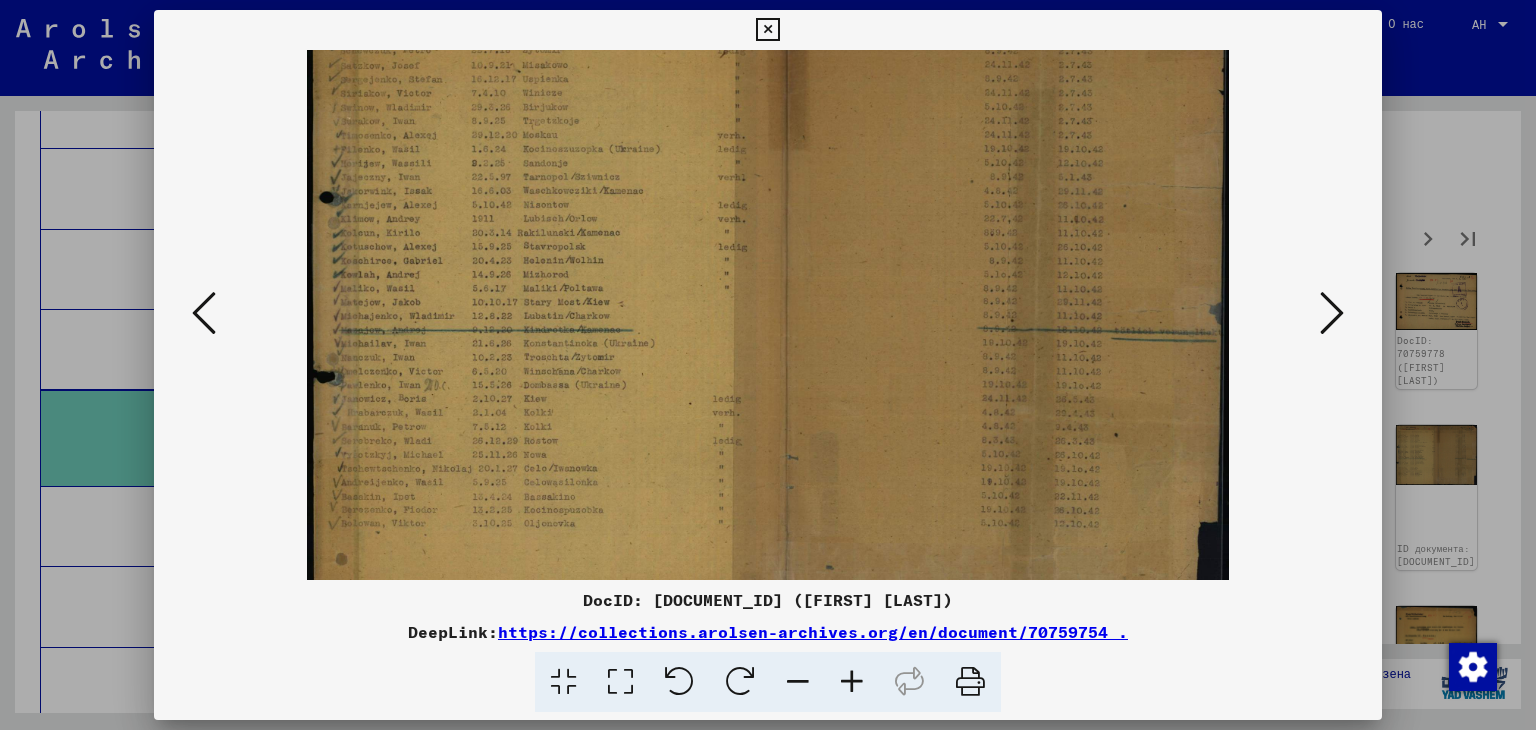 drag, startPoint x: 445, startPoint y: 500, endPoint x: 446, endPoint y: 490, distance: 10.049875 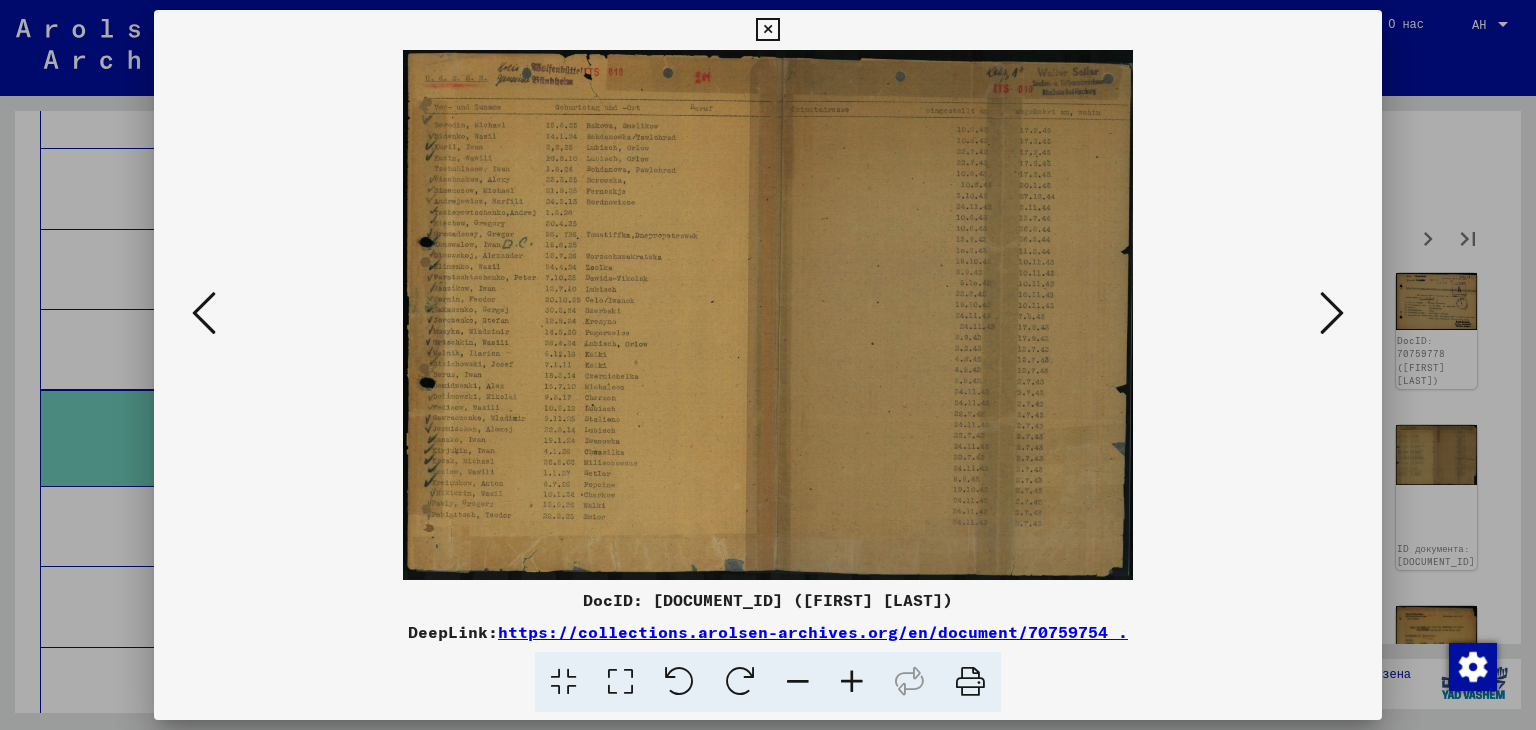 click at bounding box center (852, 682) 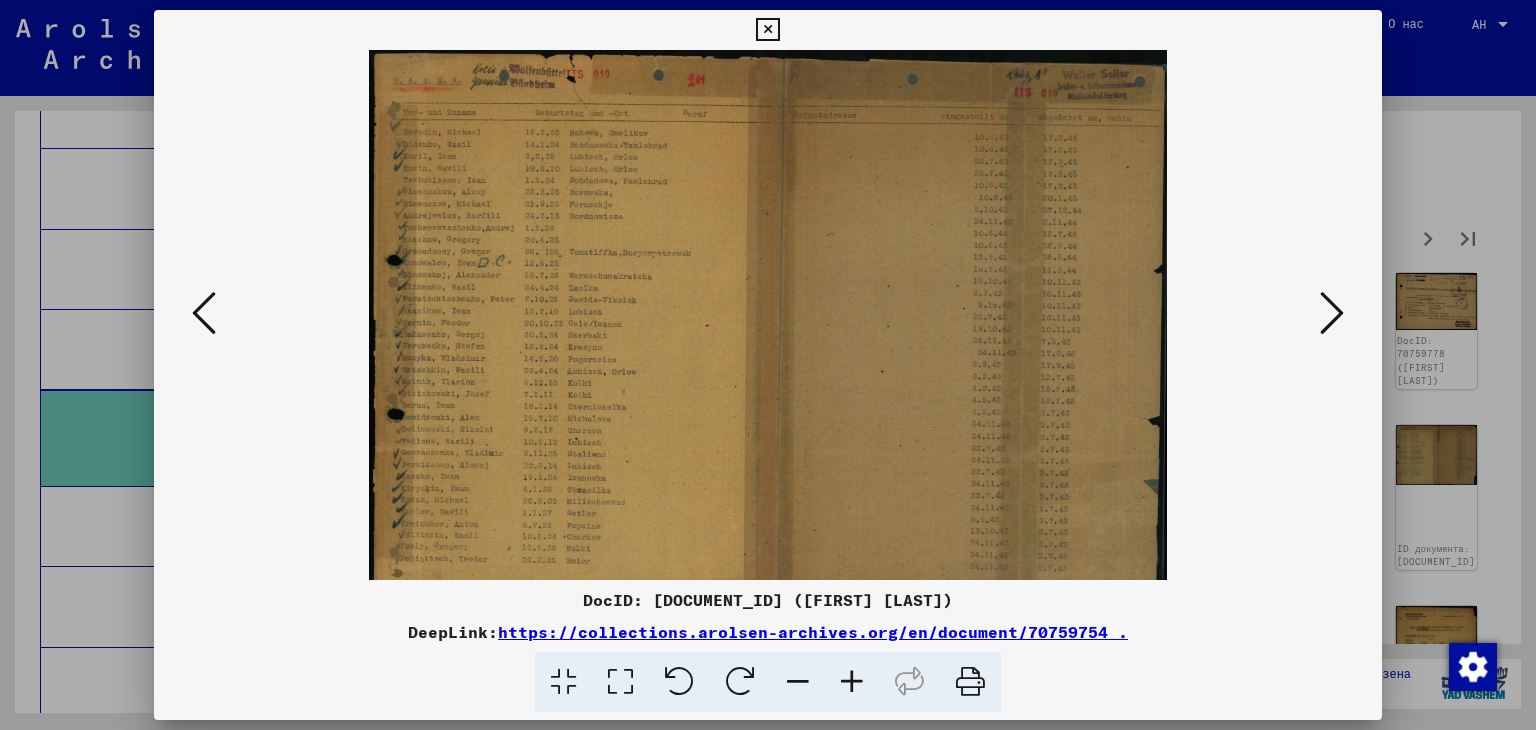 click at bounding box center (852, 682) 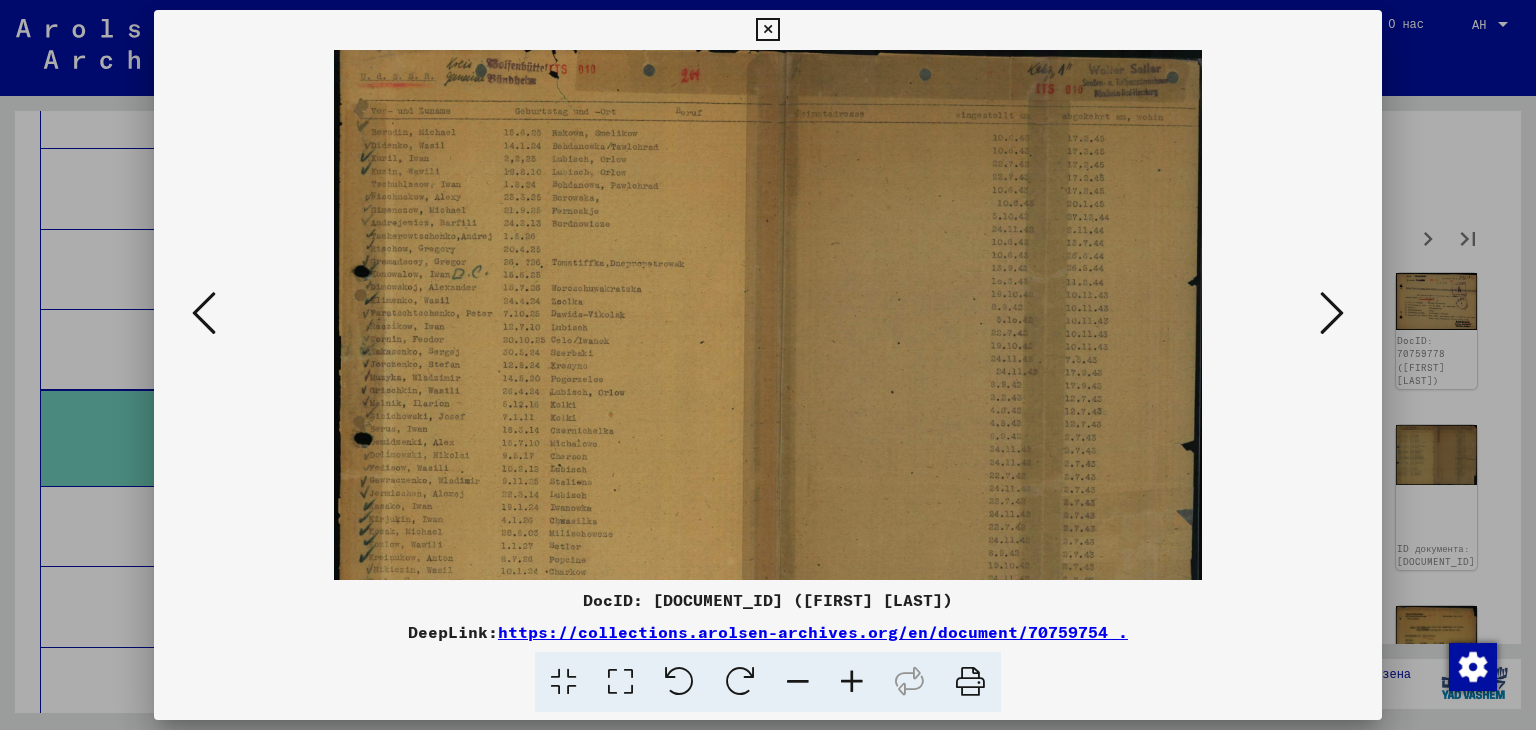 scroll, scrollTop: 0, scrollLeft: 0, axis: both 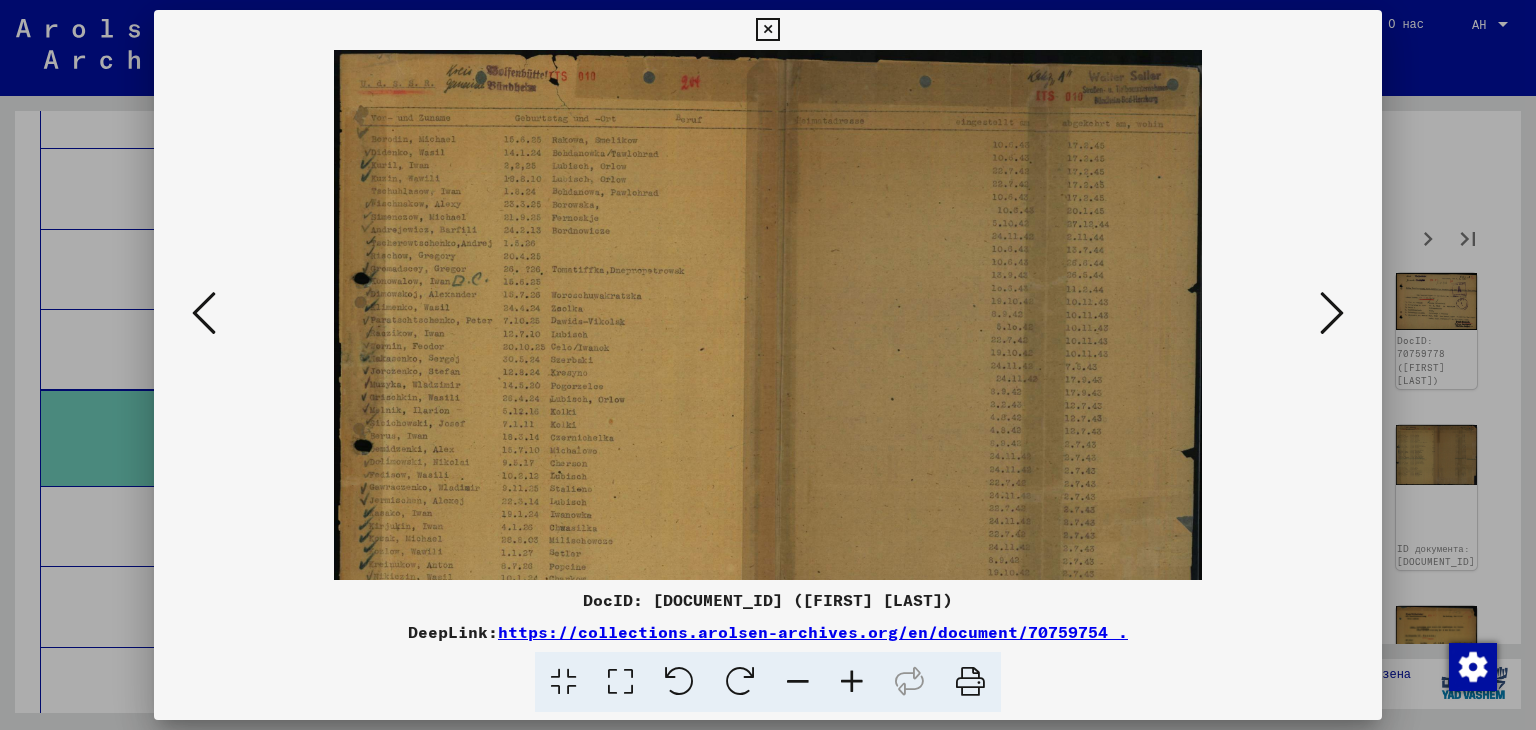 drag, startPoint x: 516, startPoint y: 455, endPoint x: 535, endPoint y: 483, distance: 33.83785 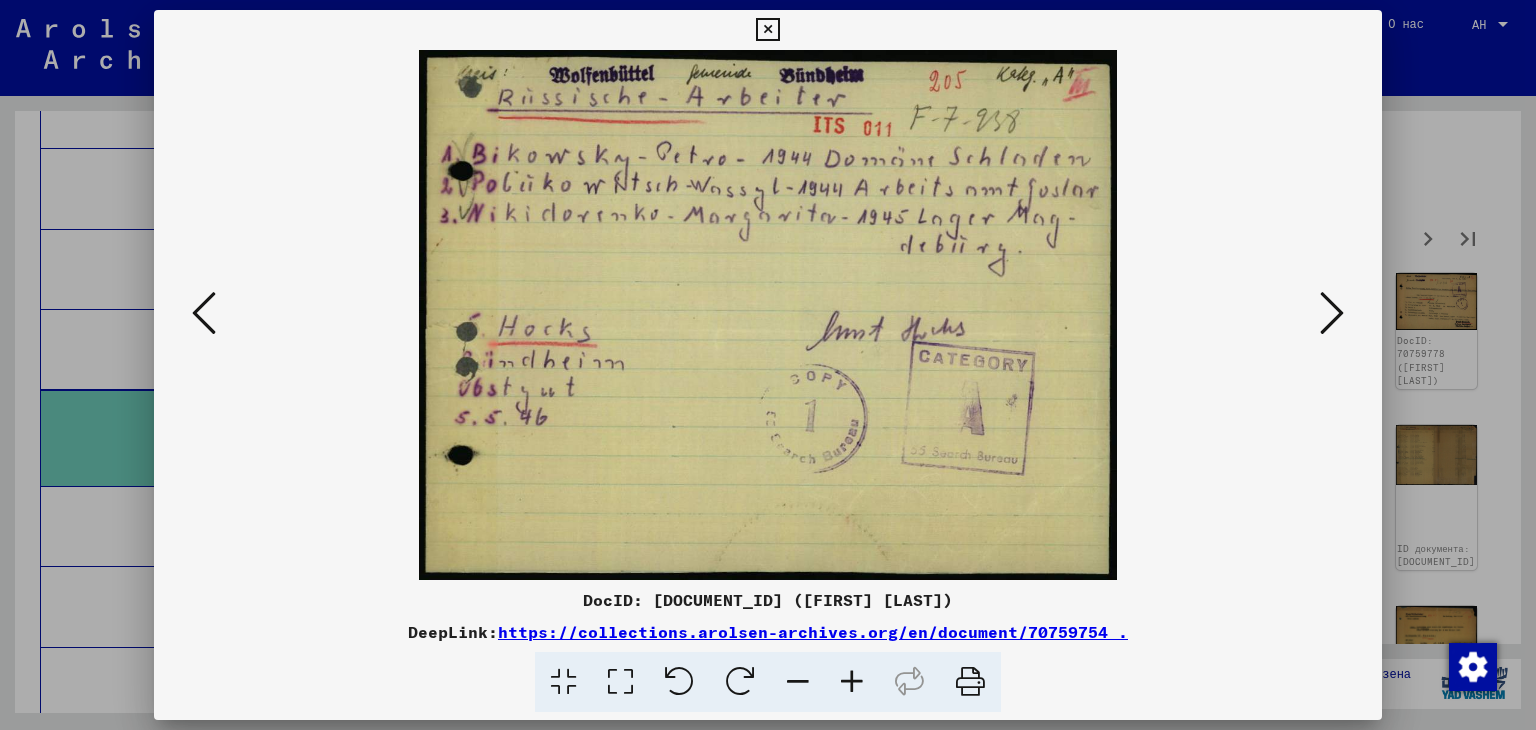 click at bounding box center [1332, 313] 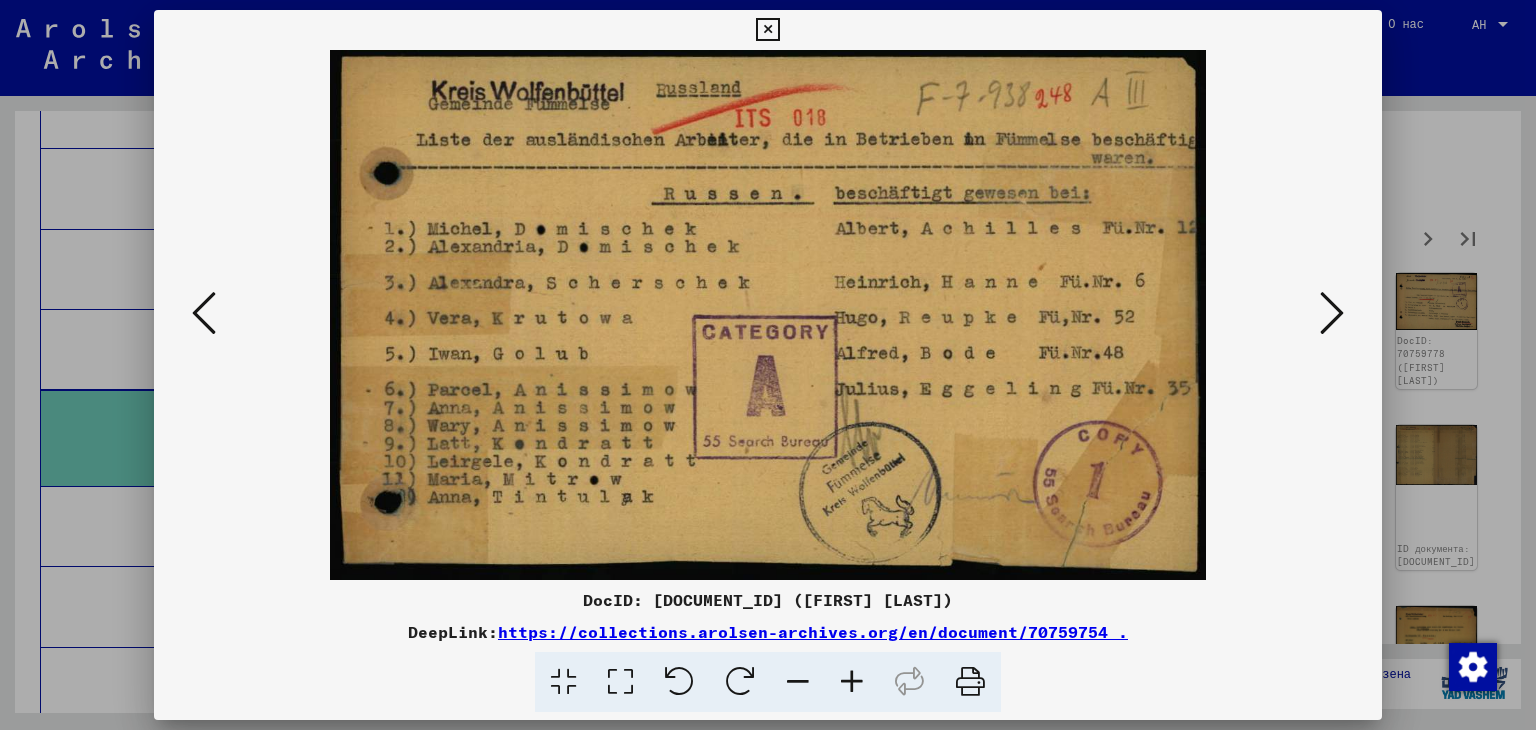 click at bounding box center (1332, 313) 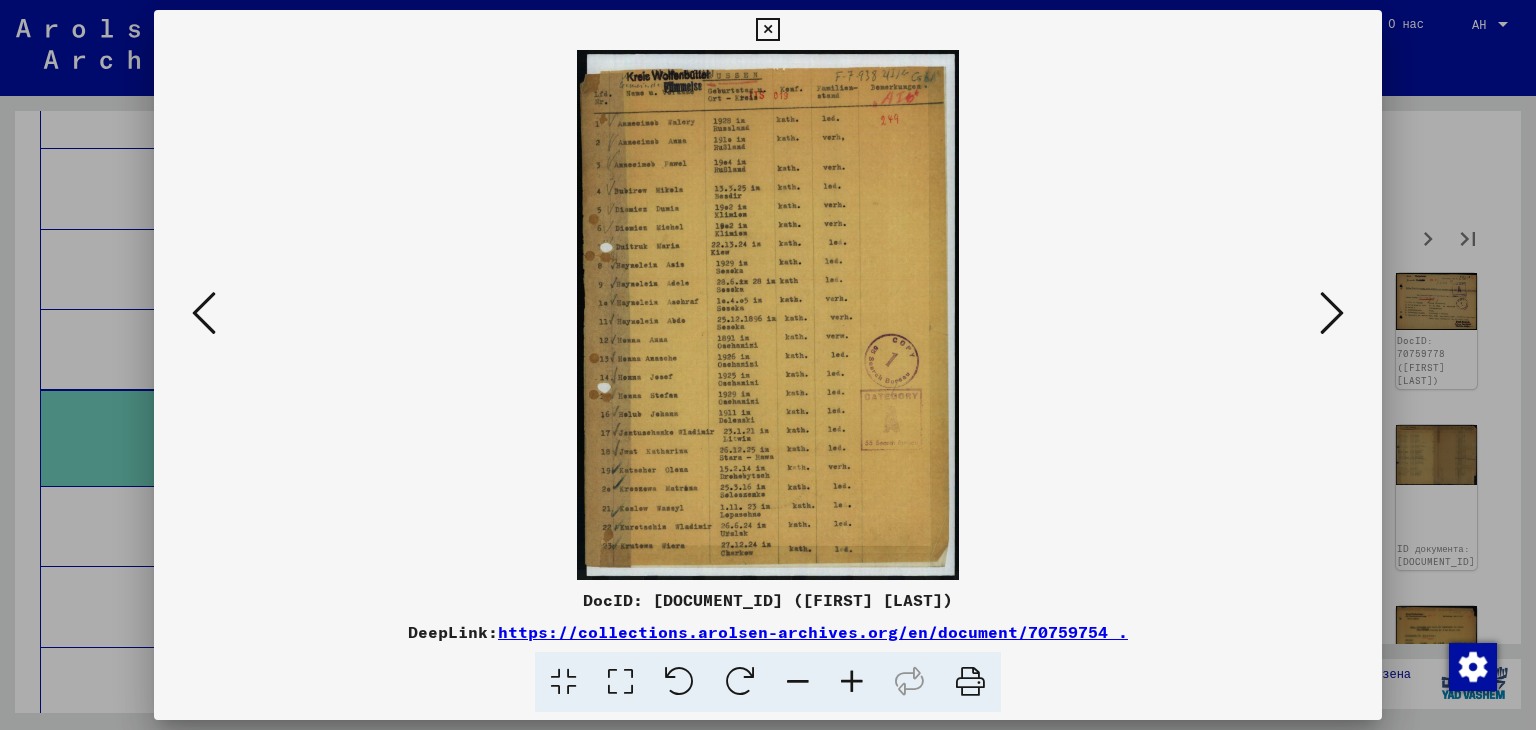 click at bounding box center [852, 682] 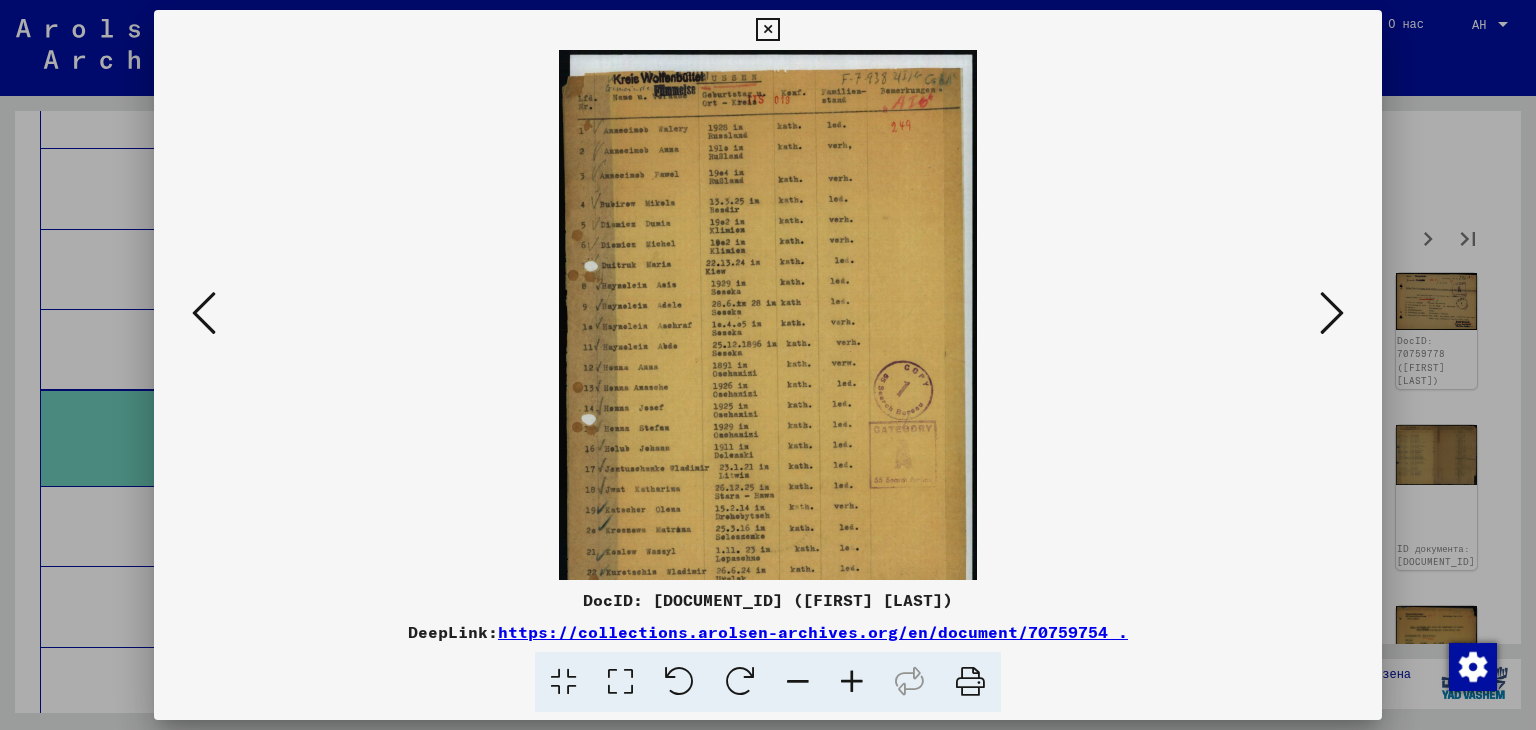 click at bounding box center (852, 682) 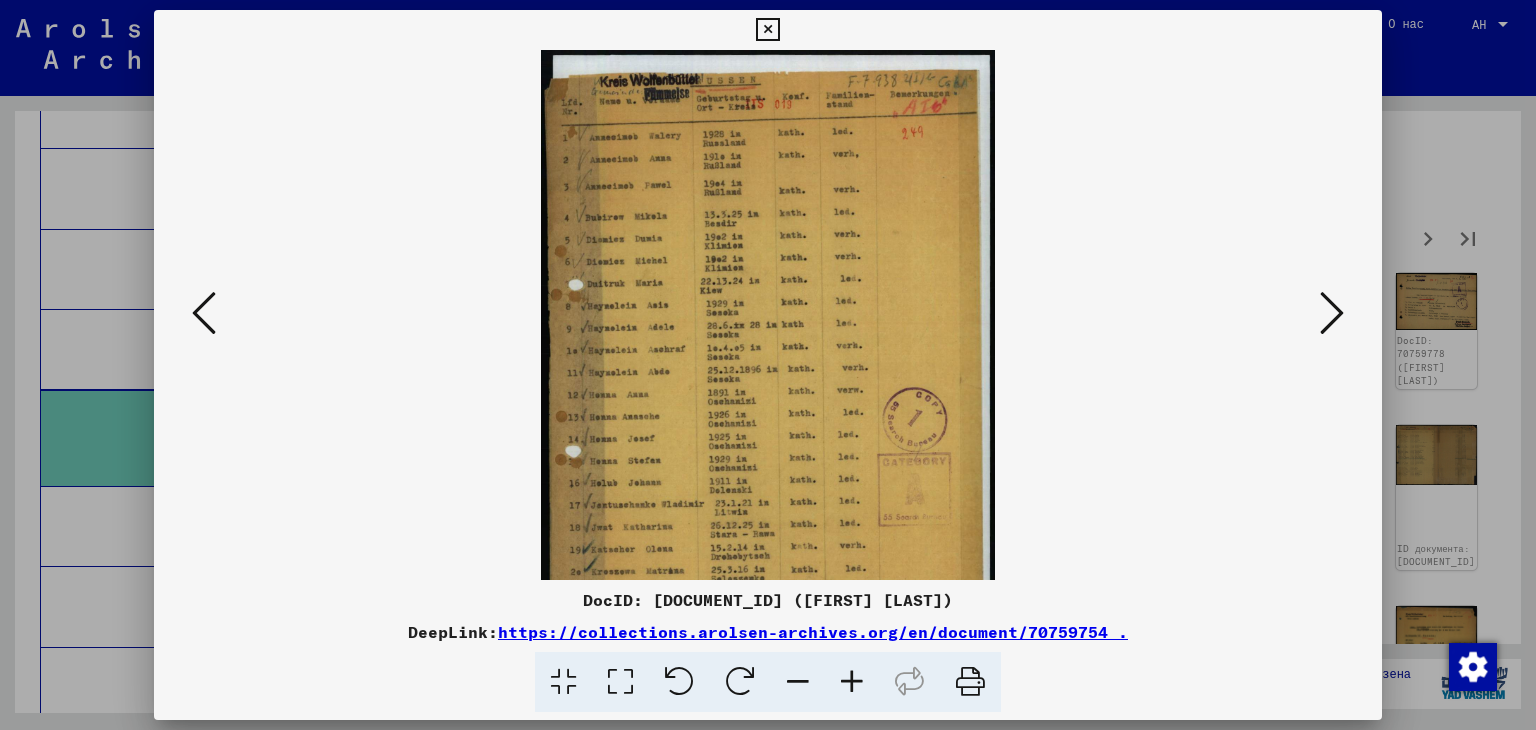 click at bounding box center (852, 682) 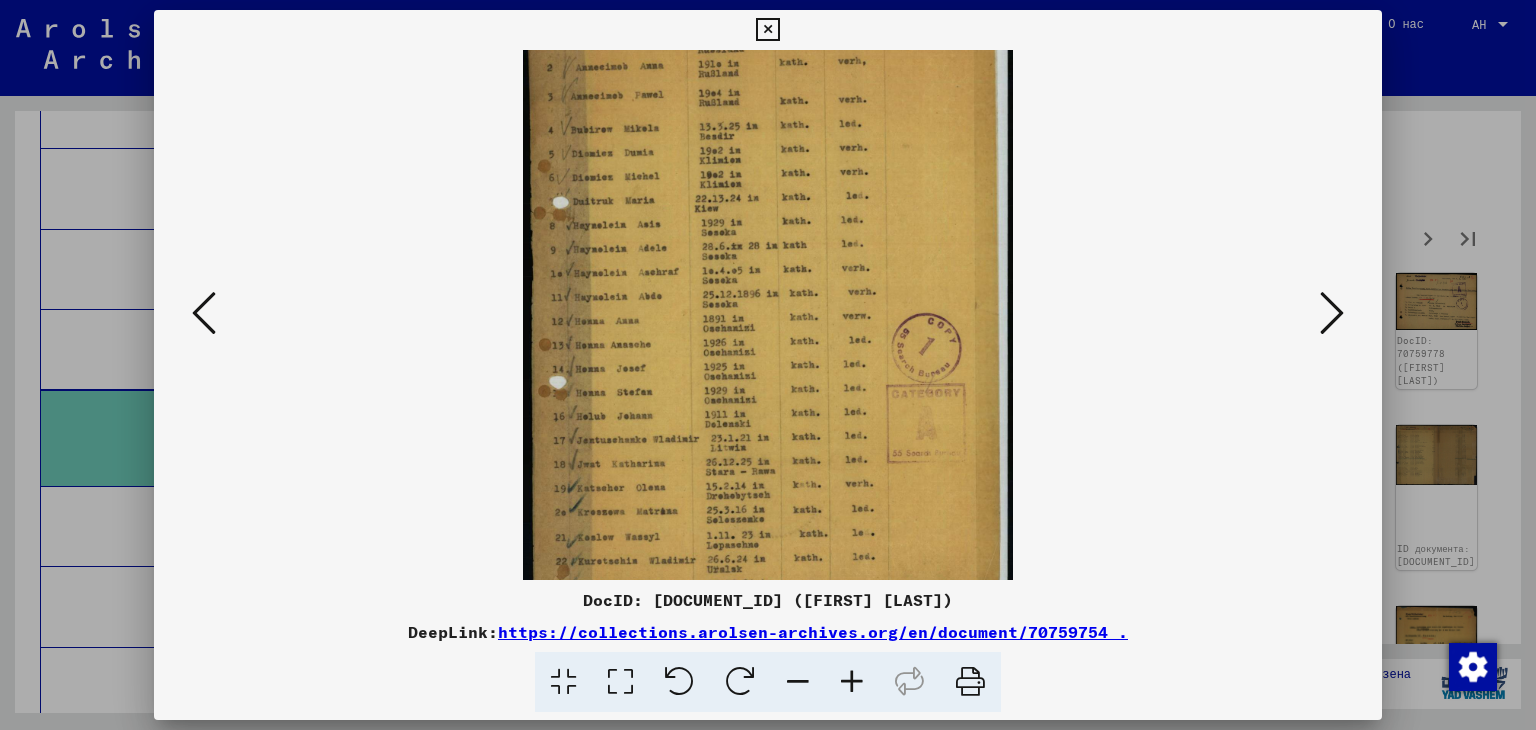 scroll, scrollTop: 122, scrollLeft: 0, axis: vertical 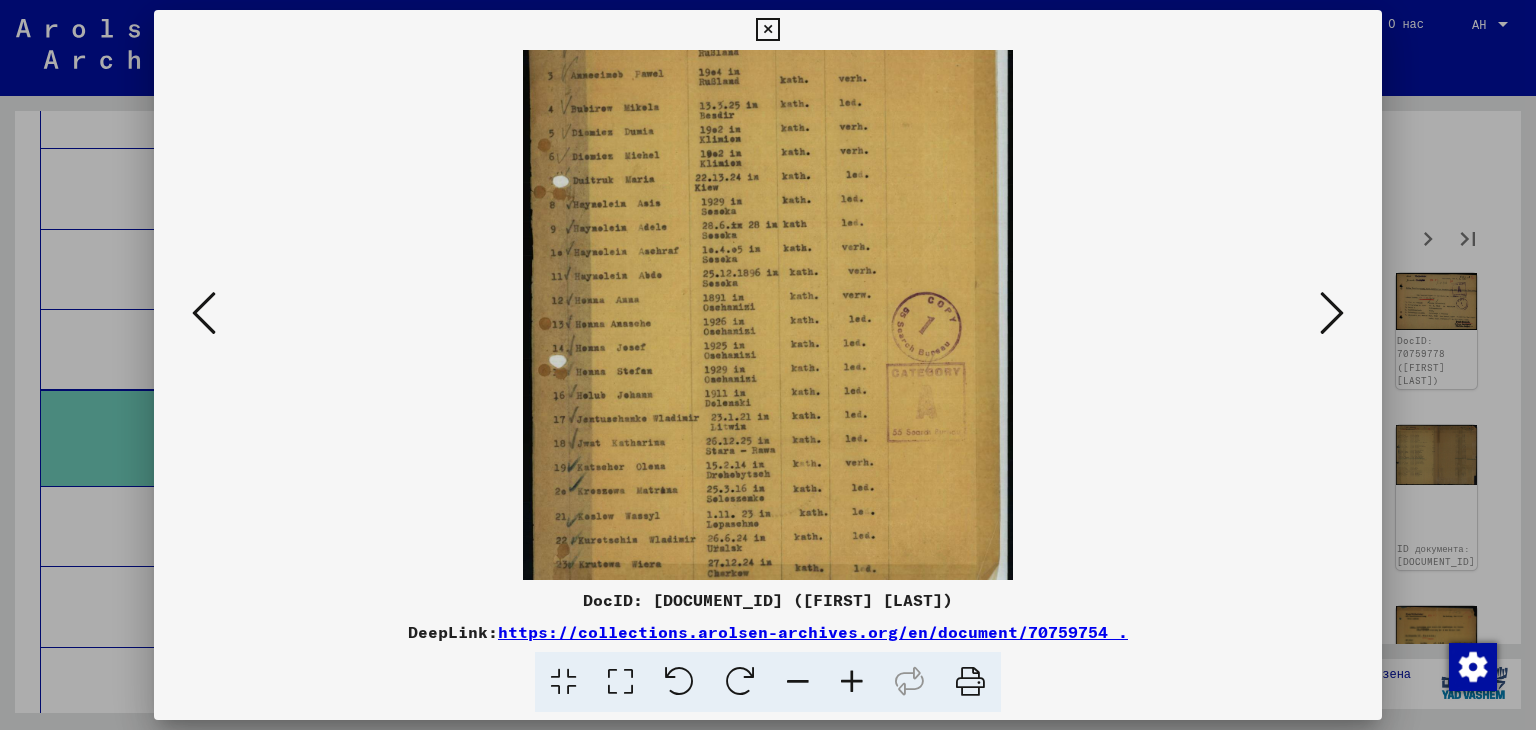 drag, startPoint x: 728, startPoint y: 361, endPoint x: 708, endPoint y: 242, distance: 120.66897 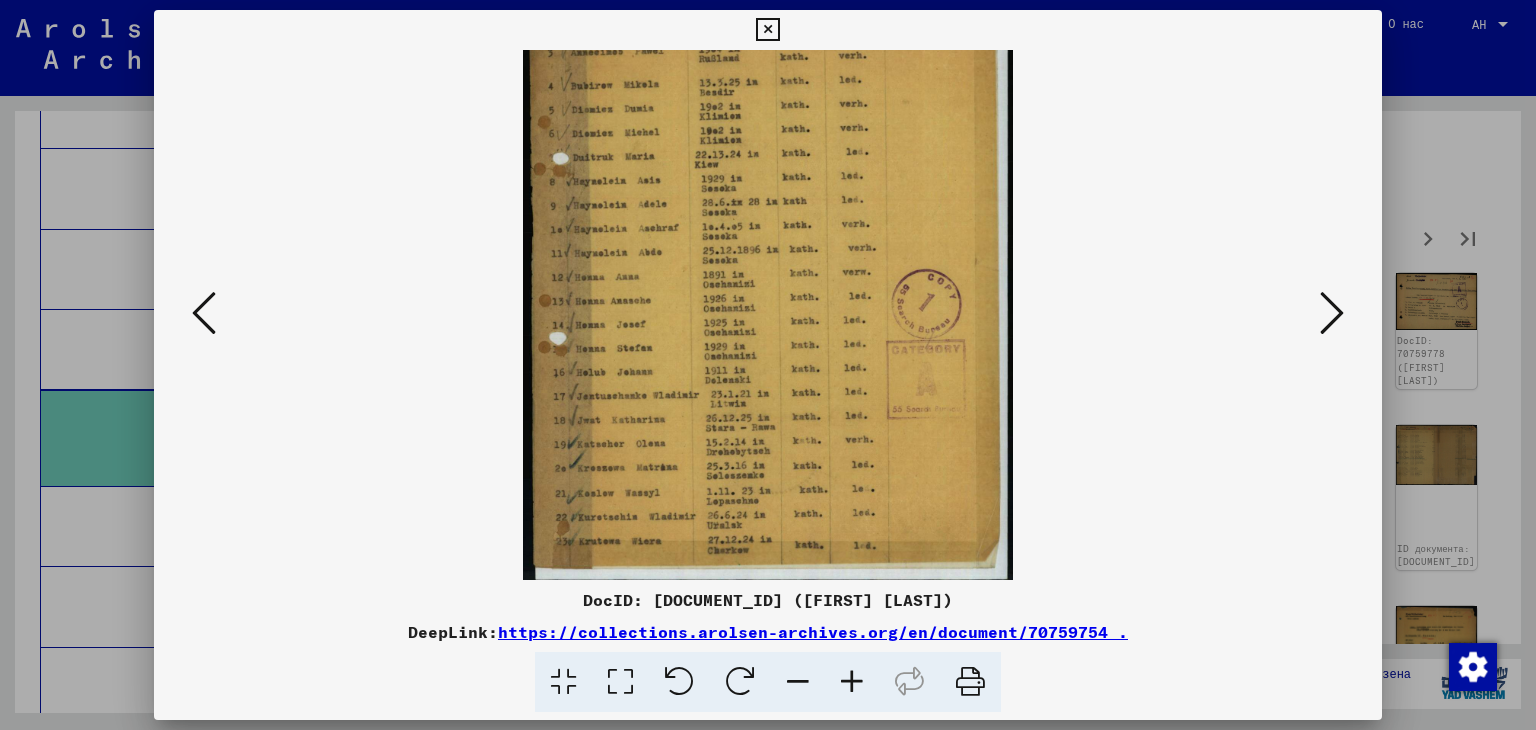 scroll, scrollTop: 149, scrollLeft: 0, axis: vertical 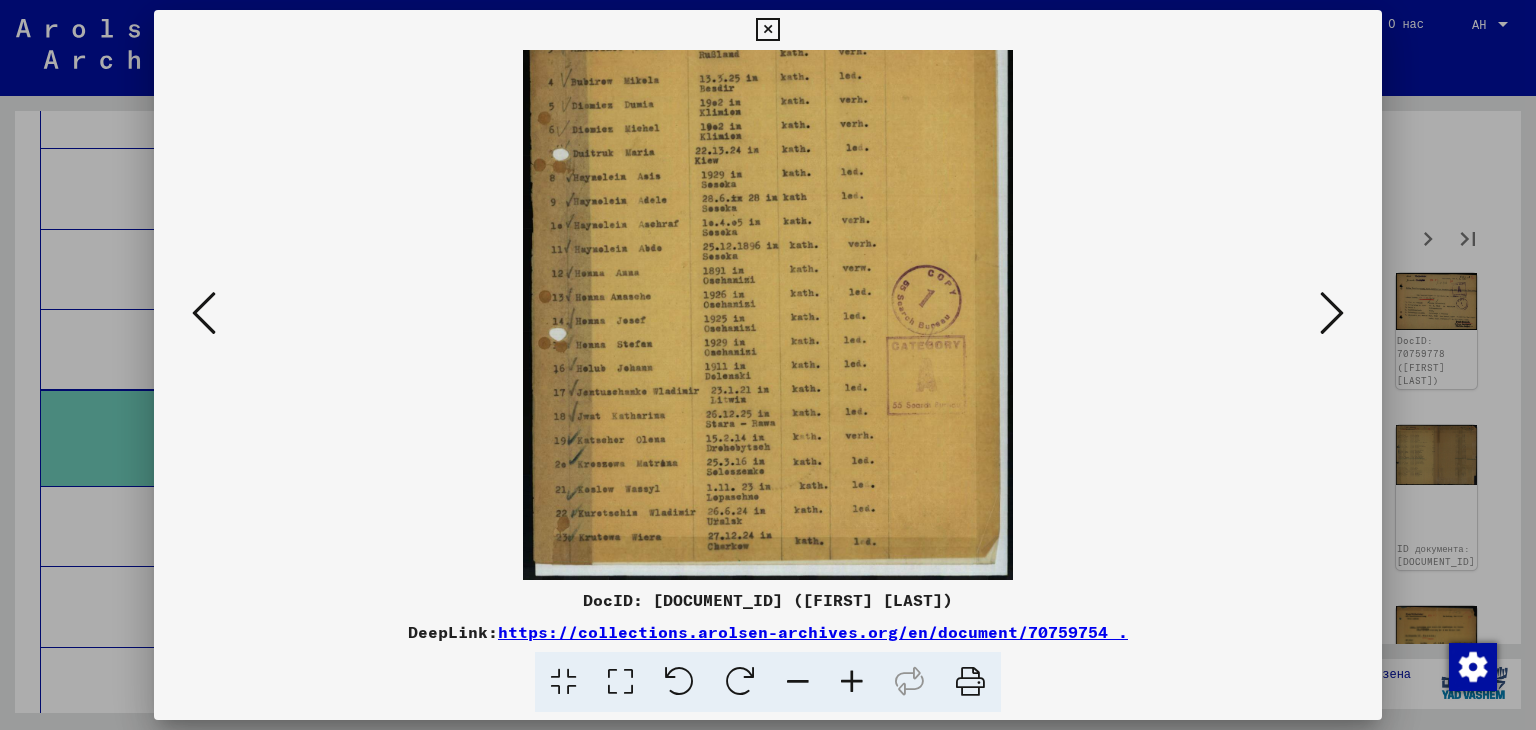 drag, startPoint x: 756, startPoint y: 418, endPoint x: 749, endPoint y: 371, distance: 47.518417 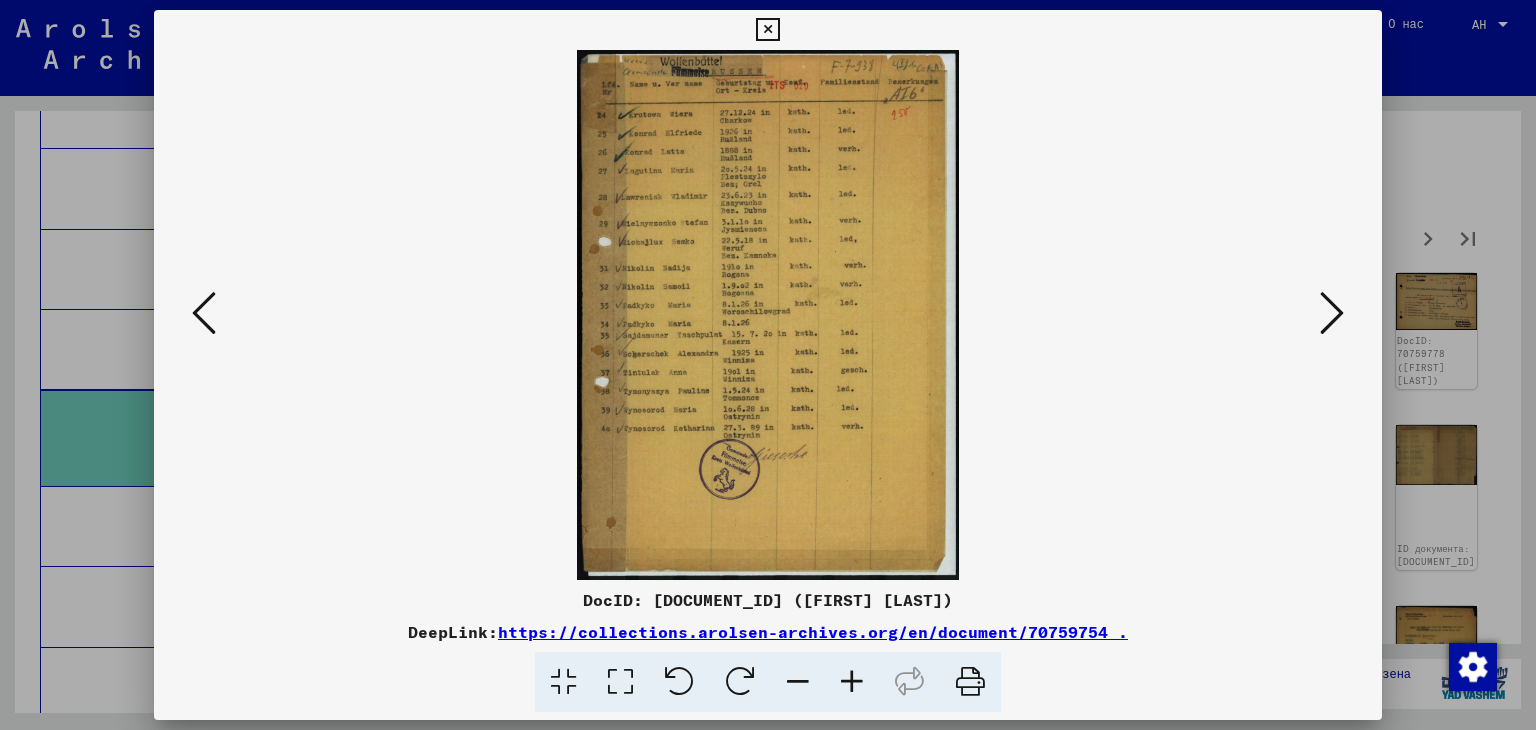 scroll, scrollTop: 0, scrollLeft: 0, axis: both 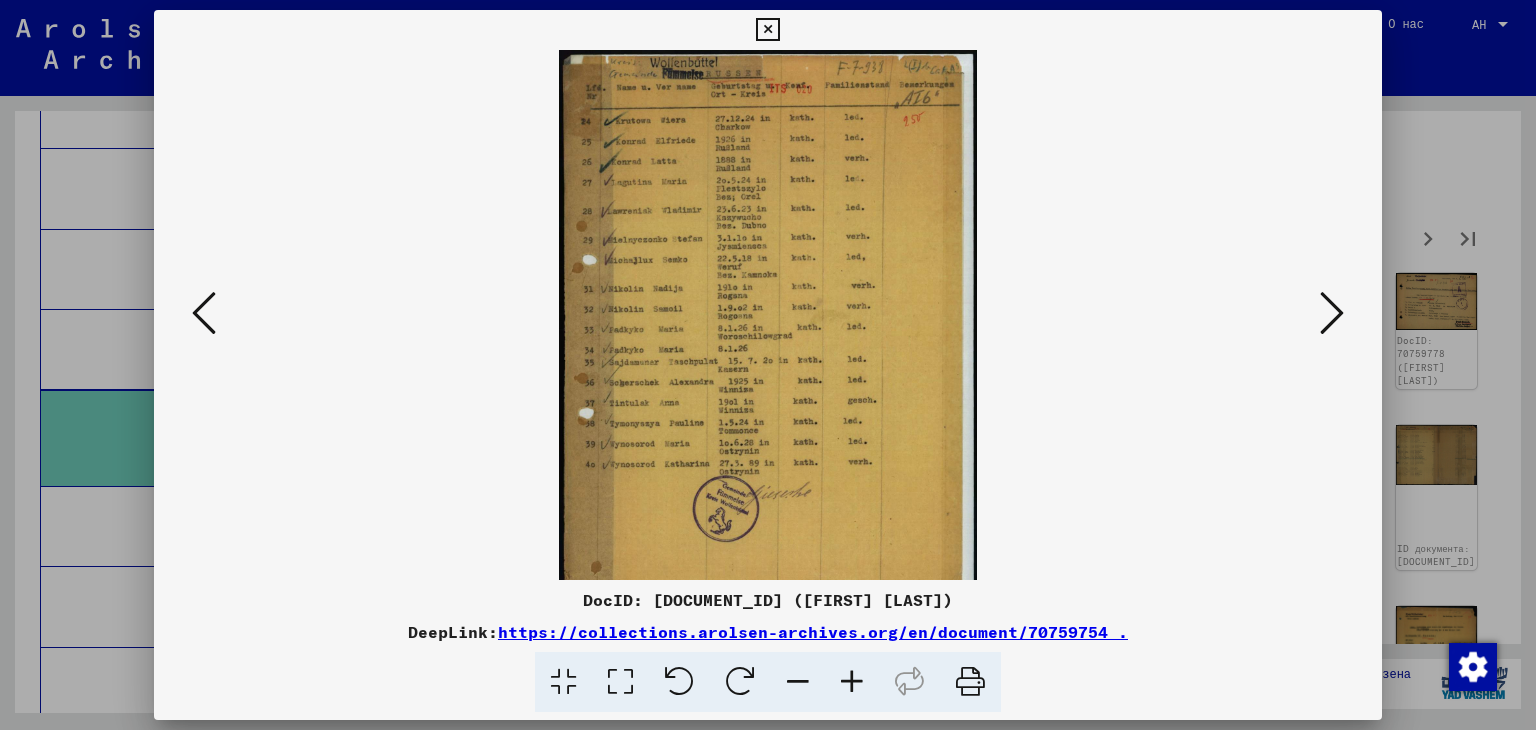 click at bounding box center (852, 682) 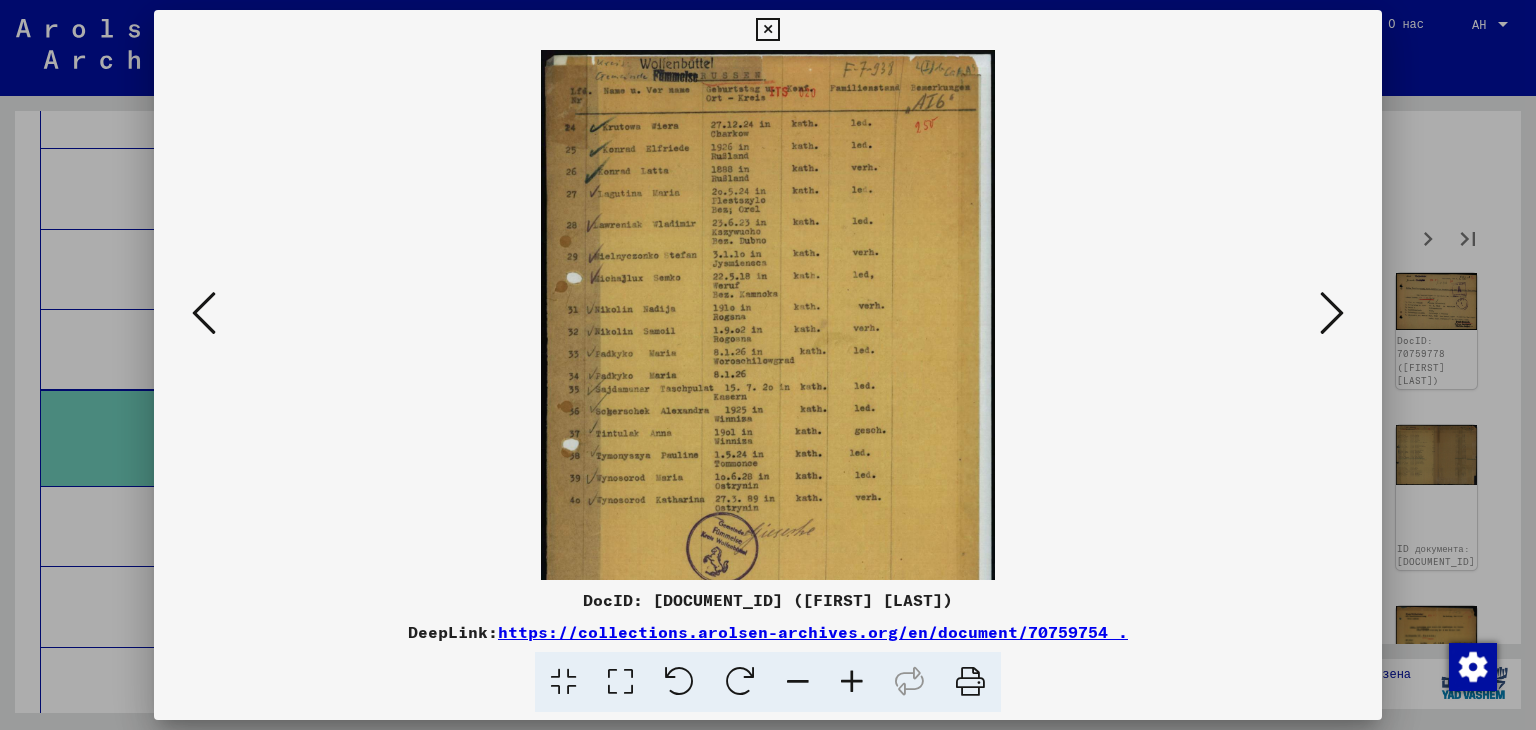 click at bounding box center (852, 682) 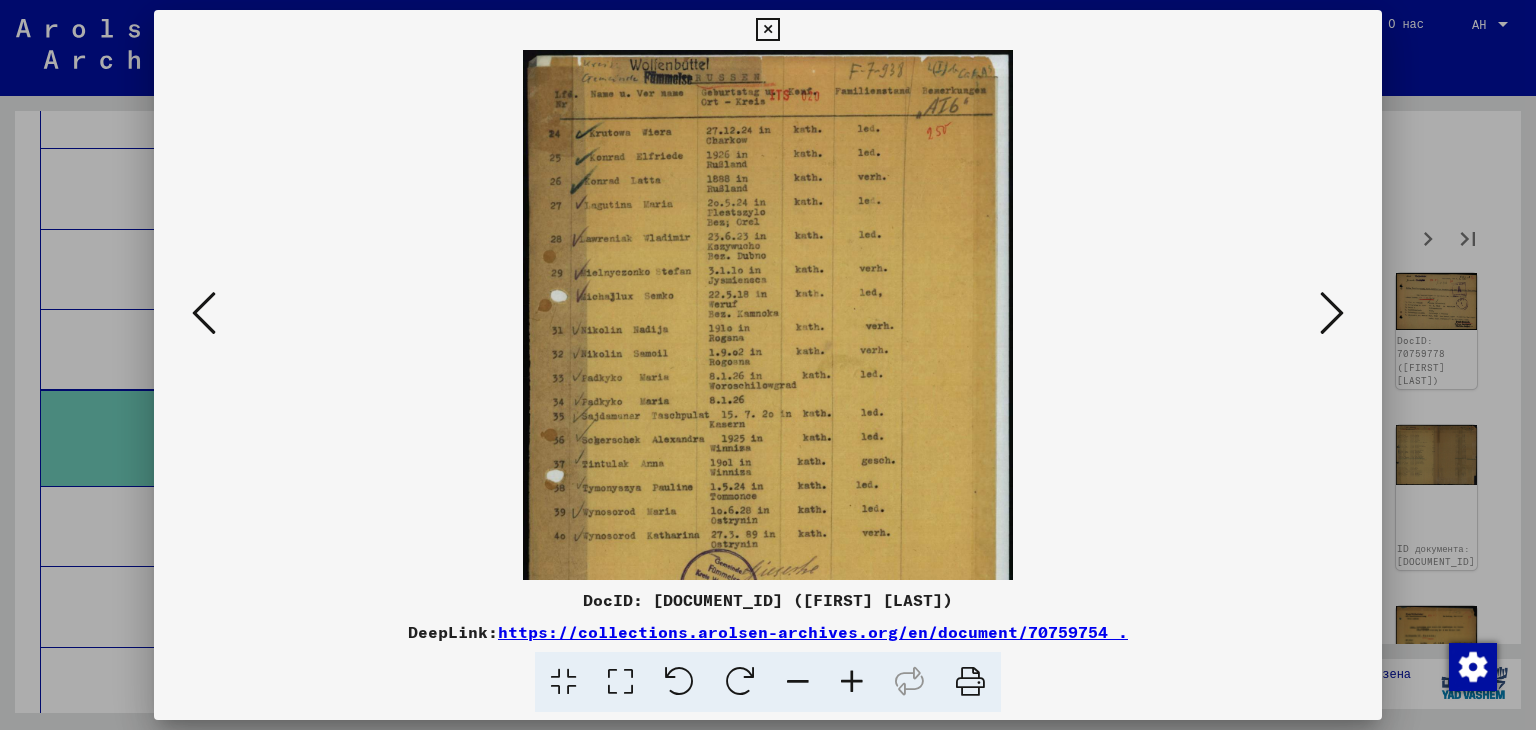 scroll, scrollTop: 31, scrollLeft: 0, axis: vertical 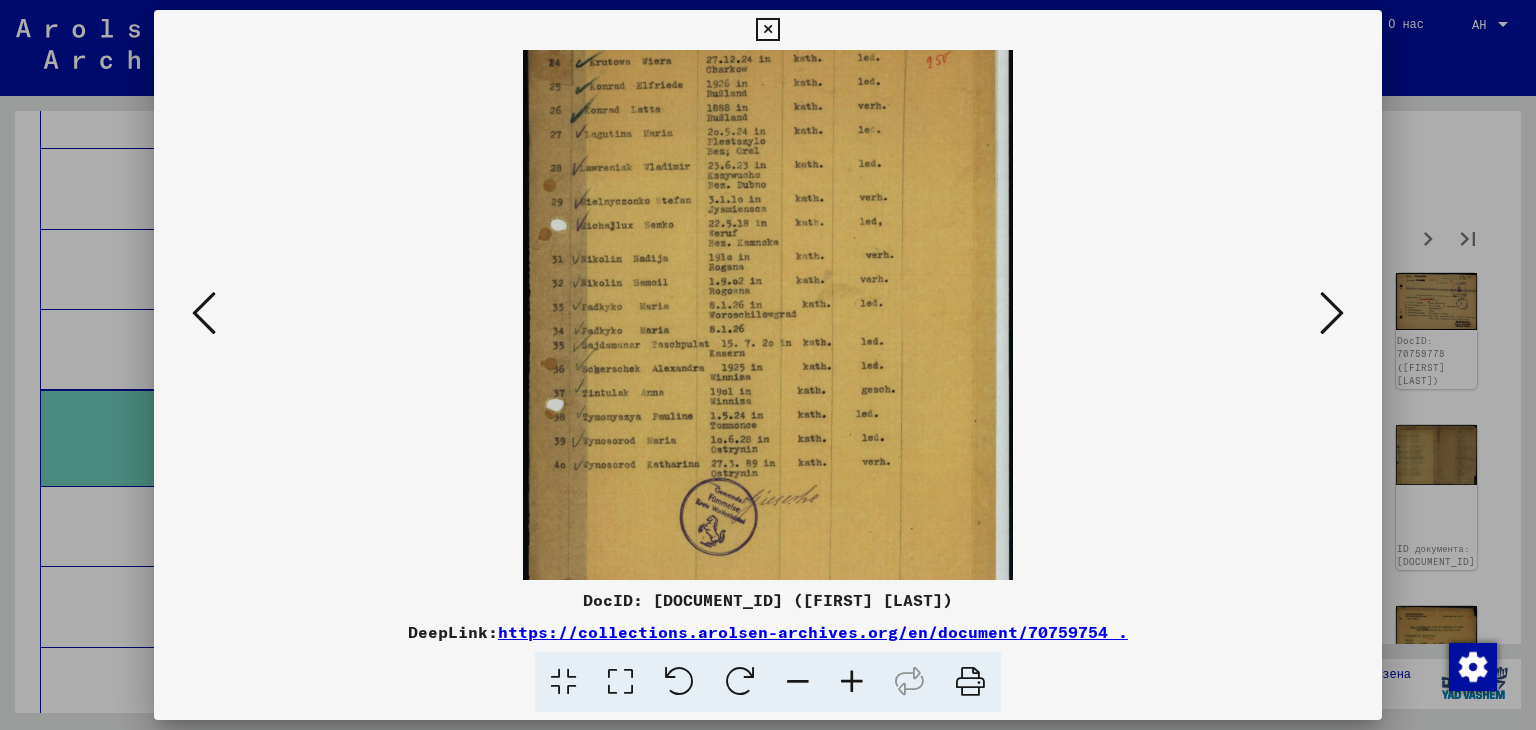 drag, startPoint x: 691, startPoint y: 335, endPoint x: 688, endPoint y: 264, distance: 71.063354 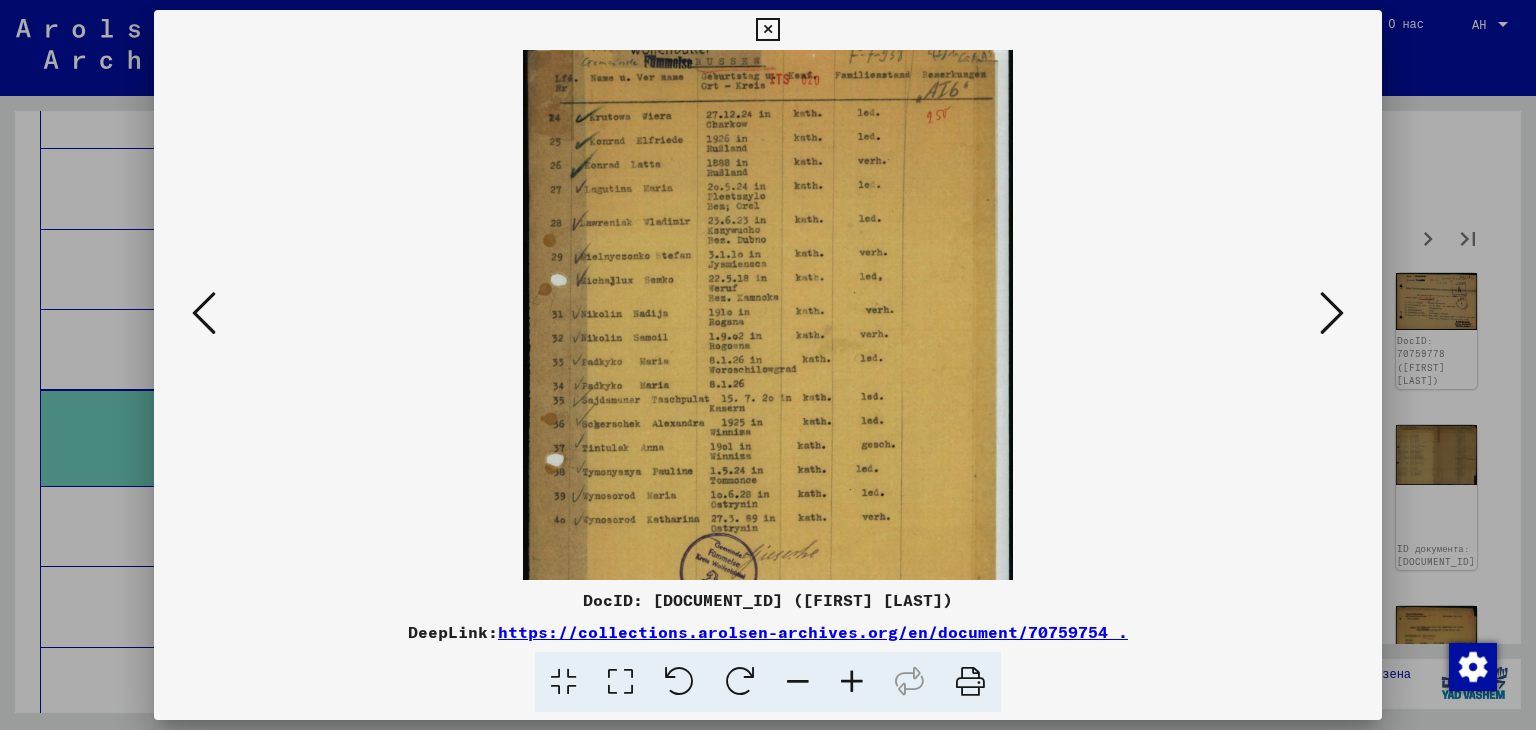 scroll, scrollTop: 0, scrollLeft: 0, axis: both 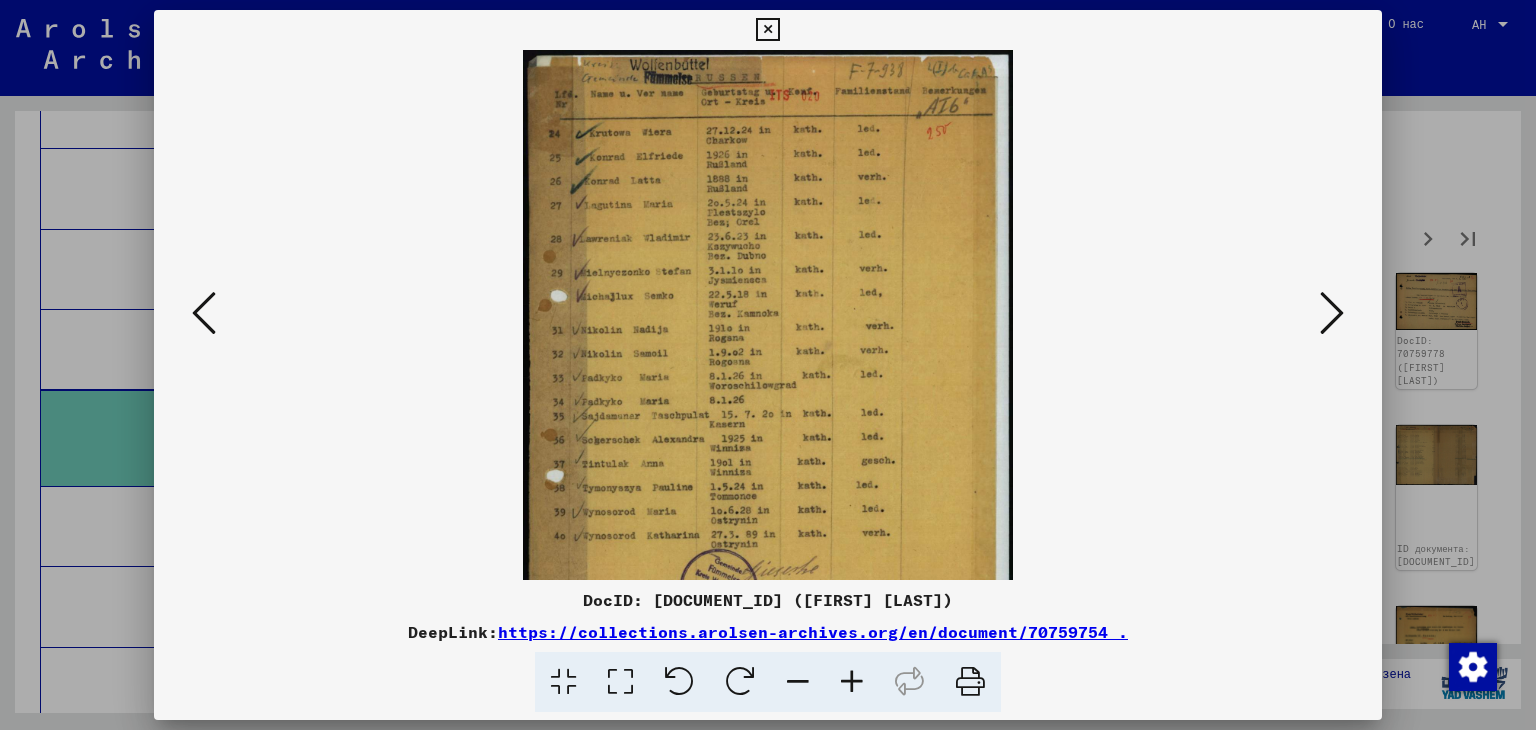 drag, startPoint x: 735, startPoint y: 209, endPoint x: 737, endPoint y: 365, distance: 156.01282 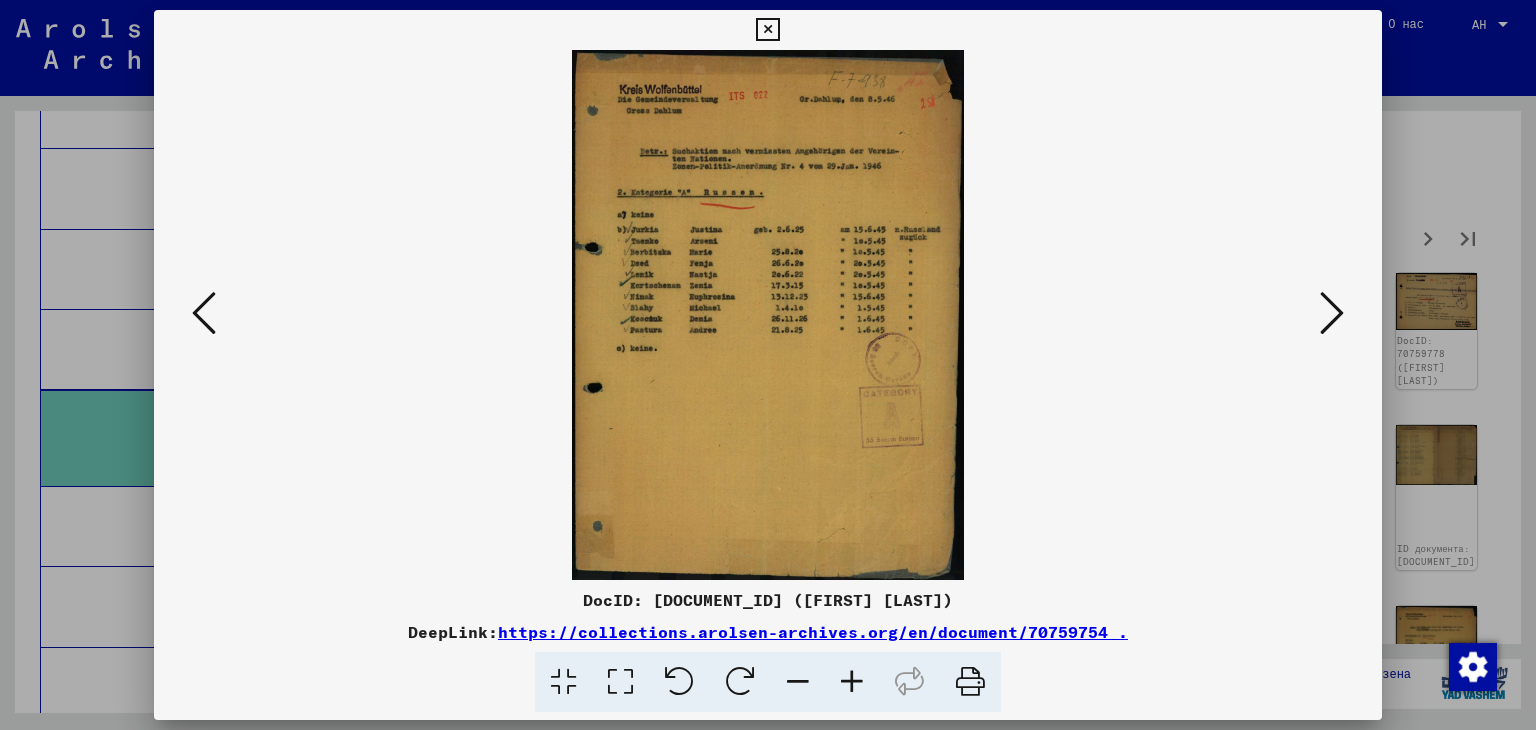click at bounding box center [852, 682] 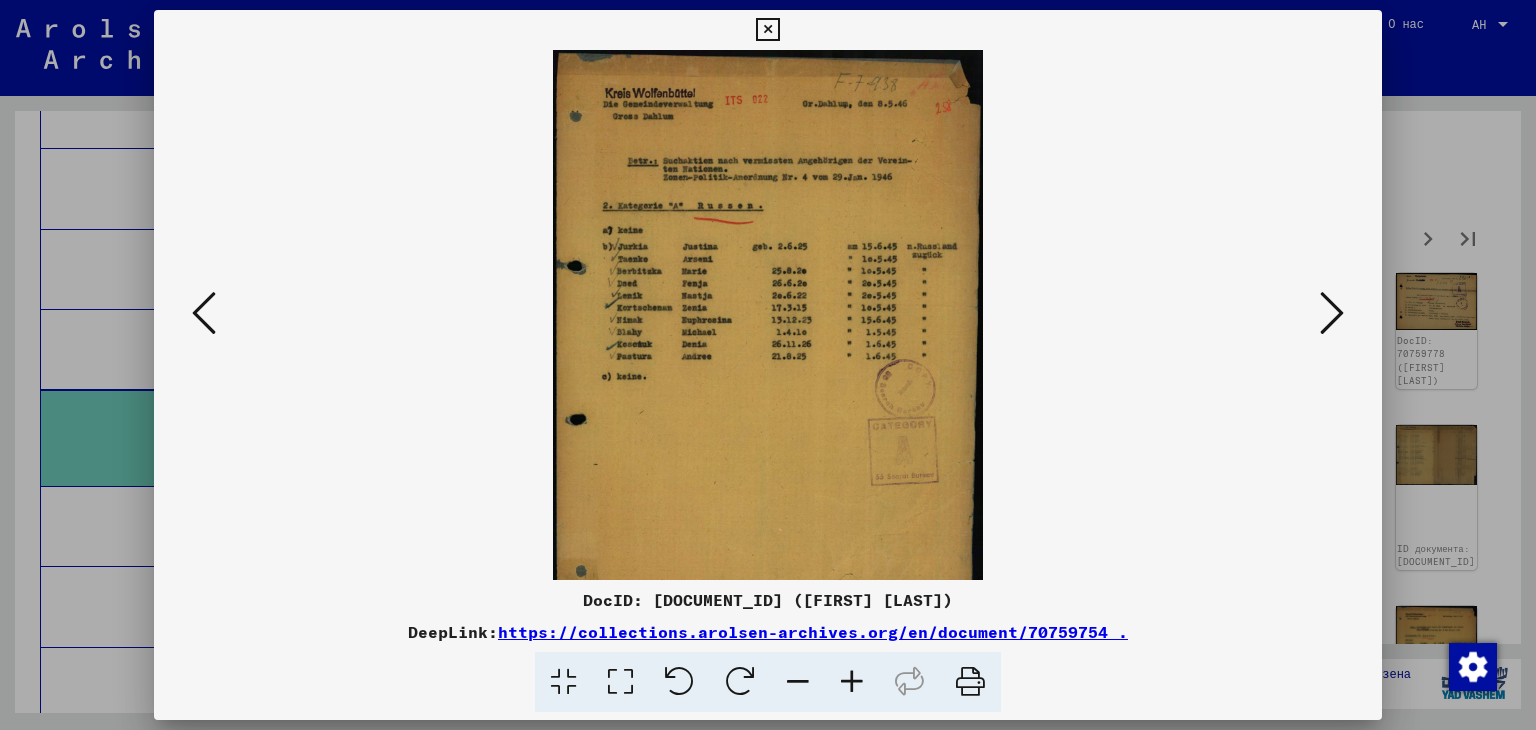 click at bounding box center [852, 682] 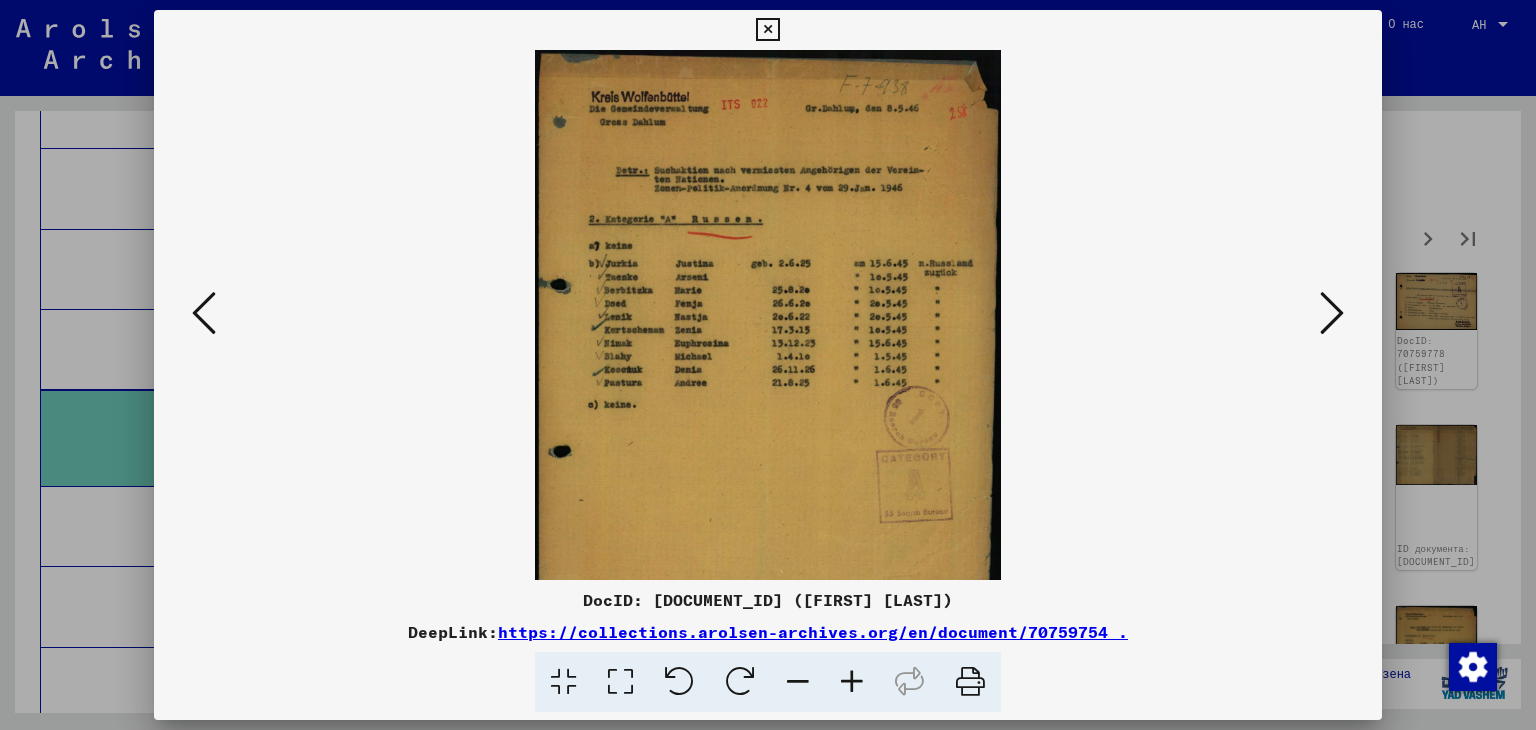click at bounding box center [852, 682] 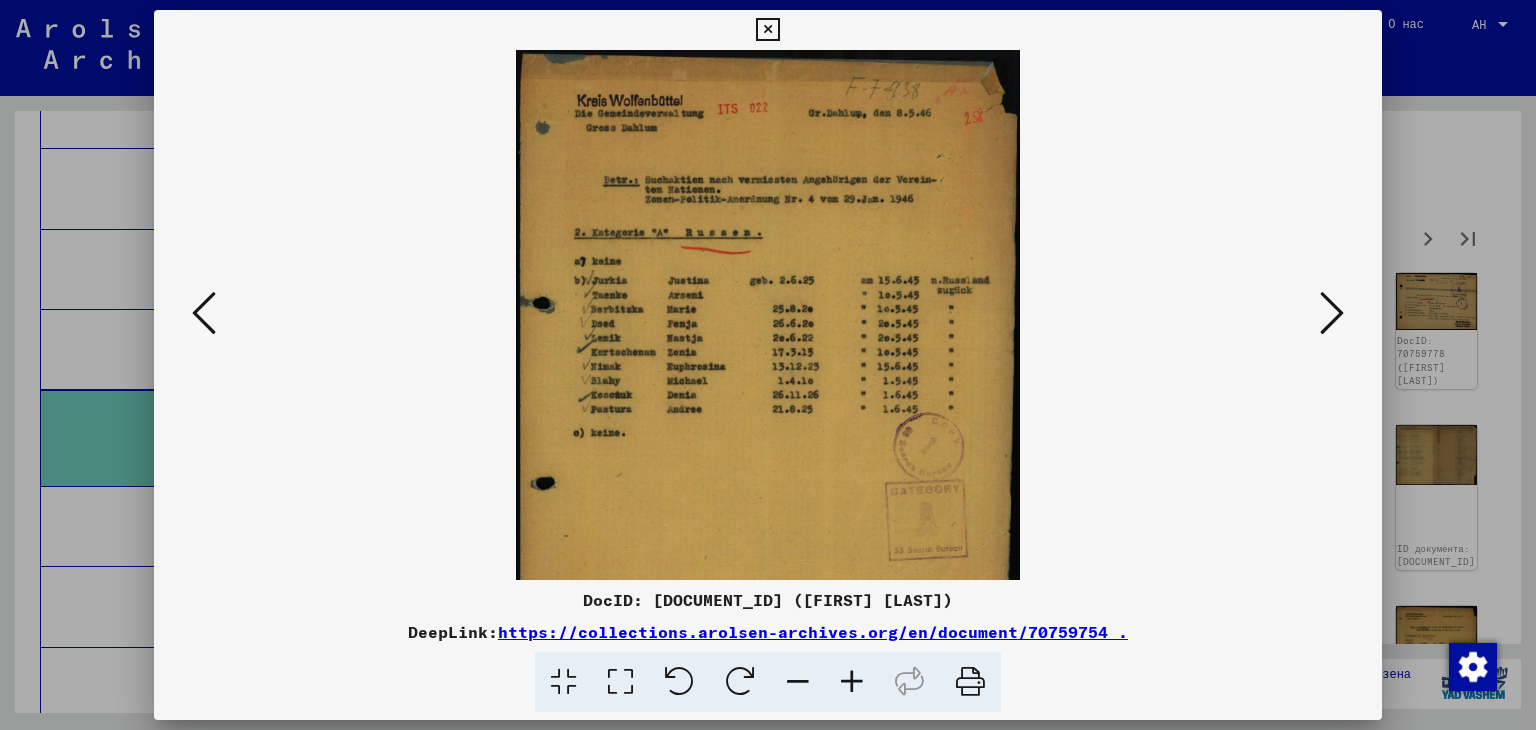 click at bounding box center [852, 682] 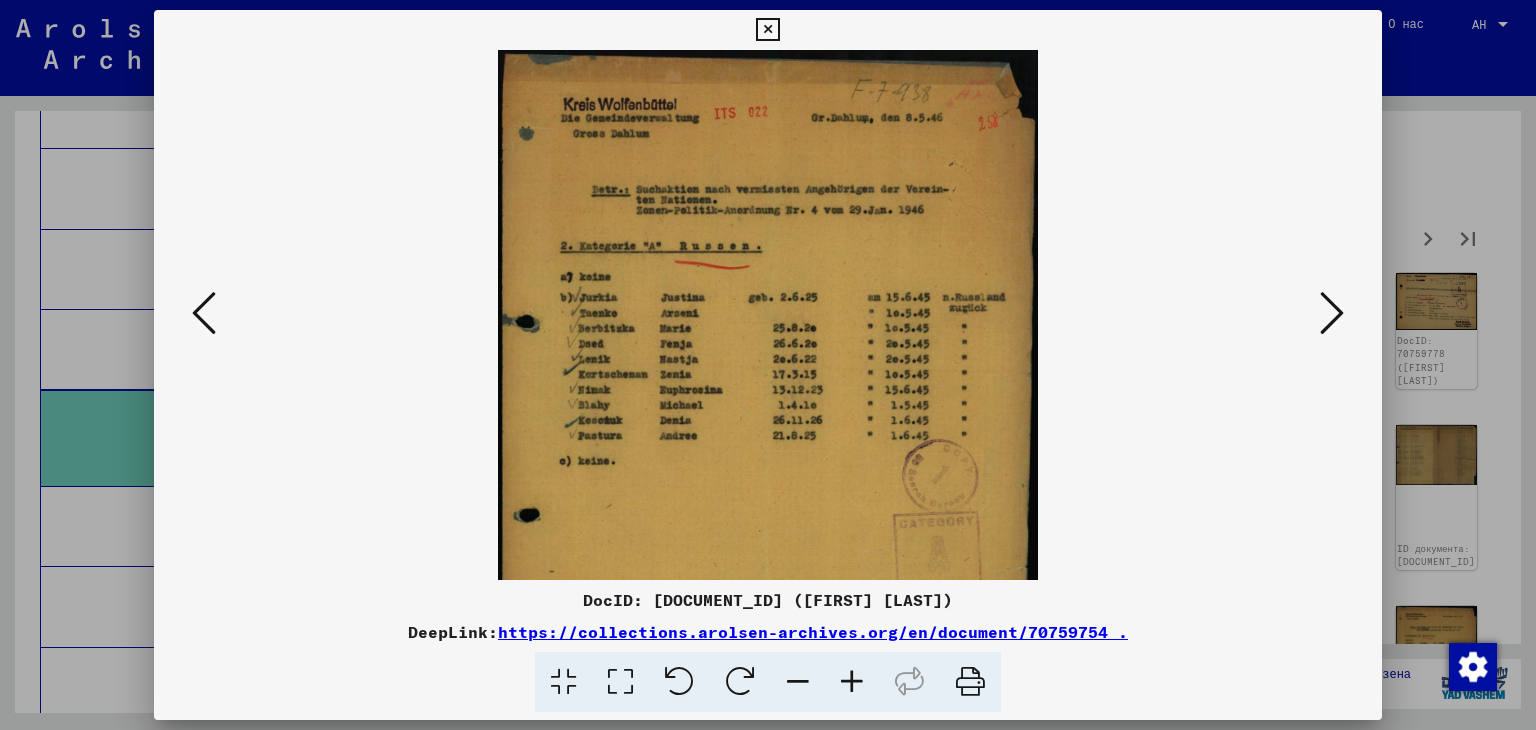 click at bounding box center (852, 682) 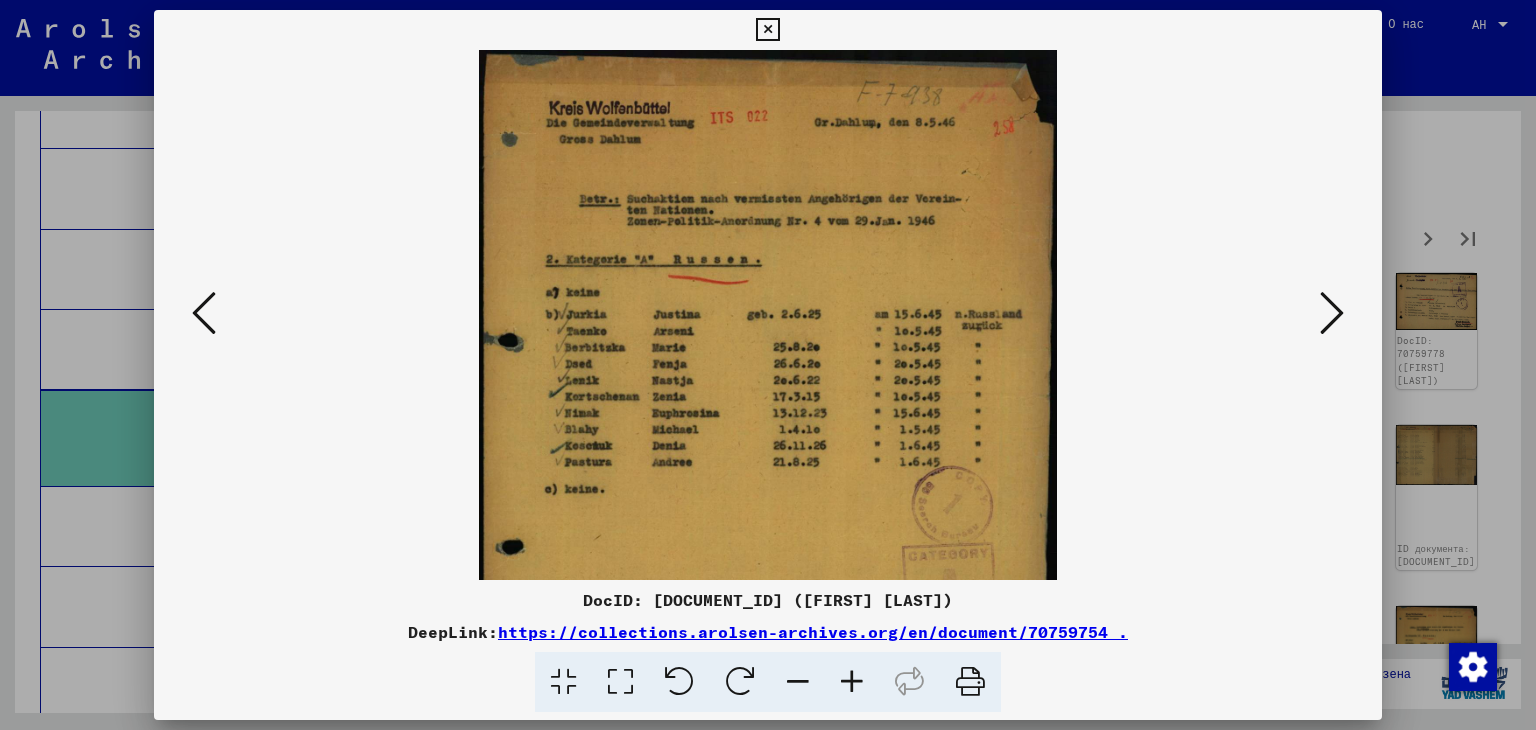 click at bounding box center [852, 682] 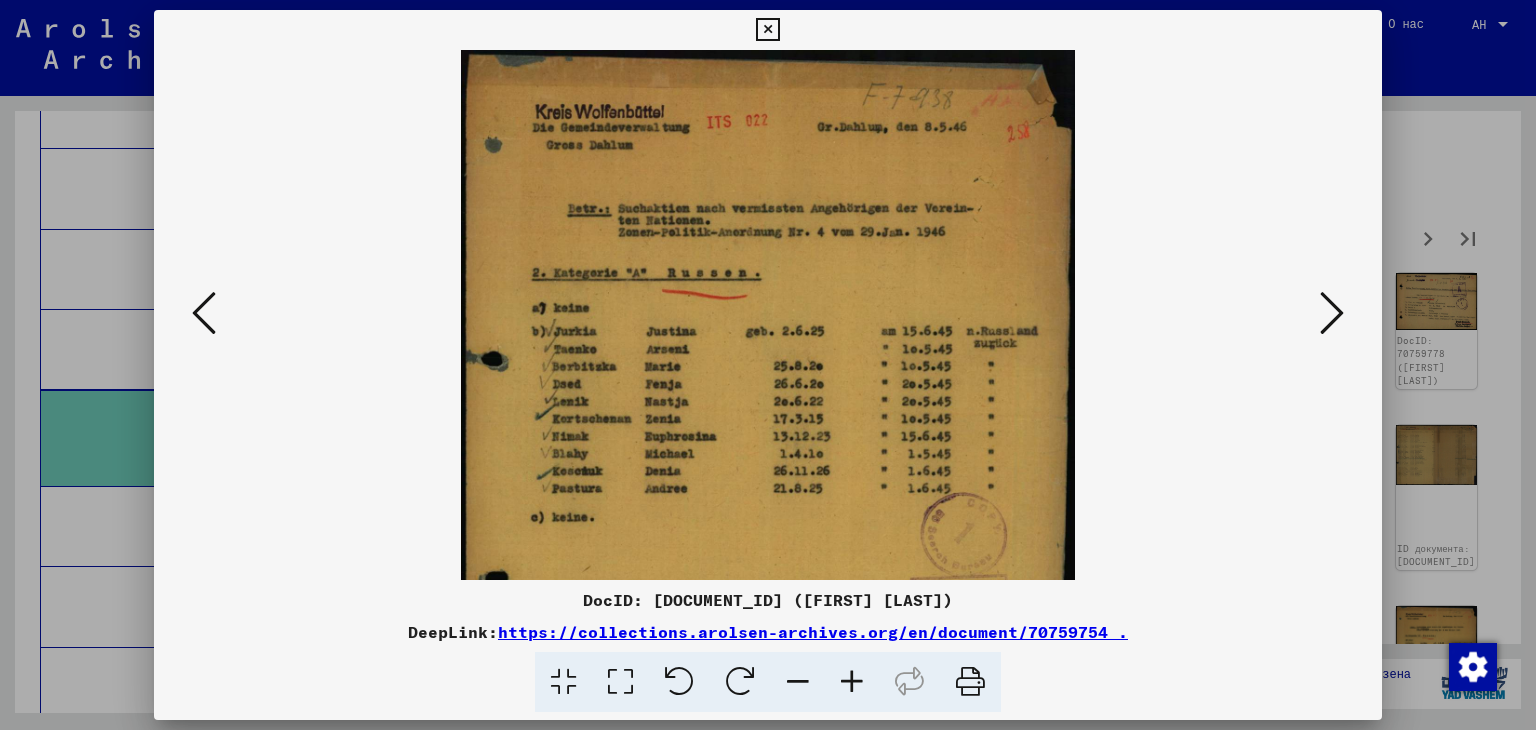 click at bounding box center [1332, 313] 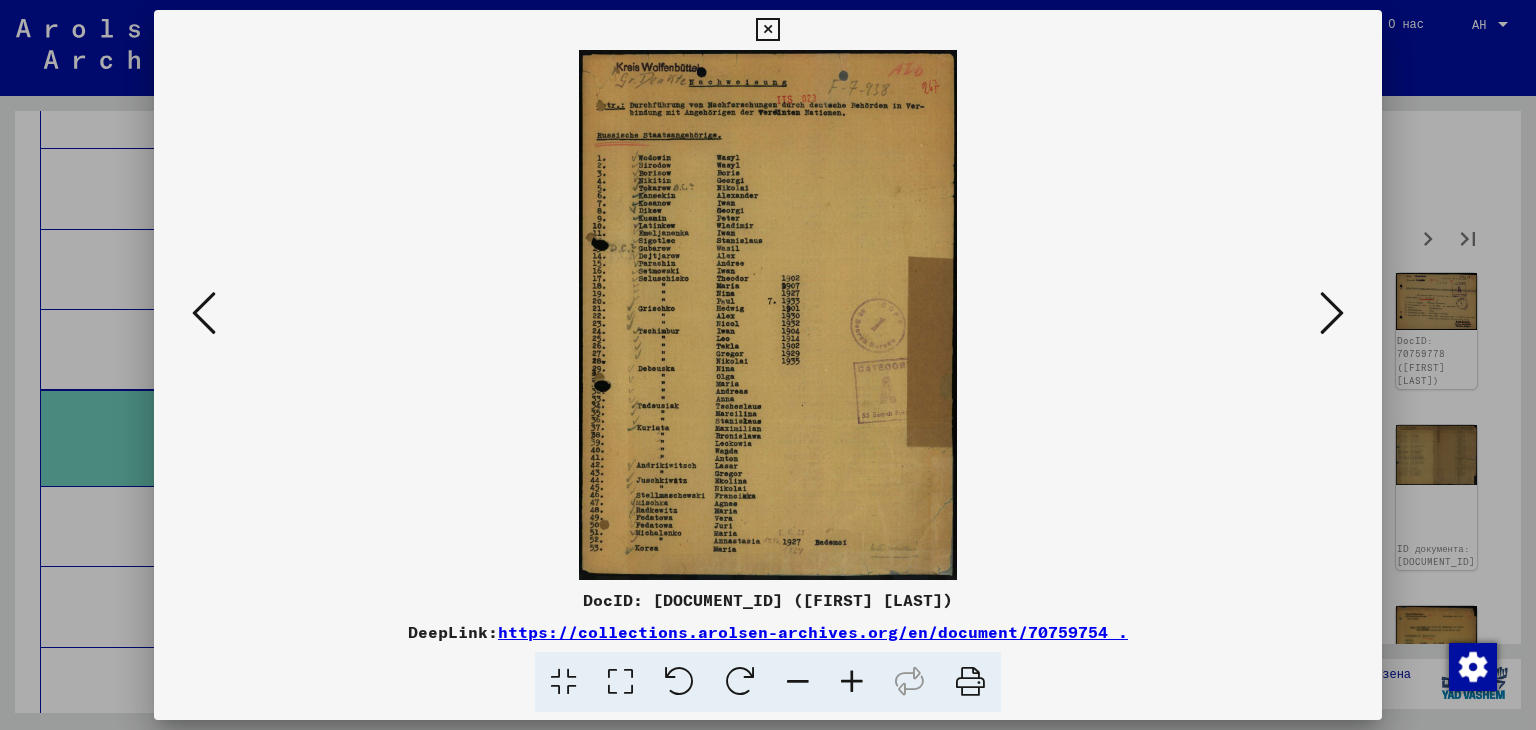 click at bounding box center (852, 682) 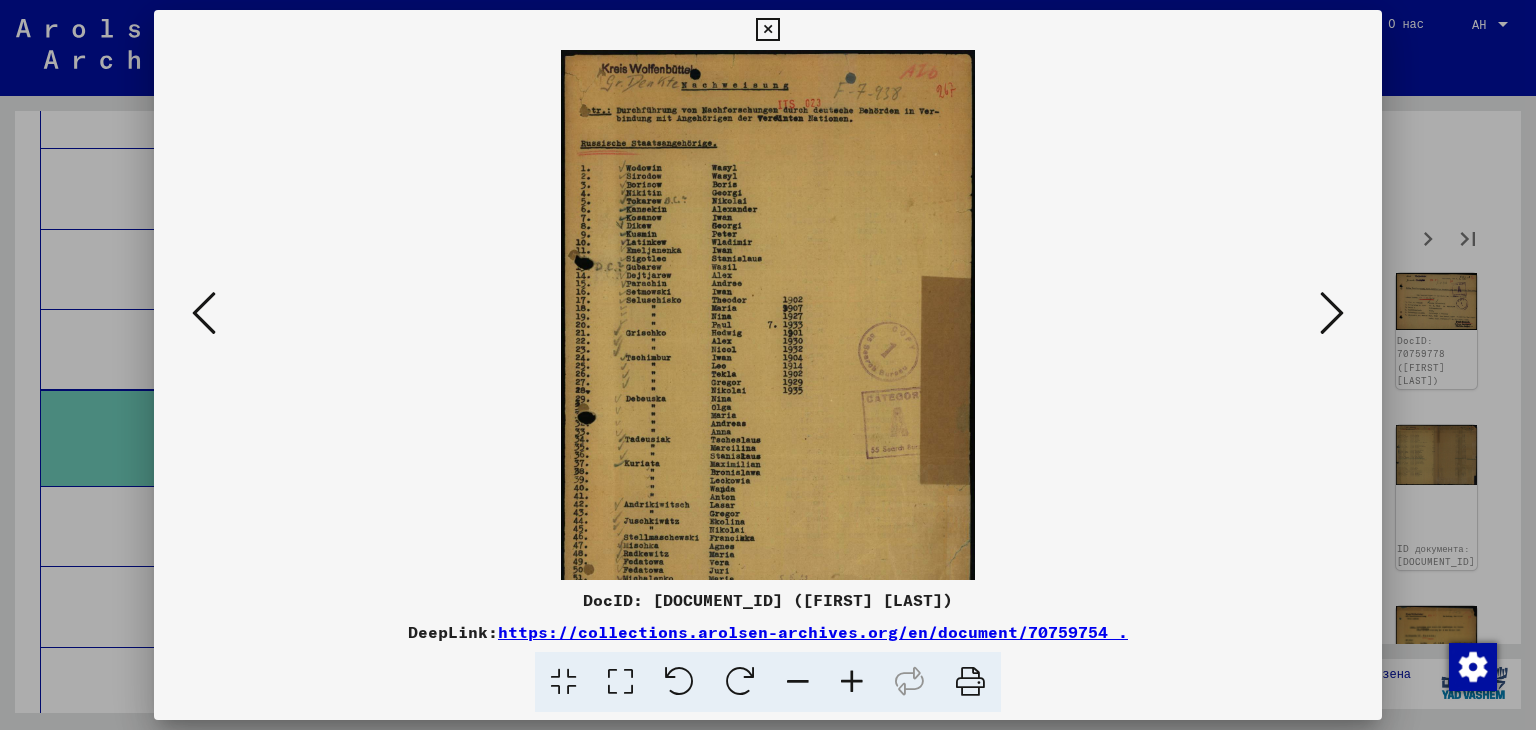 click at bounding box center (852, 682) 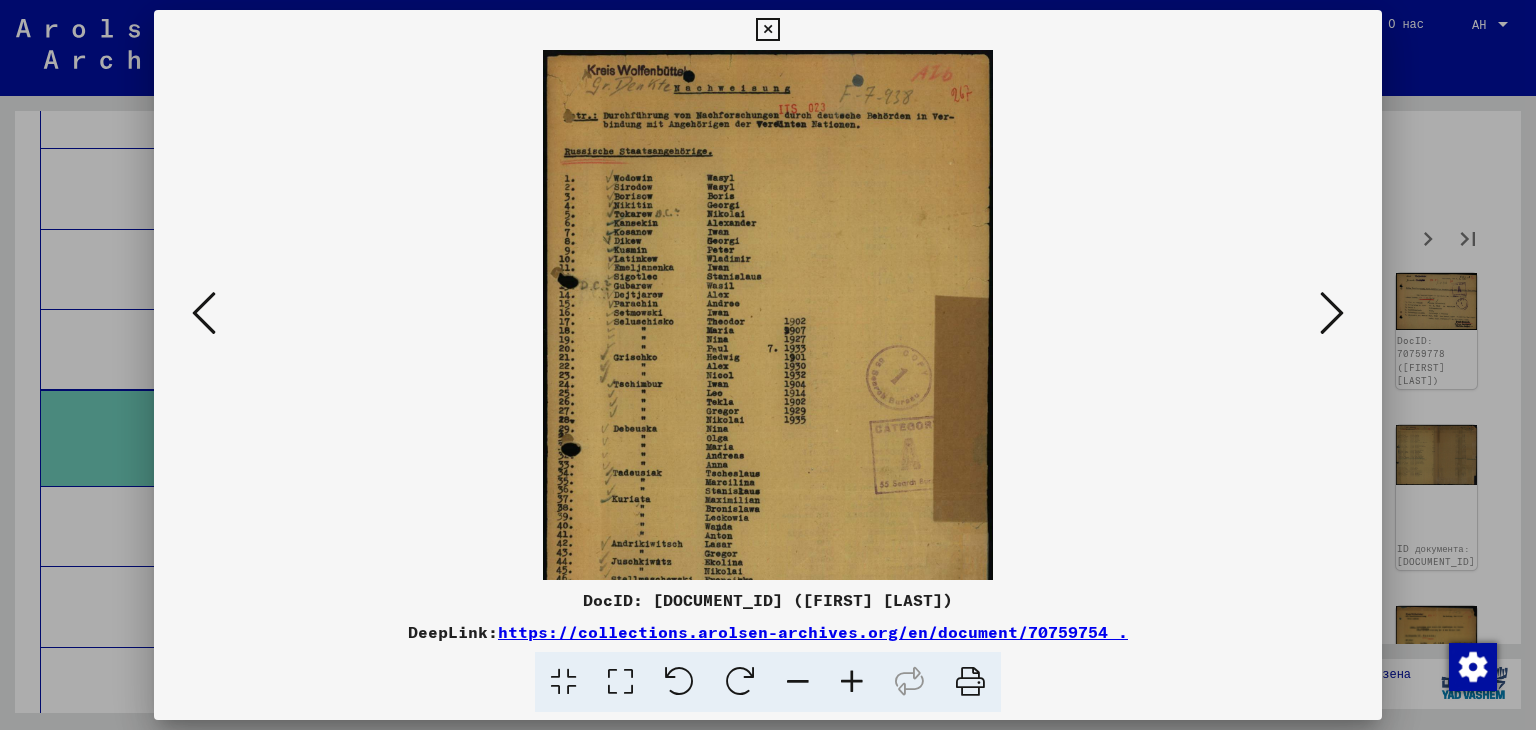 click at bounding box center [852, 682] 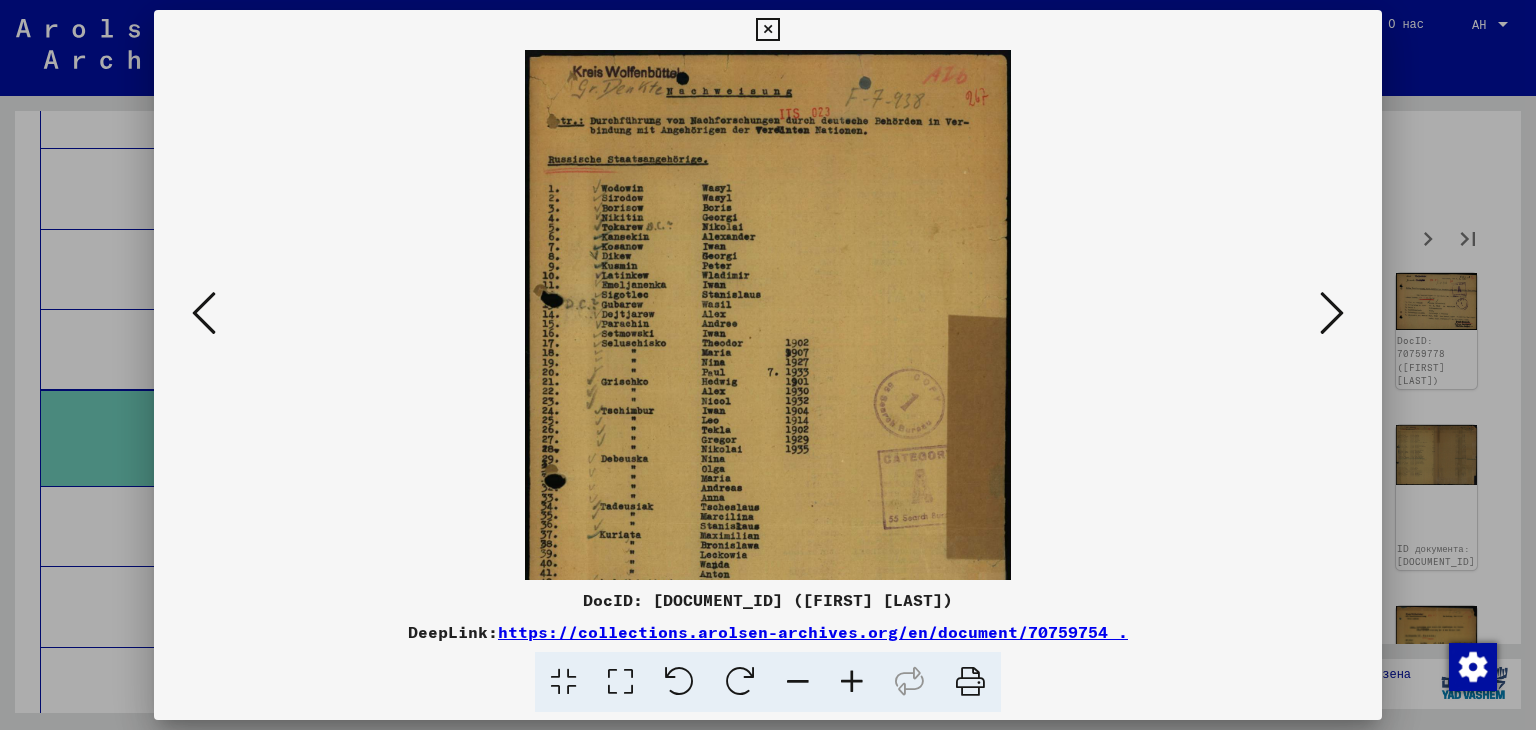 click at bounding box center [852, 682] 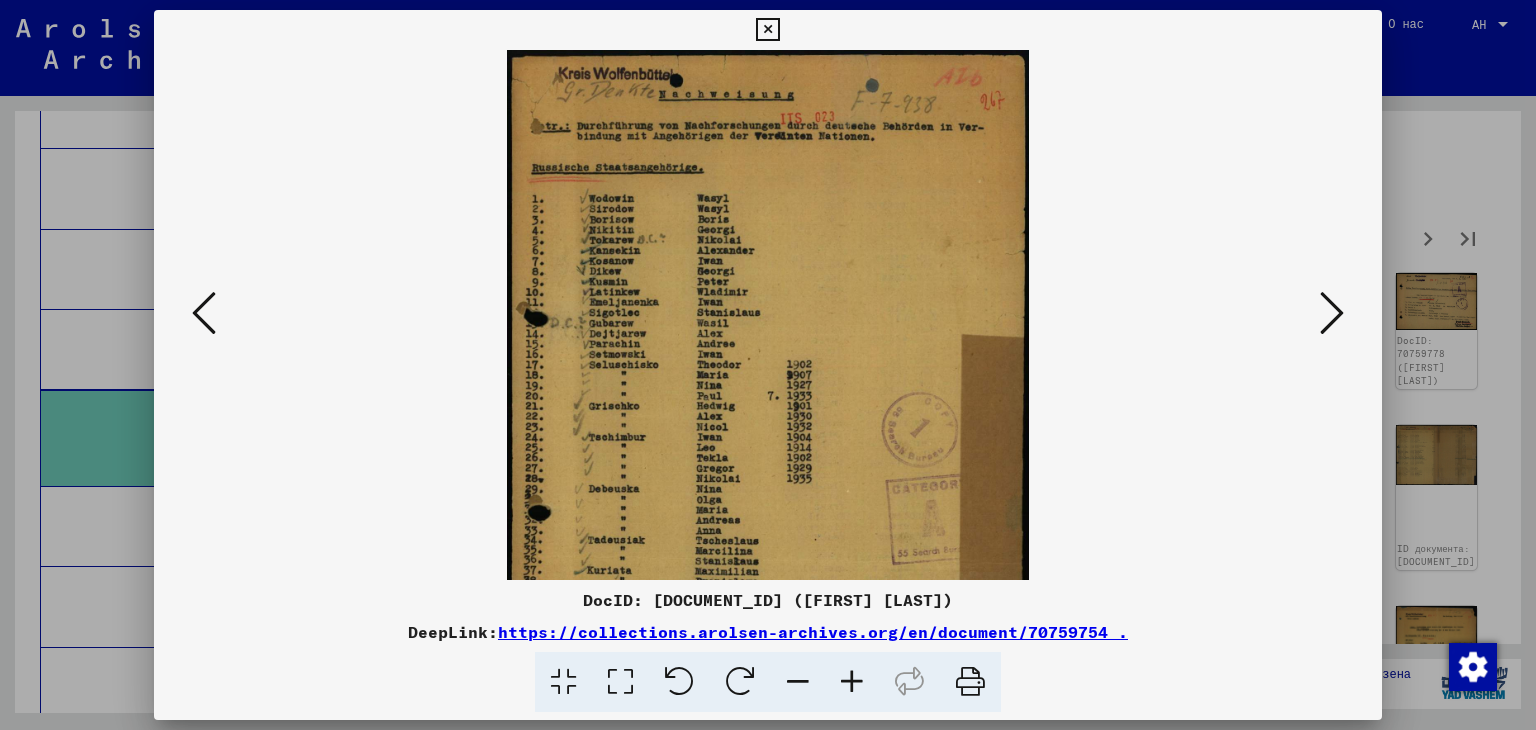 click at bounding box center [852, 682] 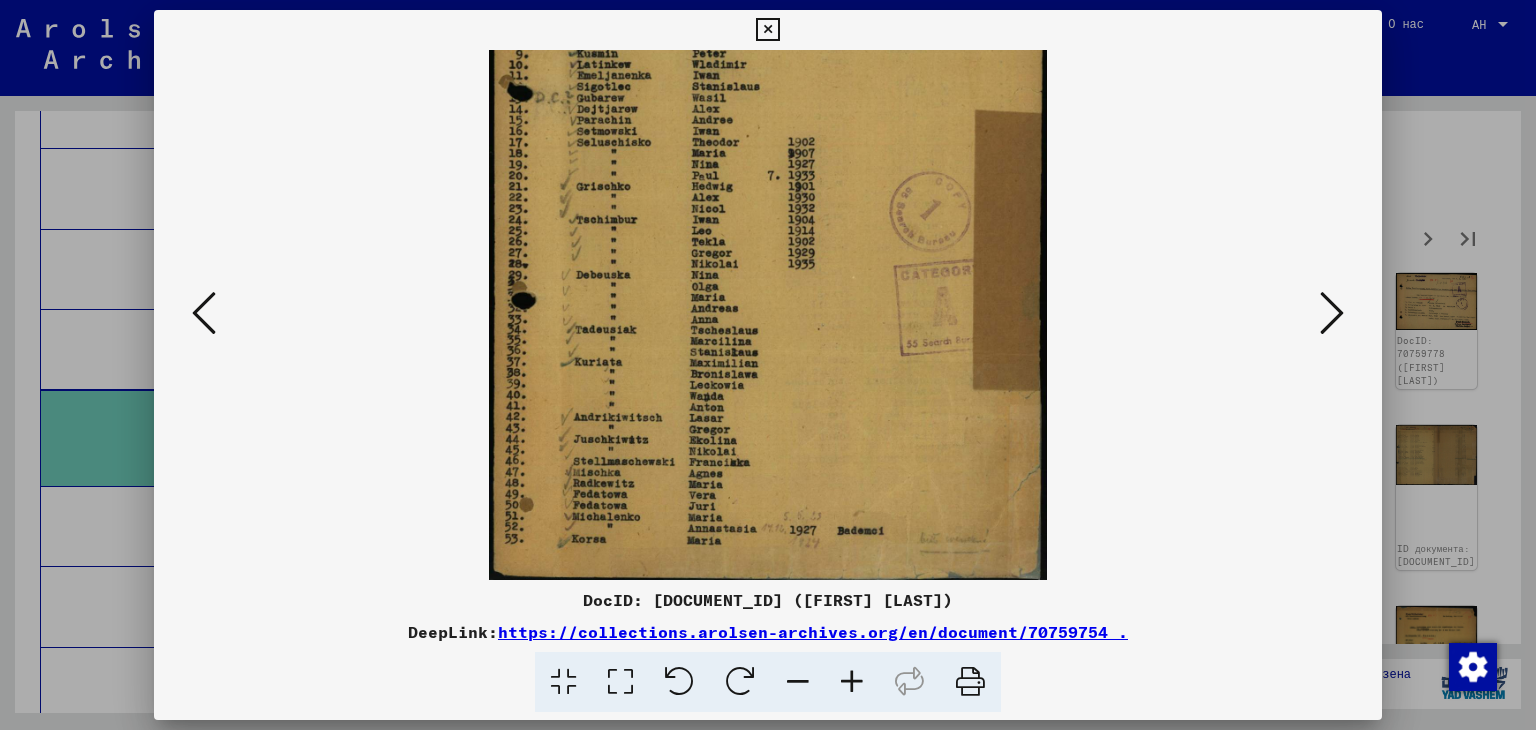 scroll, scrollTop: 248, scrollLeft: 0, axis: vertical 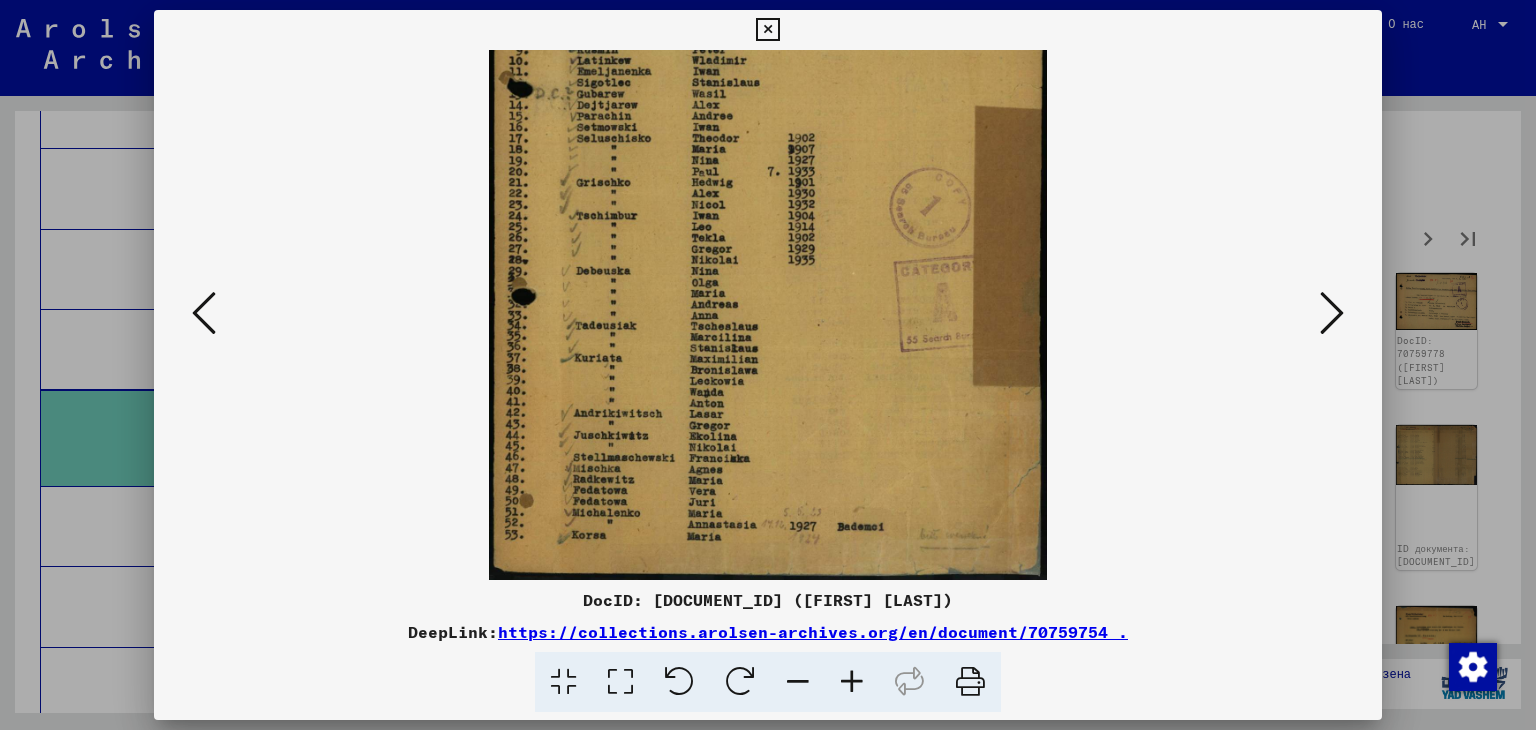 drag, startPoint x: 744, startPoint y: 419, endPoint x: 741, endPoint y: 173, distance: 246.0183 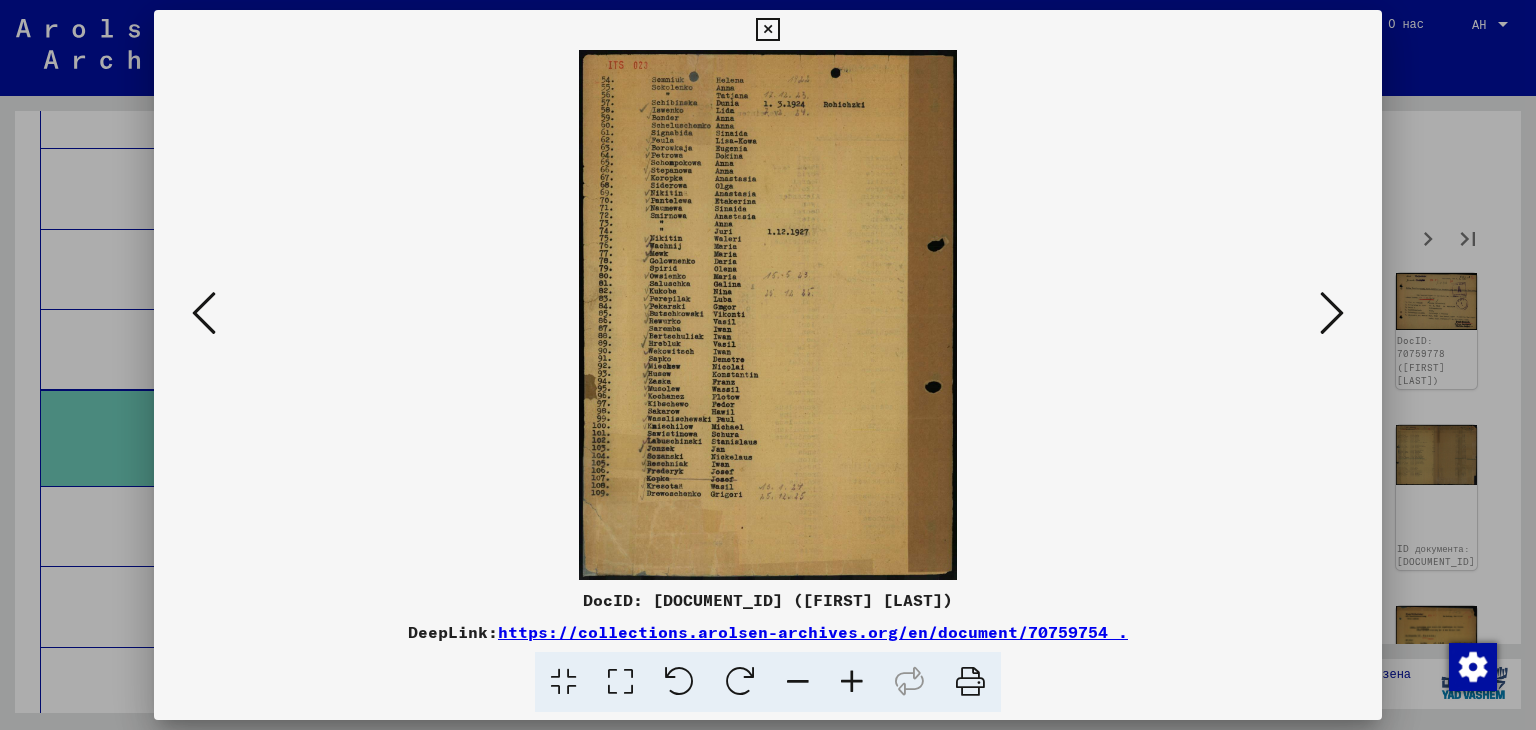 click at bounding box center (852, 682) 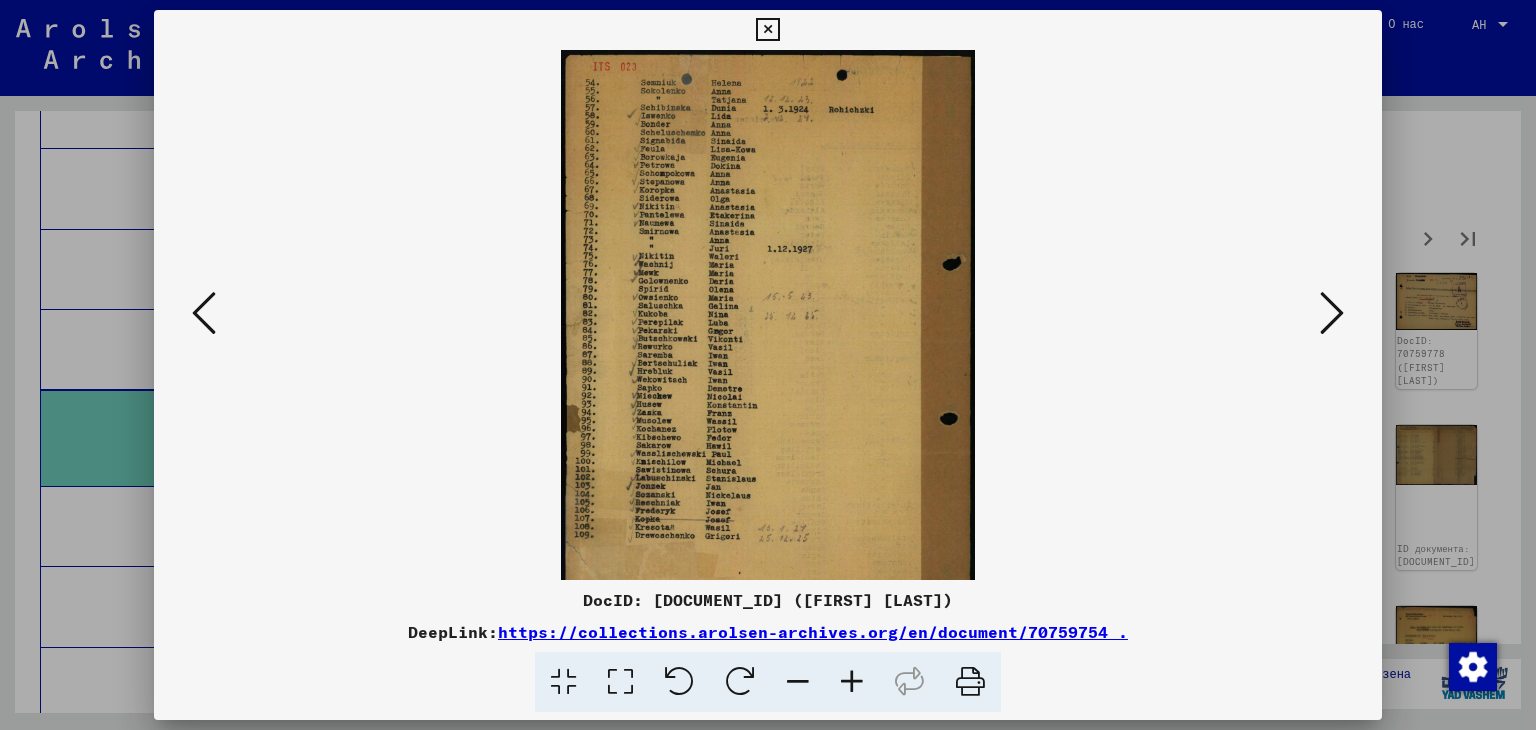 click at bounding box center [852, 682] 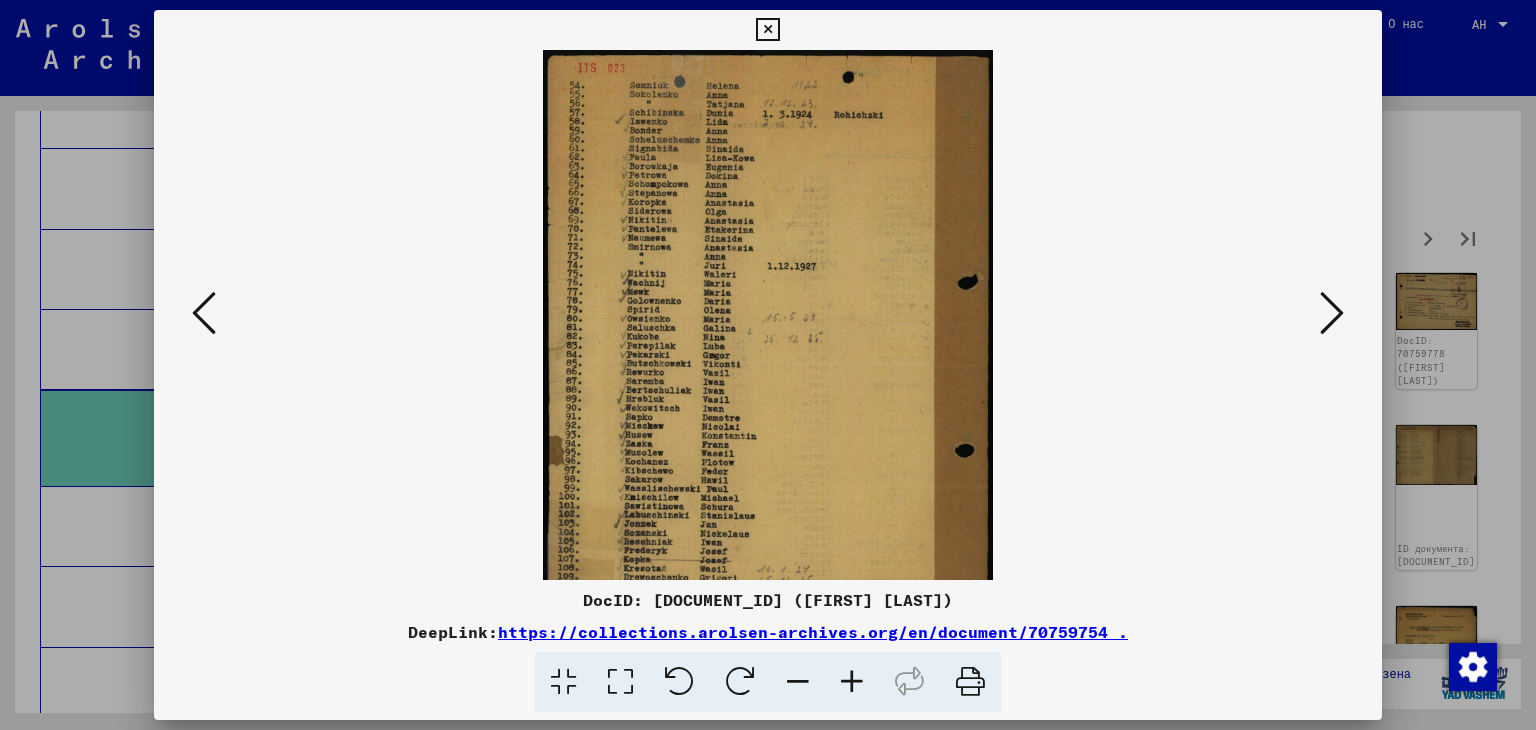click at bounding box center (852, 682) 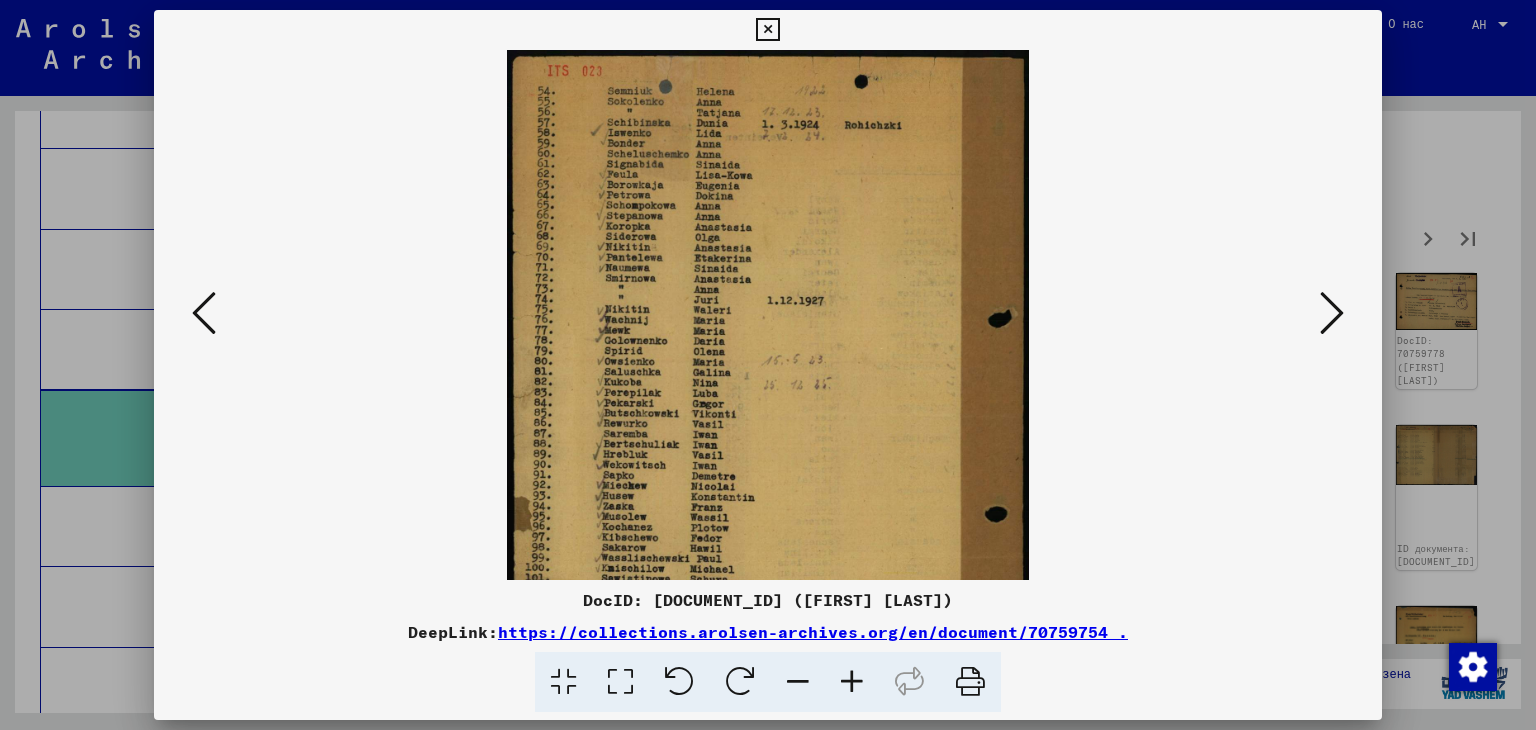 click at bounding box center (852, 682) 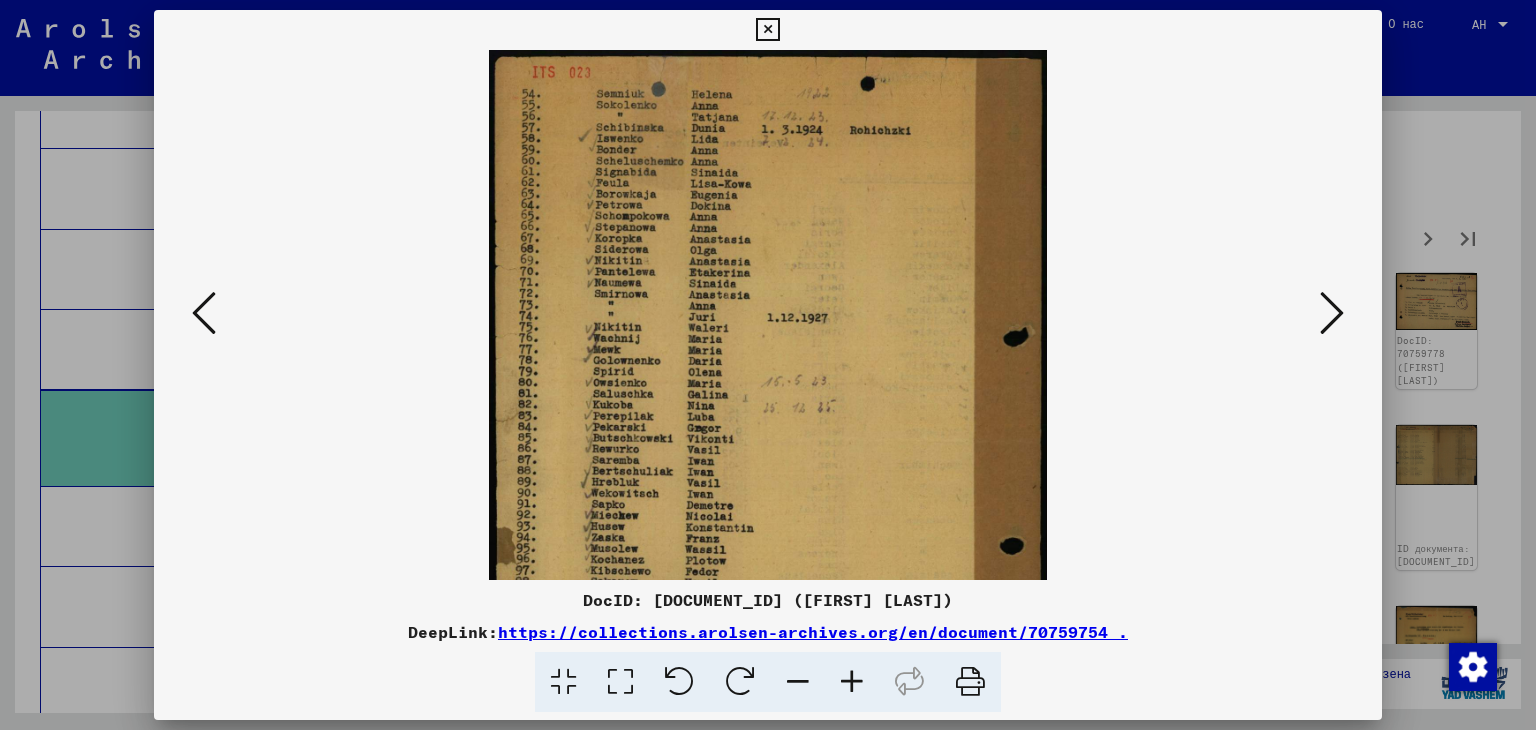 click at bounding box center (852, 682) 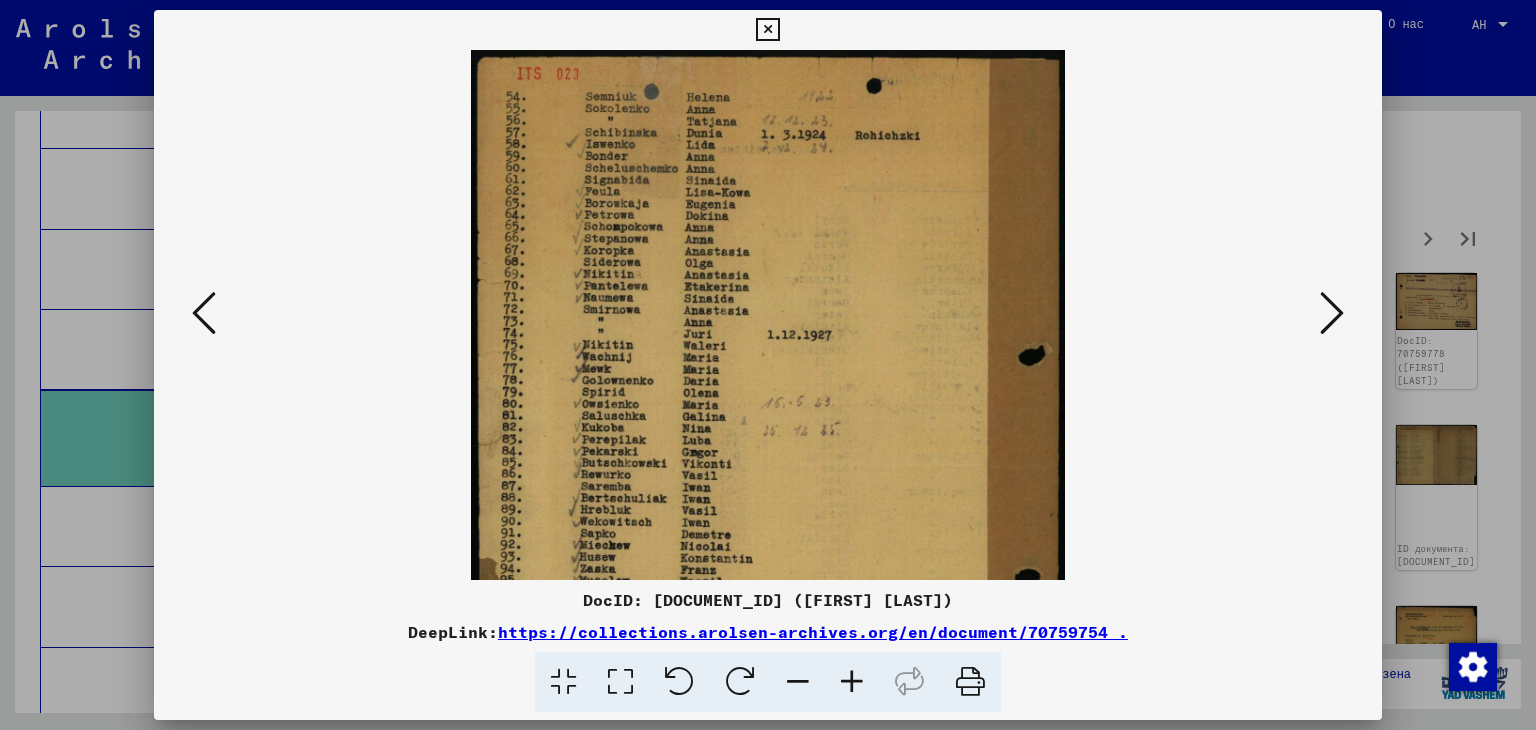 click at bounding box center [852, 682] 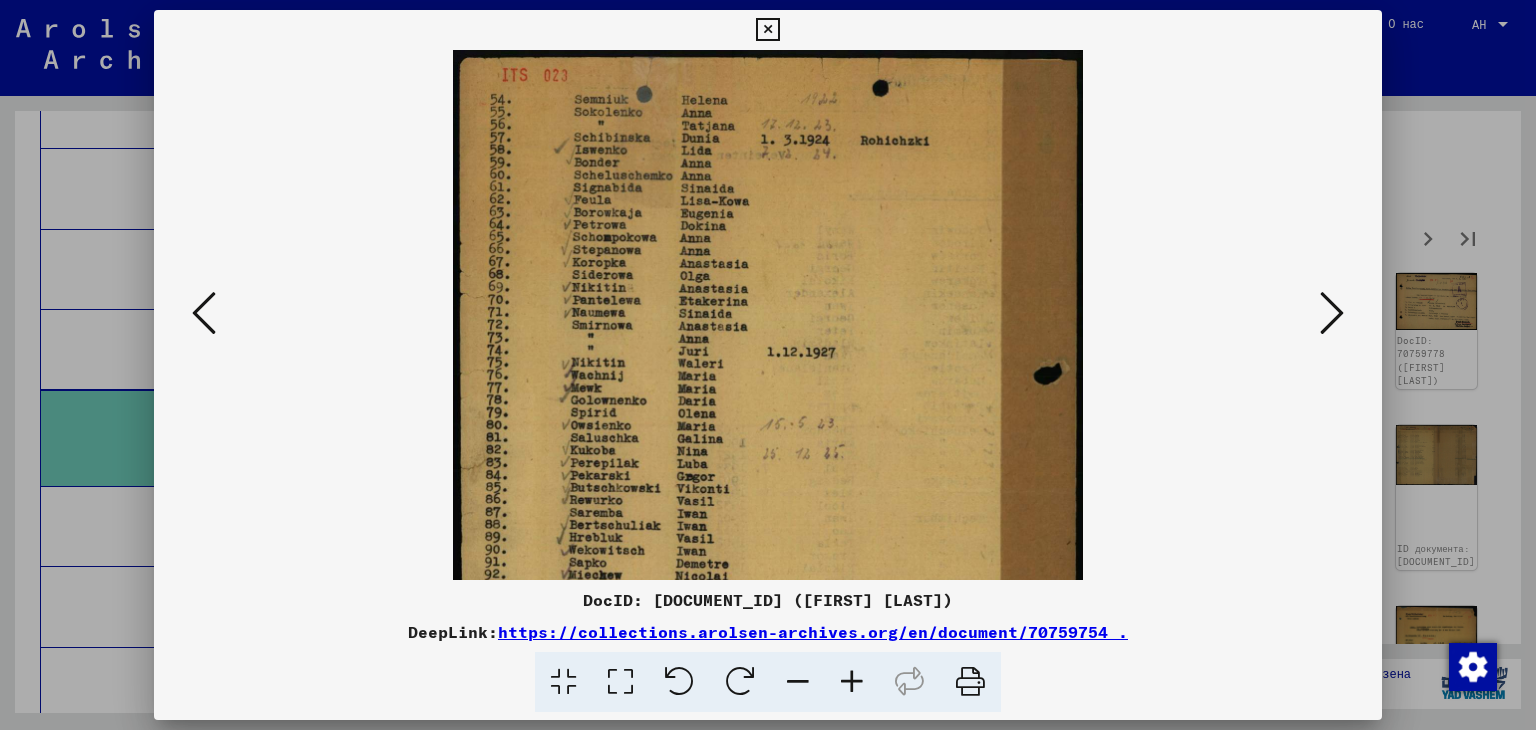 click at bounding box center [852, 682] 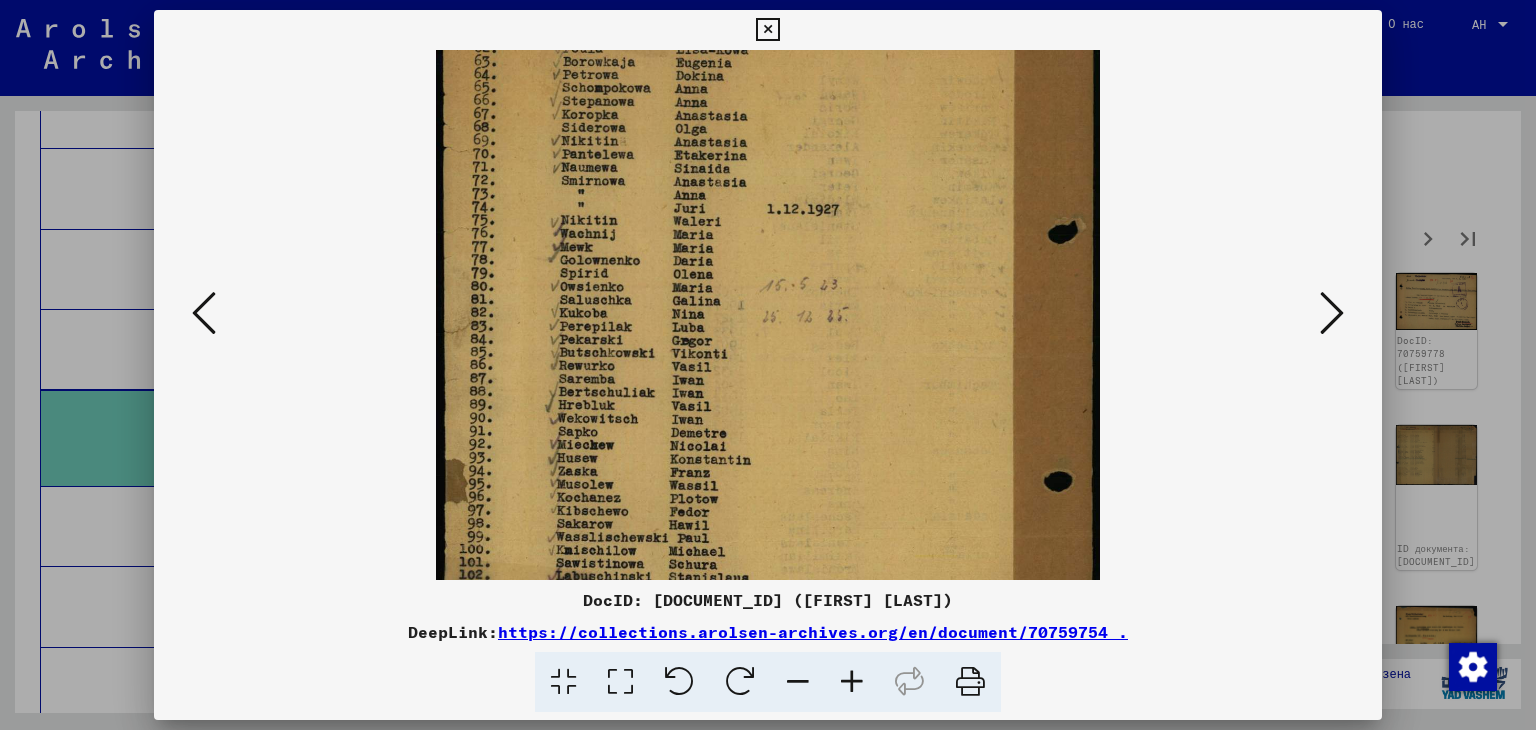 scroll, scrollTop: 164, scrollLeft: 0, axis: vertical 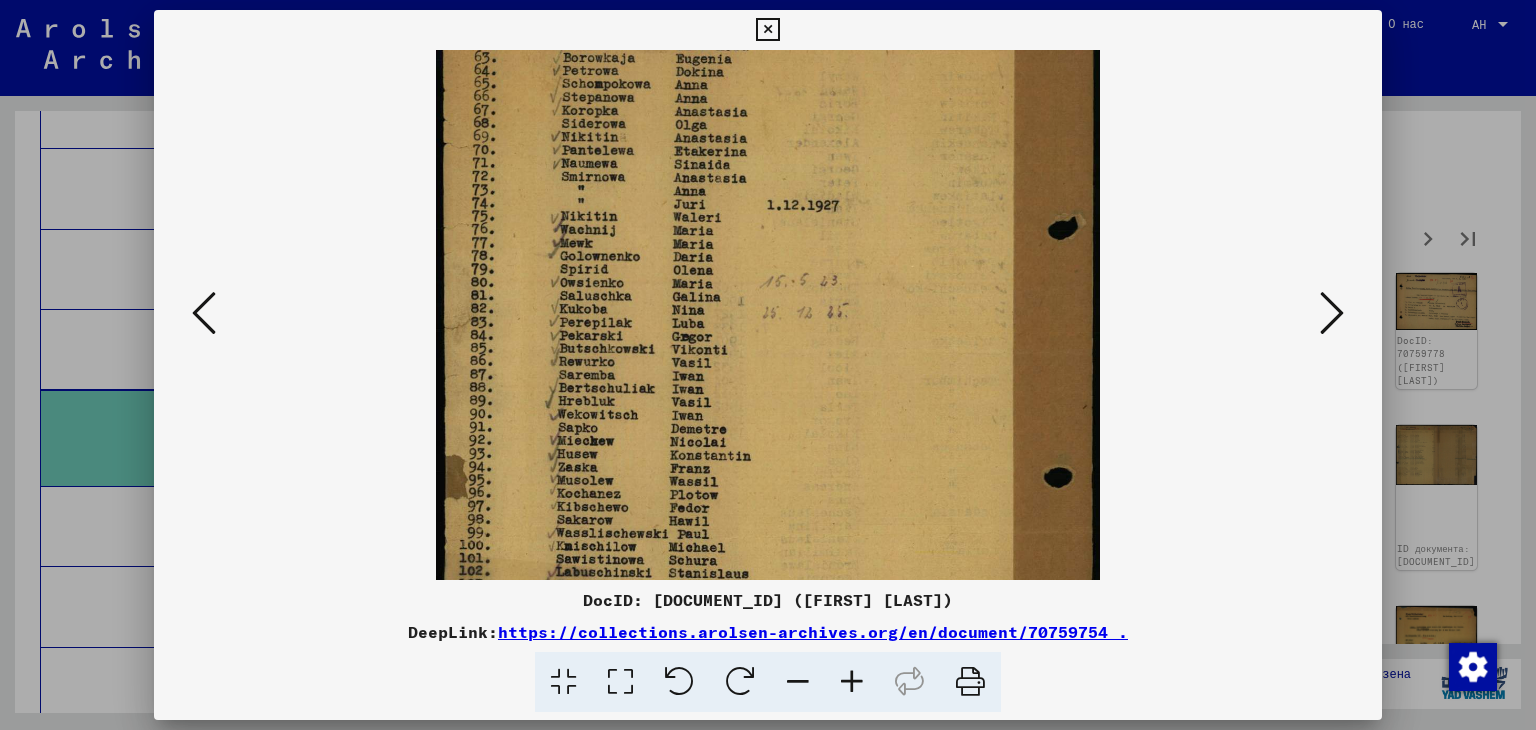 drag, startPoint x: 792, startPoint y: 476, endPoint x: 780, endPoint y: 316, distance: 160.44937 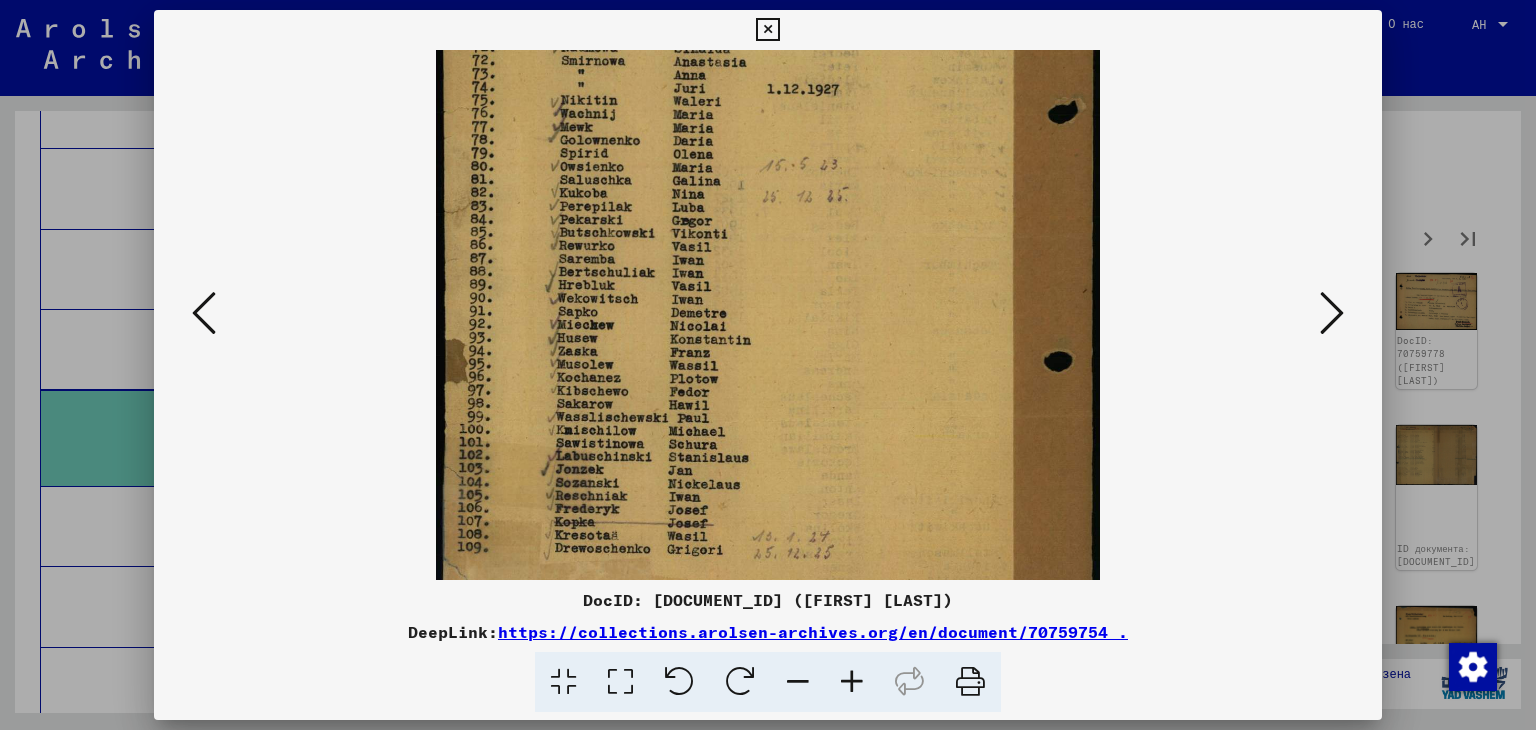 scroll, scrollTop: 285, scrollLeft: 0, axis: vertical 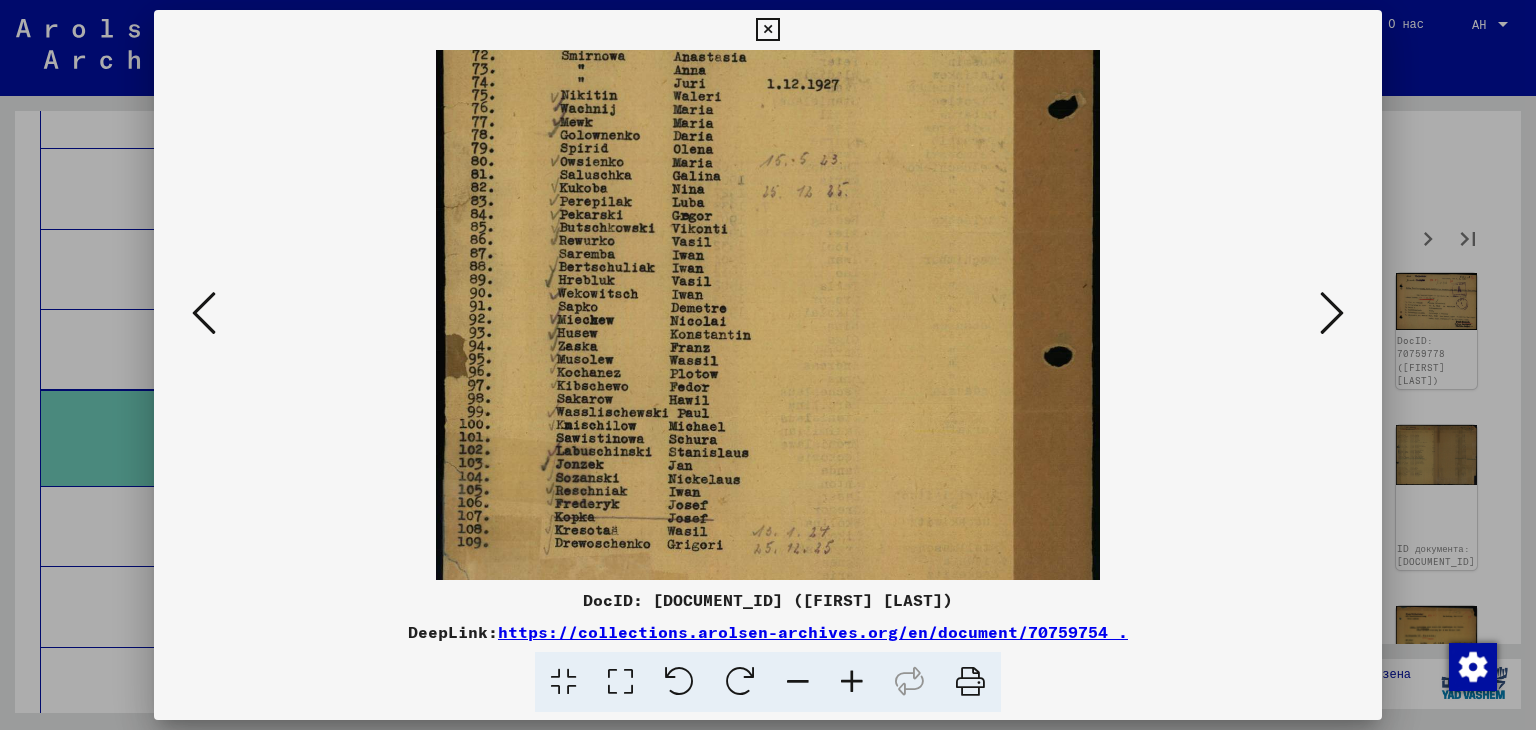 drag, startPoint x: 818, startPoint y: 485, endPoint x: 804, endPoint y: 366, distance: 119.8207 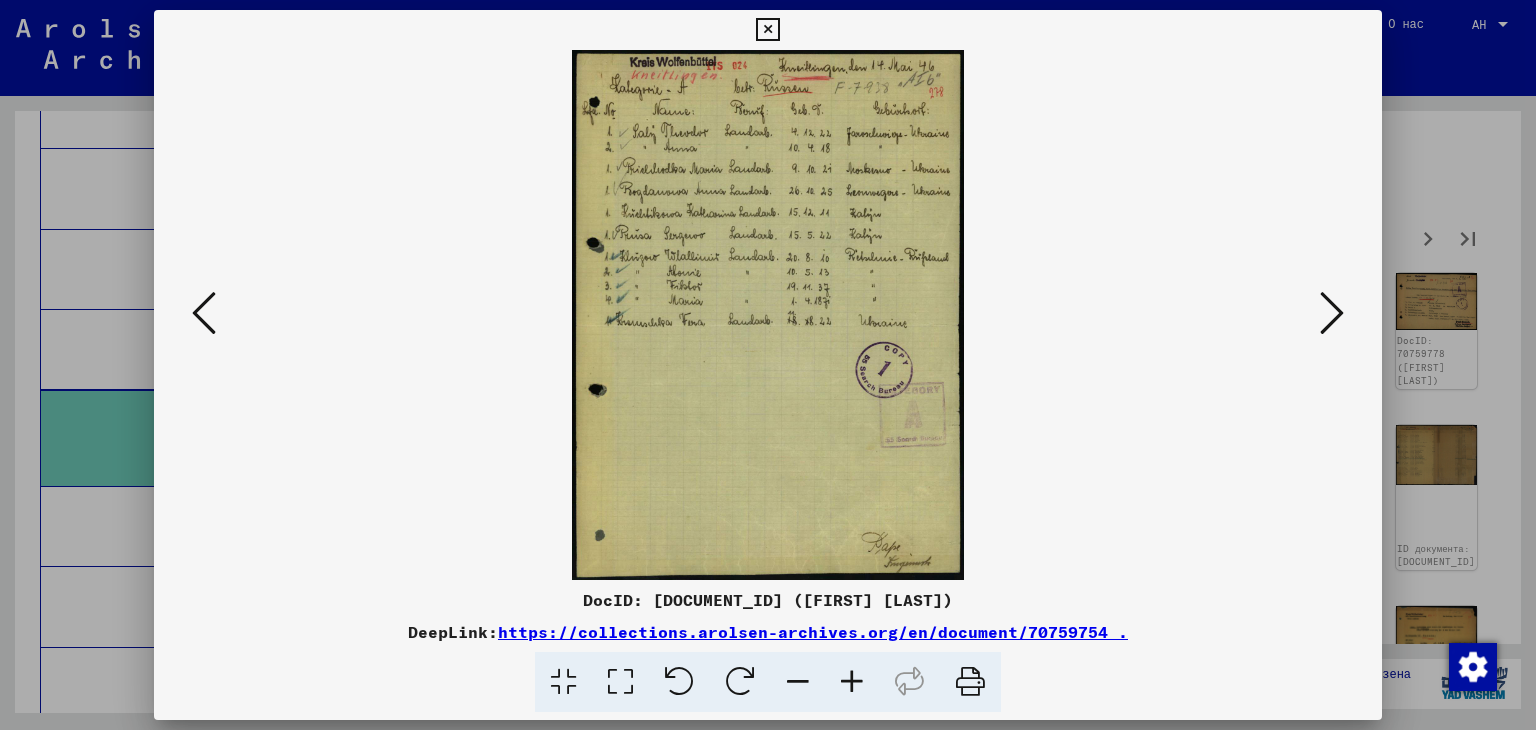 scroll, scrollTop: 0, scrollLeft: 0, axis: both 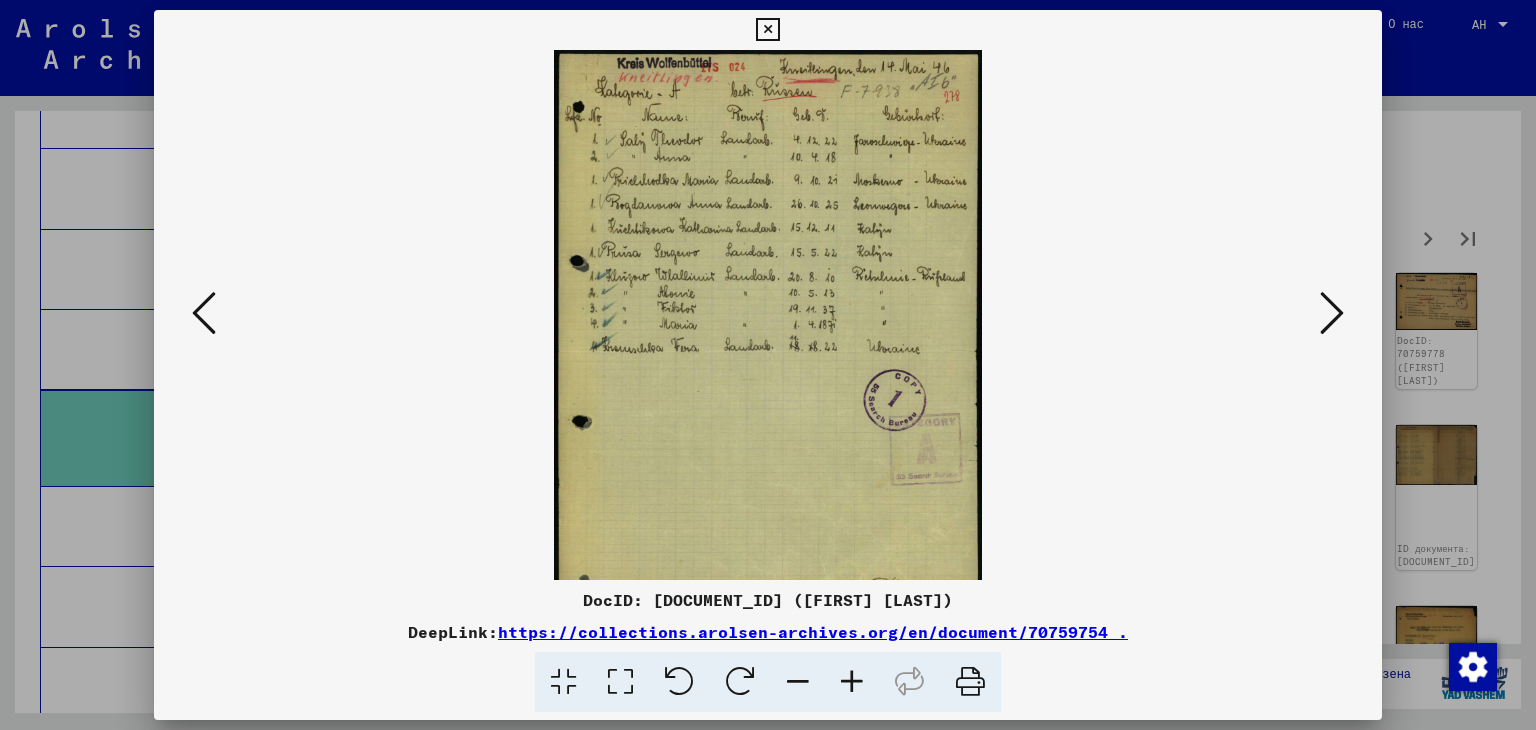 click at bounding box center (852, 682) 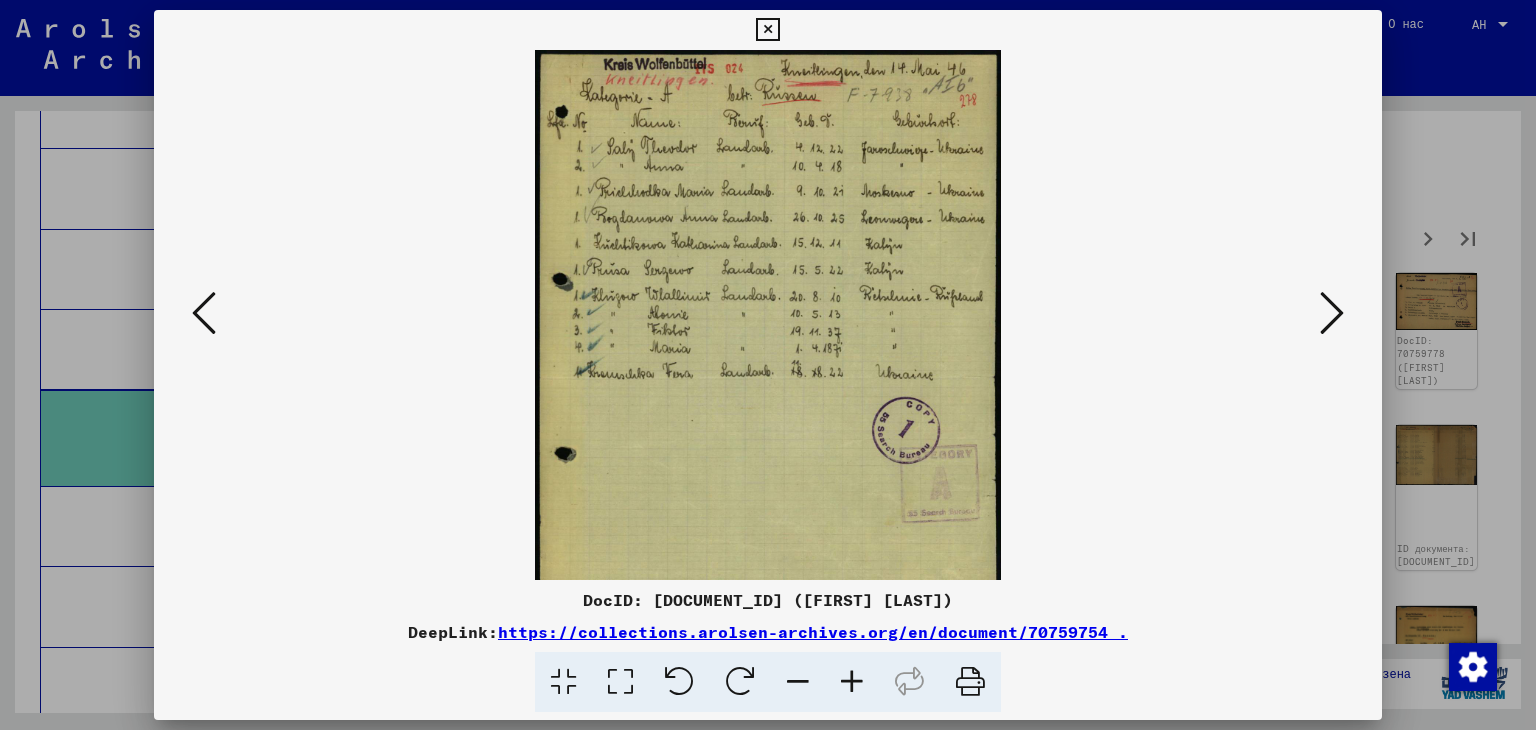 click at bounding box center (852, 682) 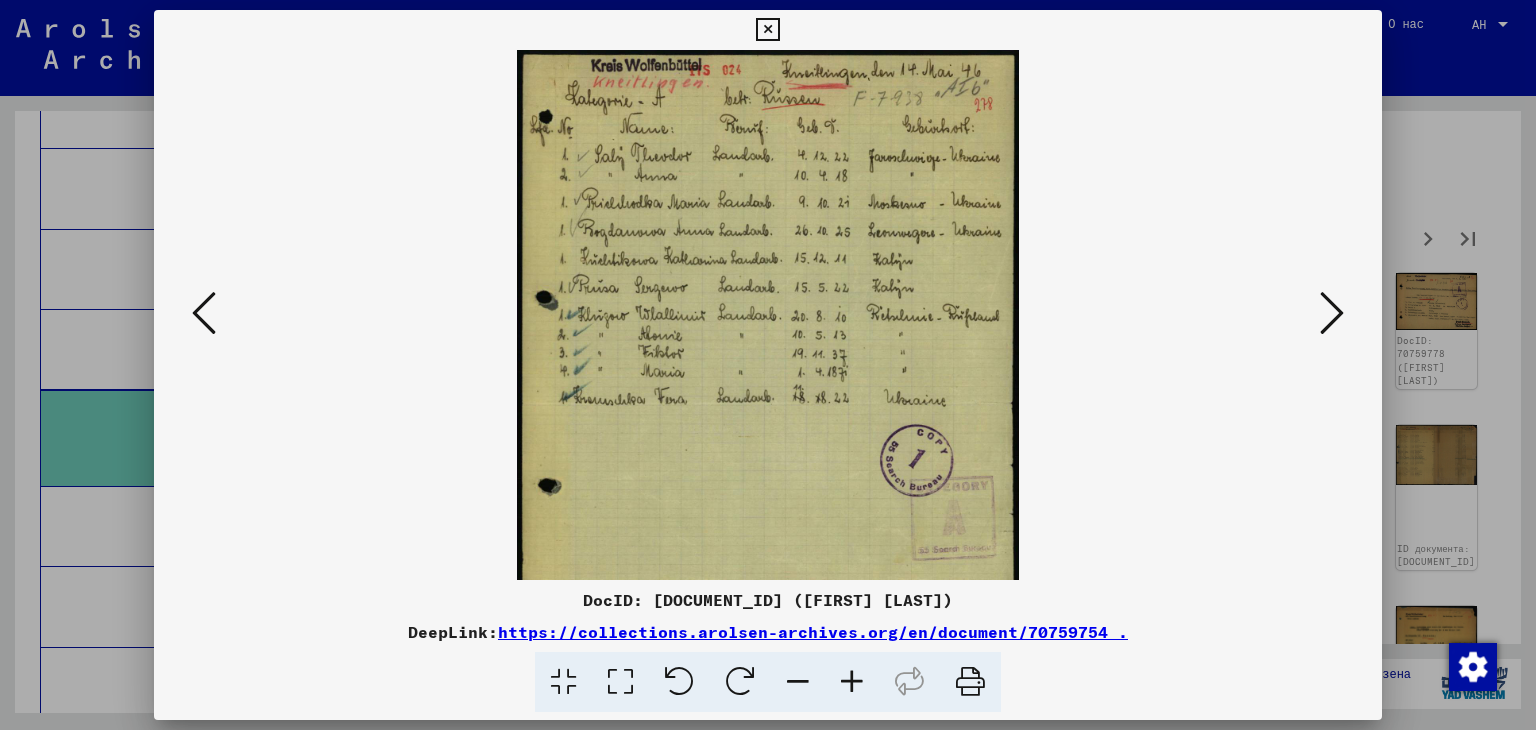 click at bounding box center [852, 682] 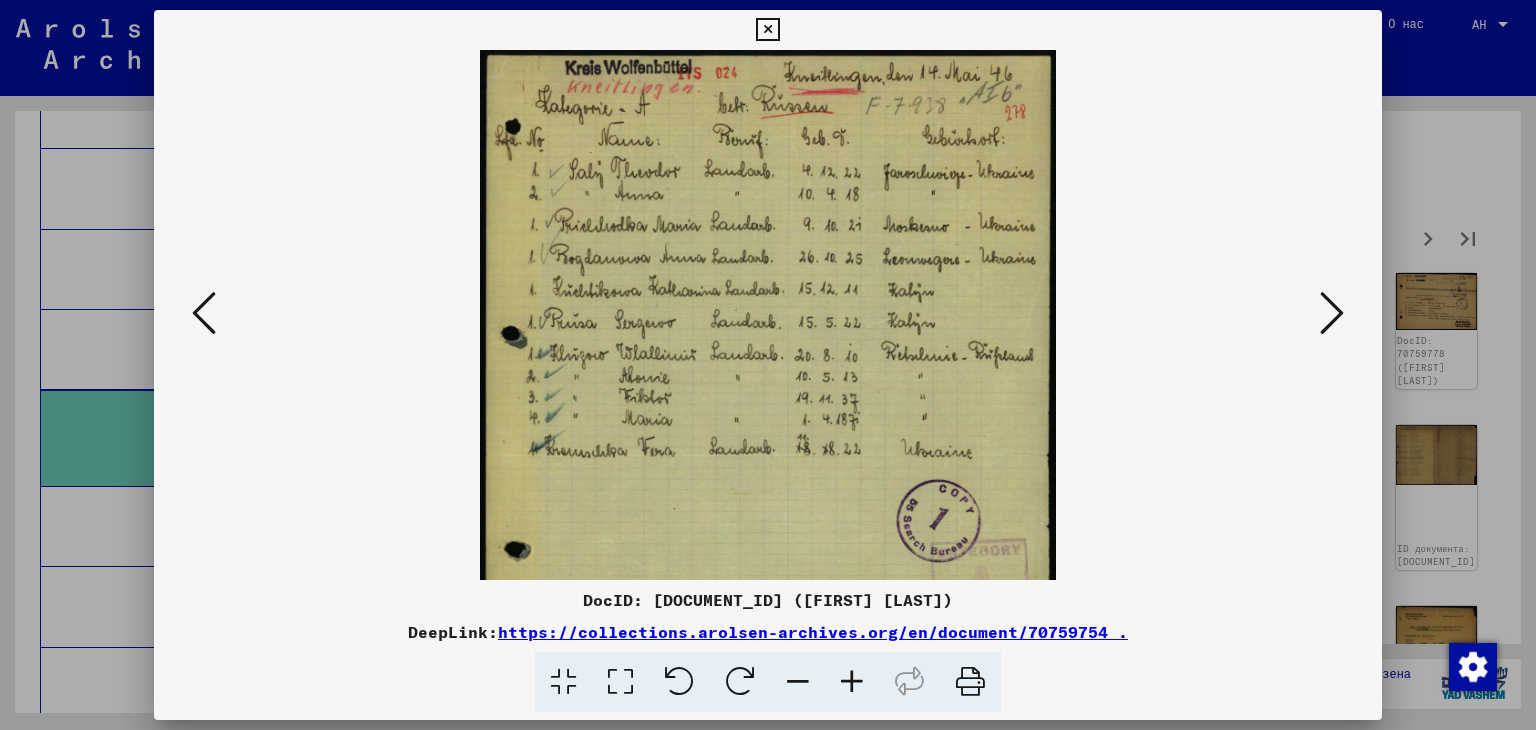 click at bounding box center [852, 682] 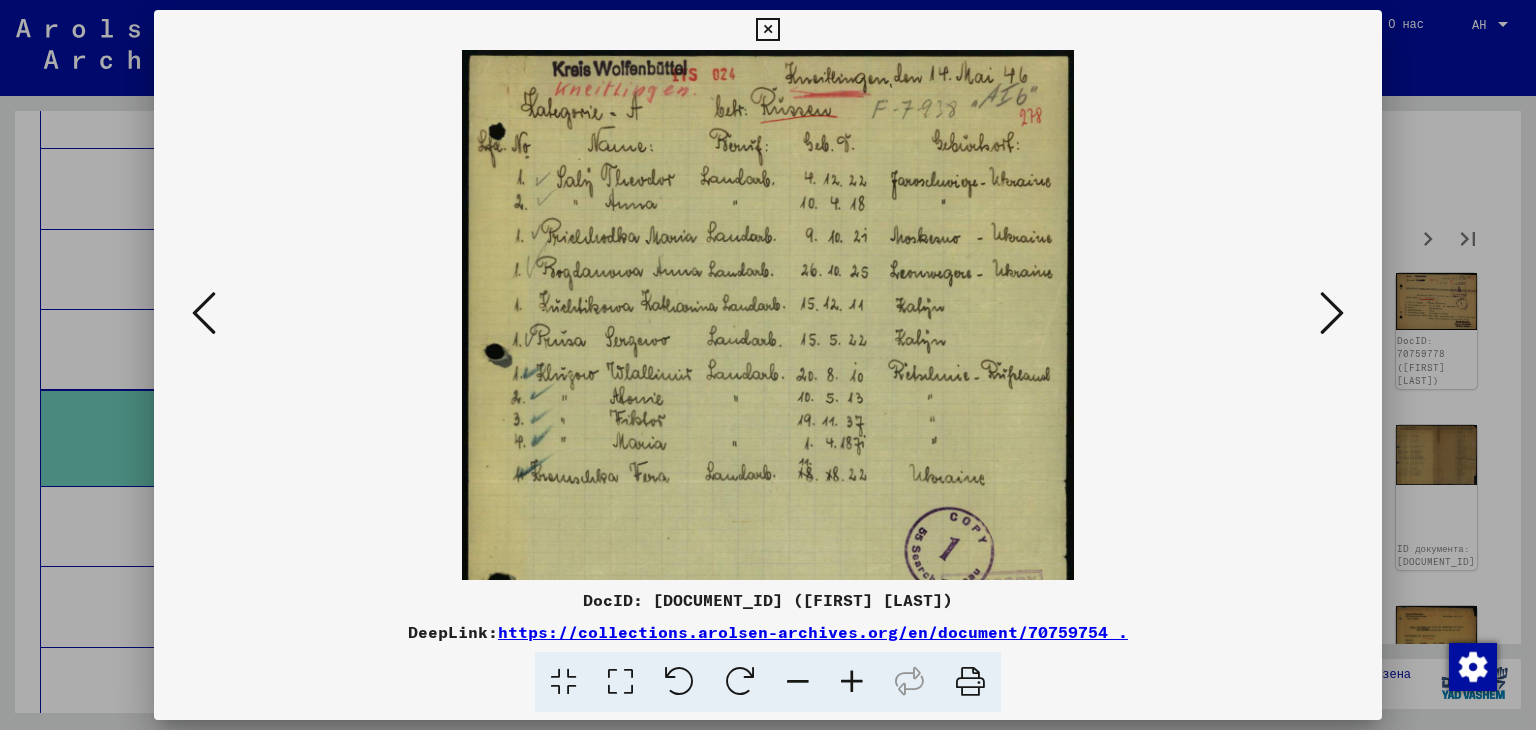 click at bounding box center (1332, 313) 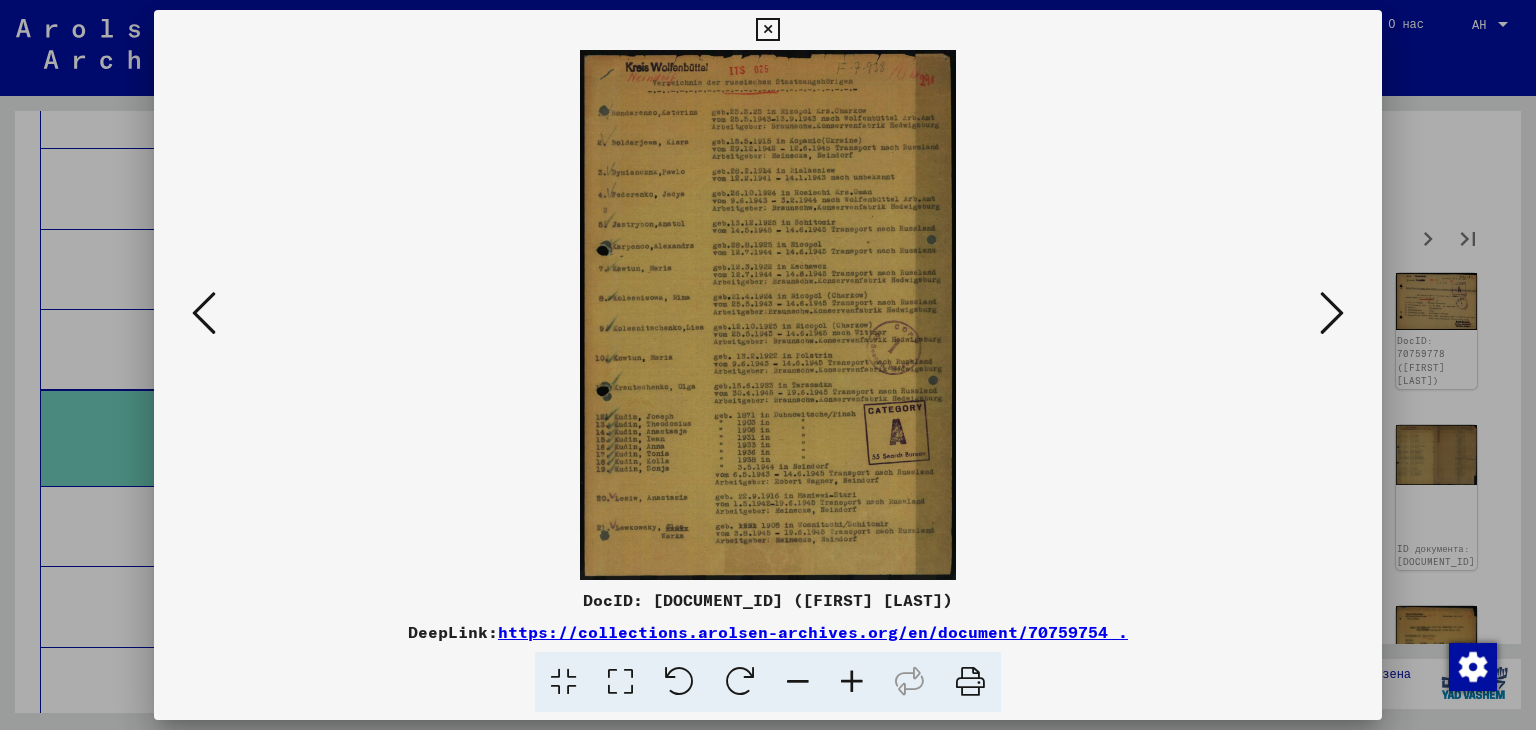 click at bounding box center (852, 682) 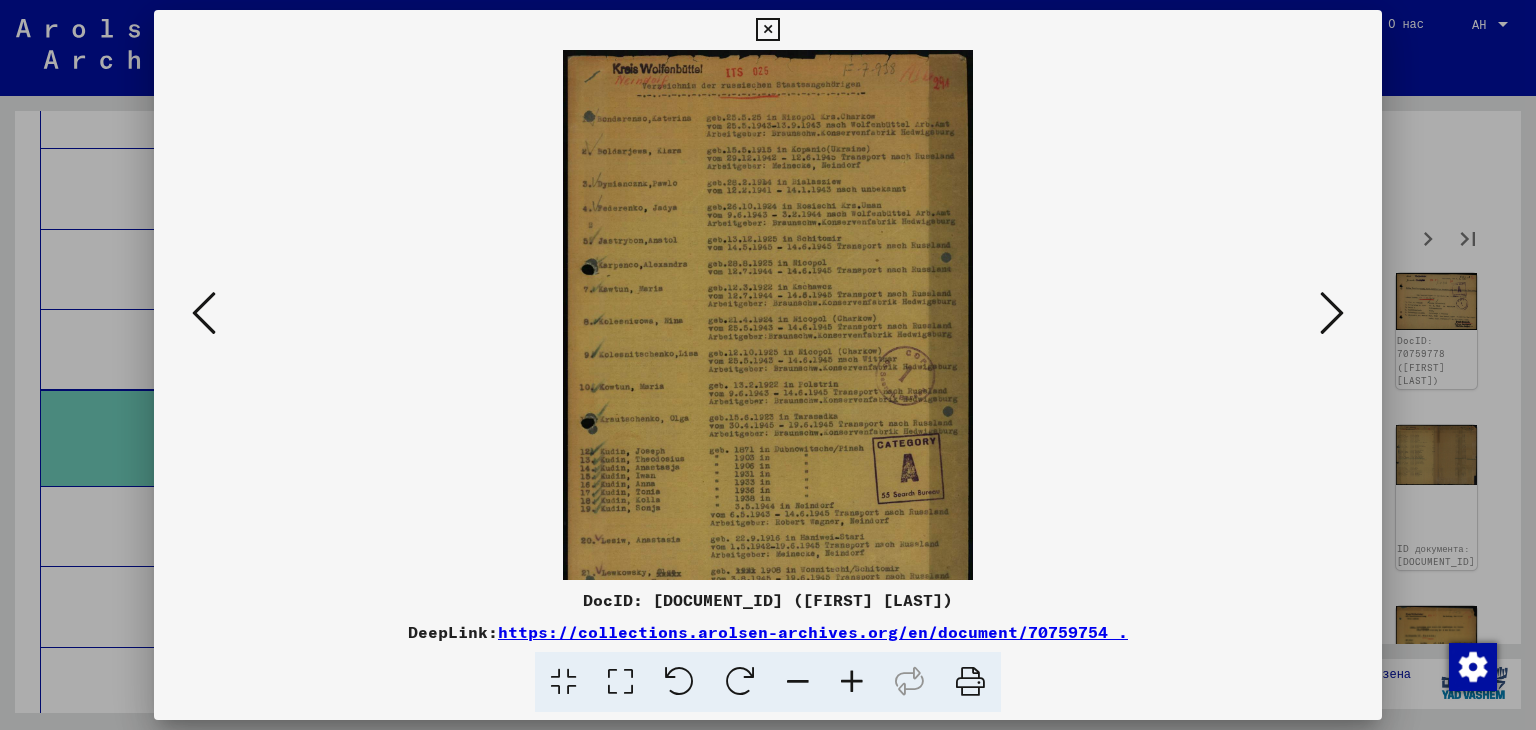 click at bounding box center [852, 682] 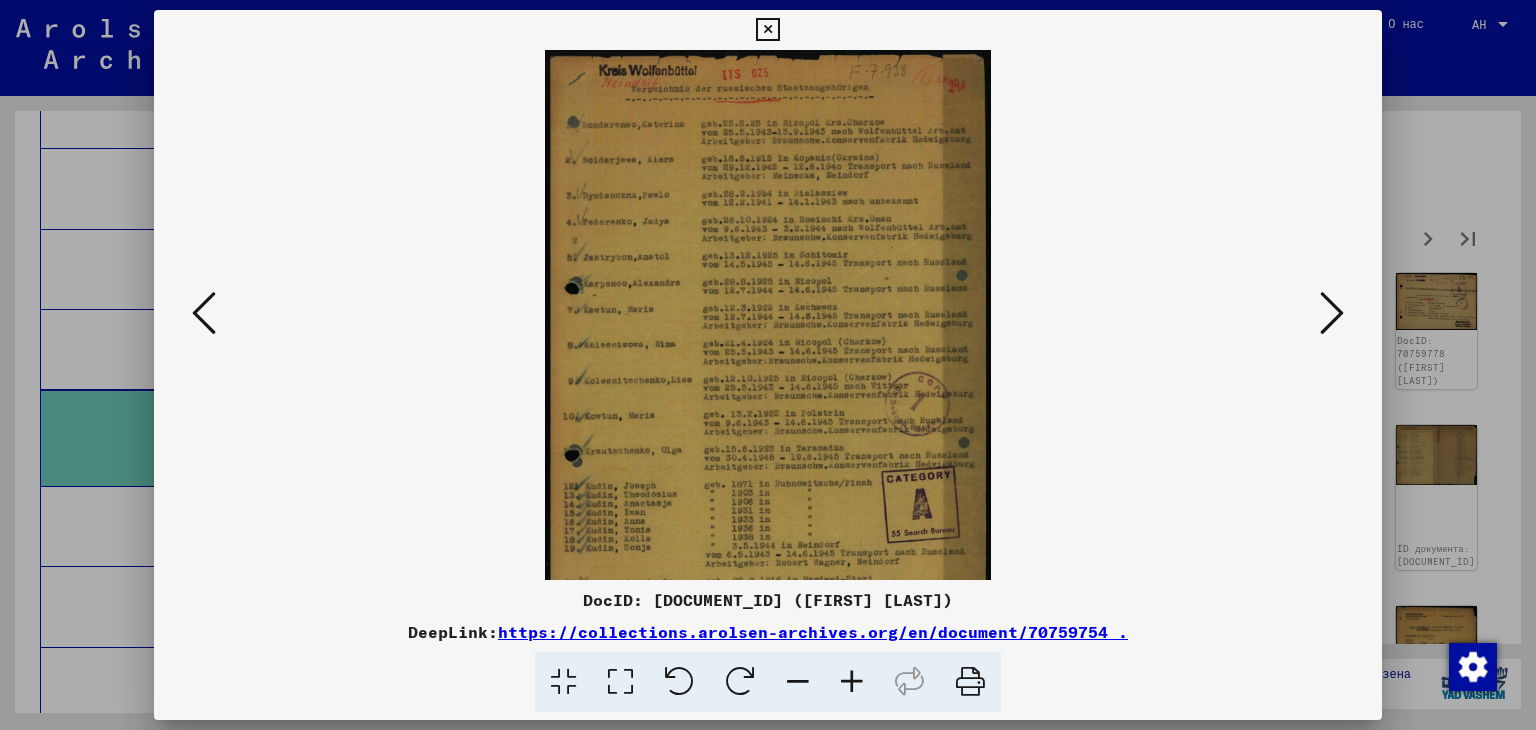 click at bounding box center [852, 682] 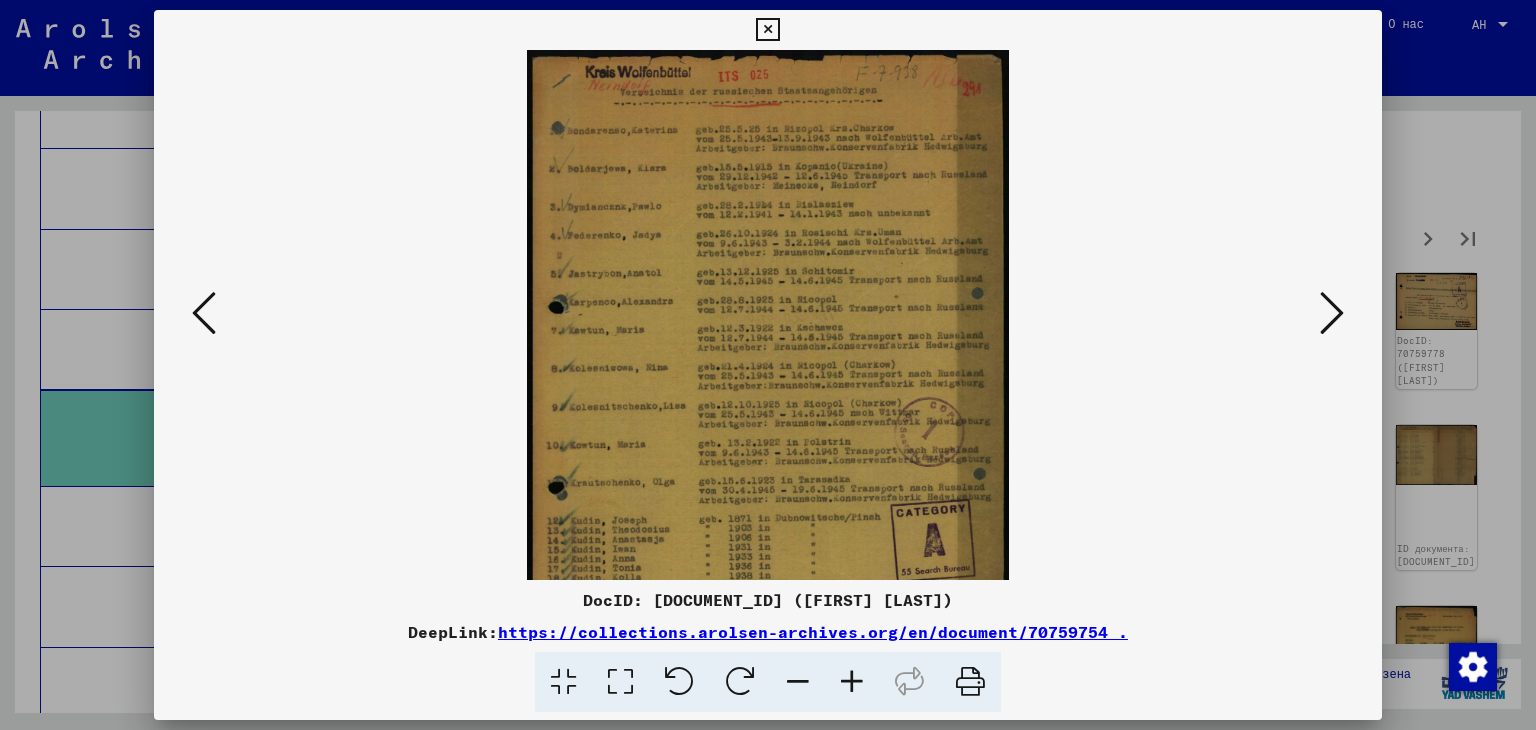 click at bounding box center (852, 682) 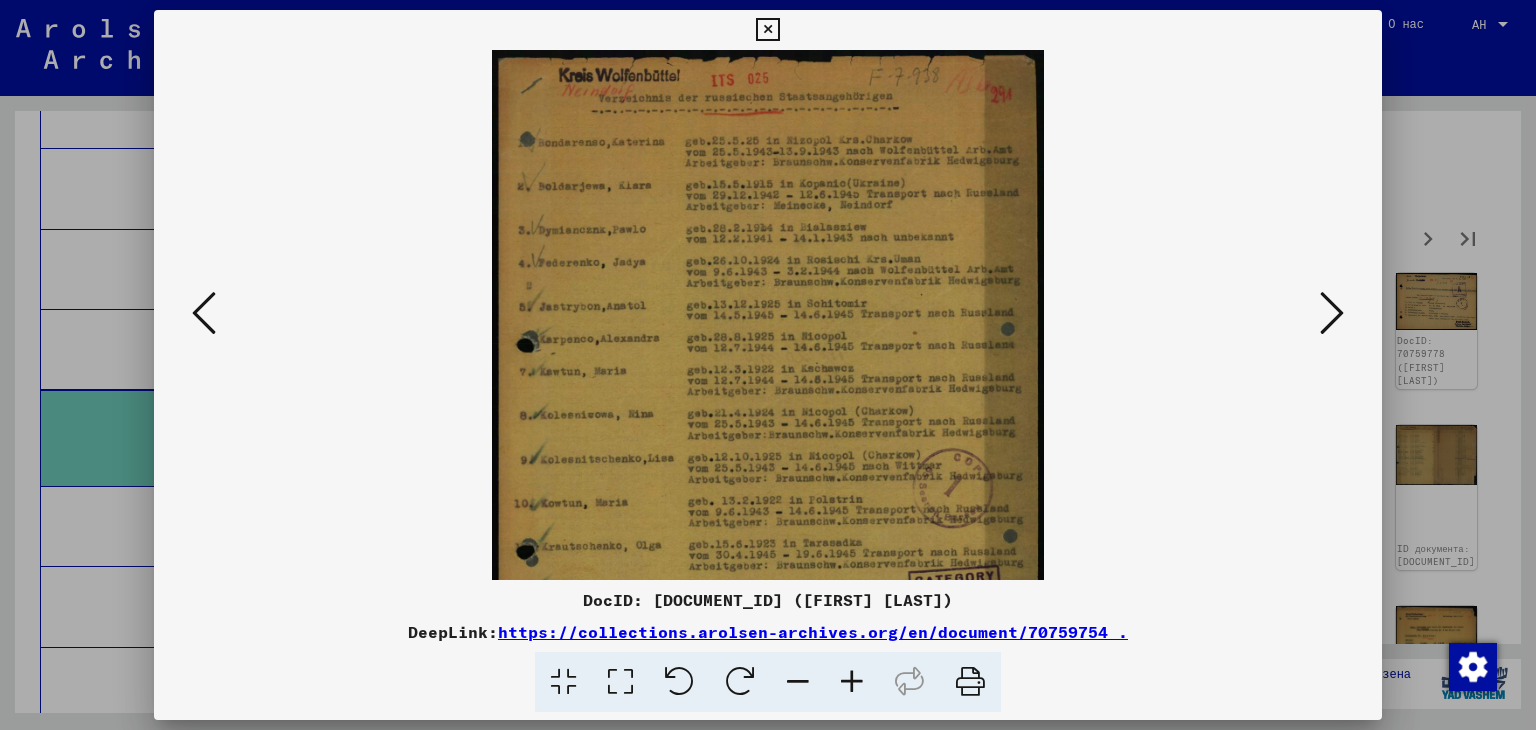 click at bounding box center (852, 682) 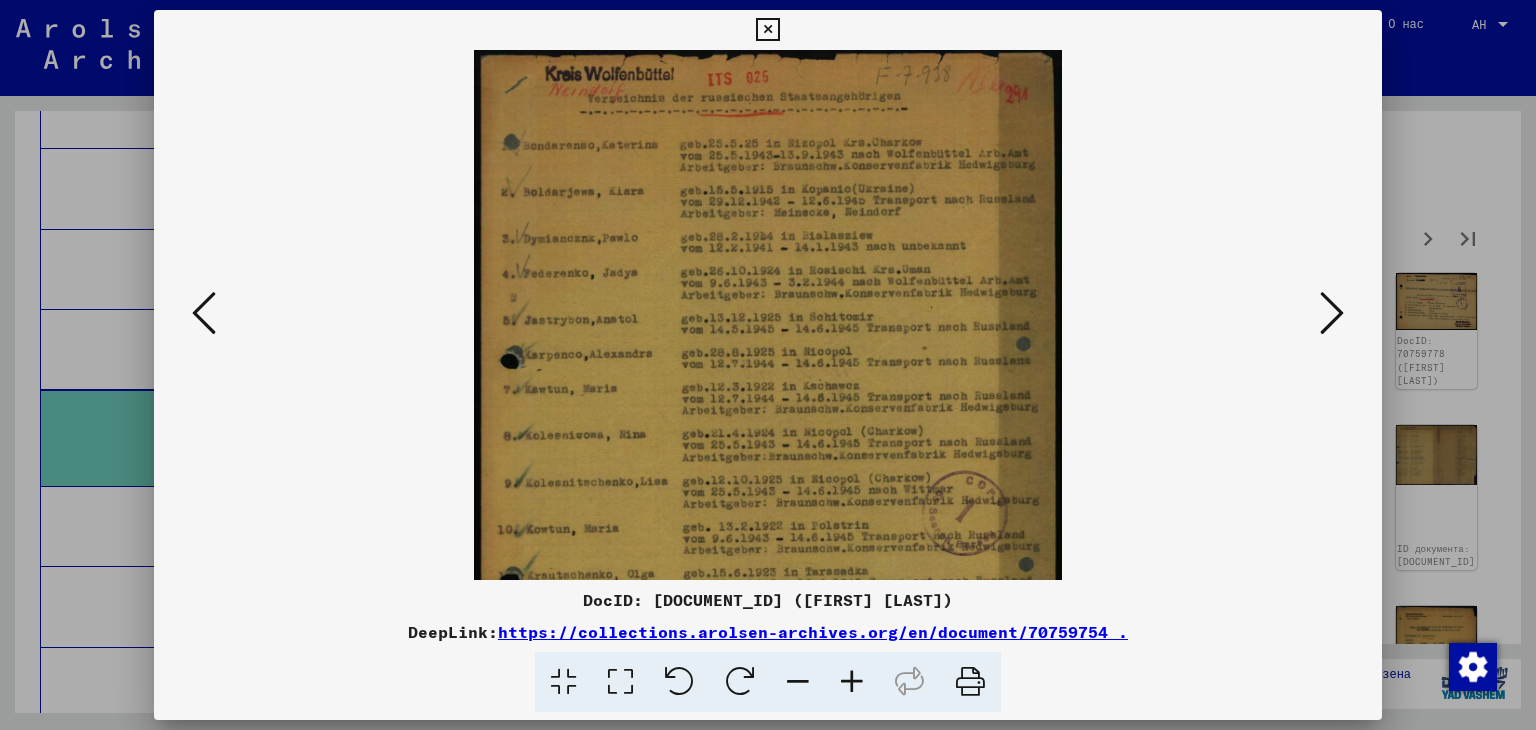 scroll, scrollTop: 96, scrollLeft: 0, axis: vertical 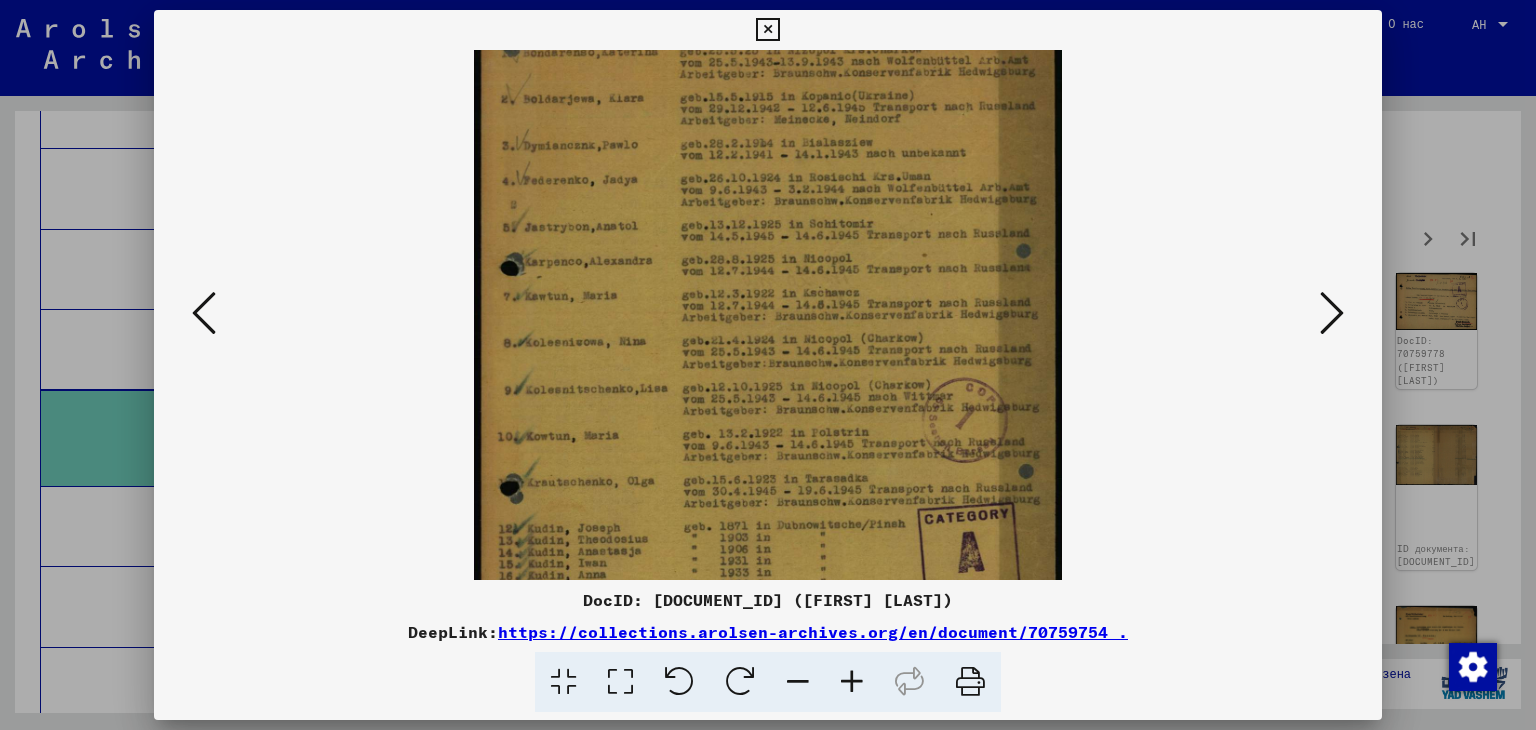 drag, startPoint x: 718, startPoint y: 426, endPoint x: 713, endPoint y: 329, distance: 97.128784 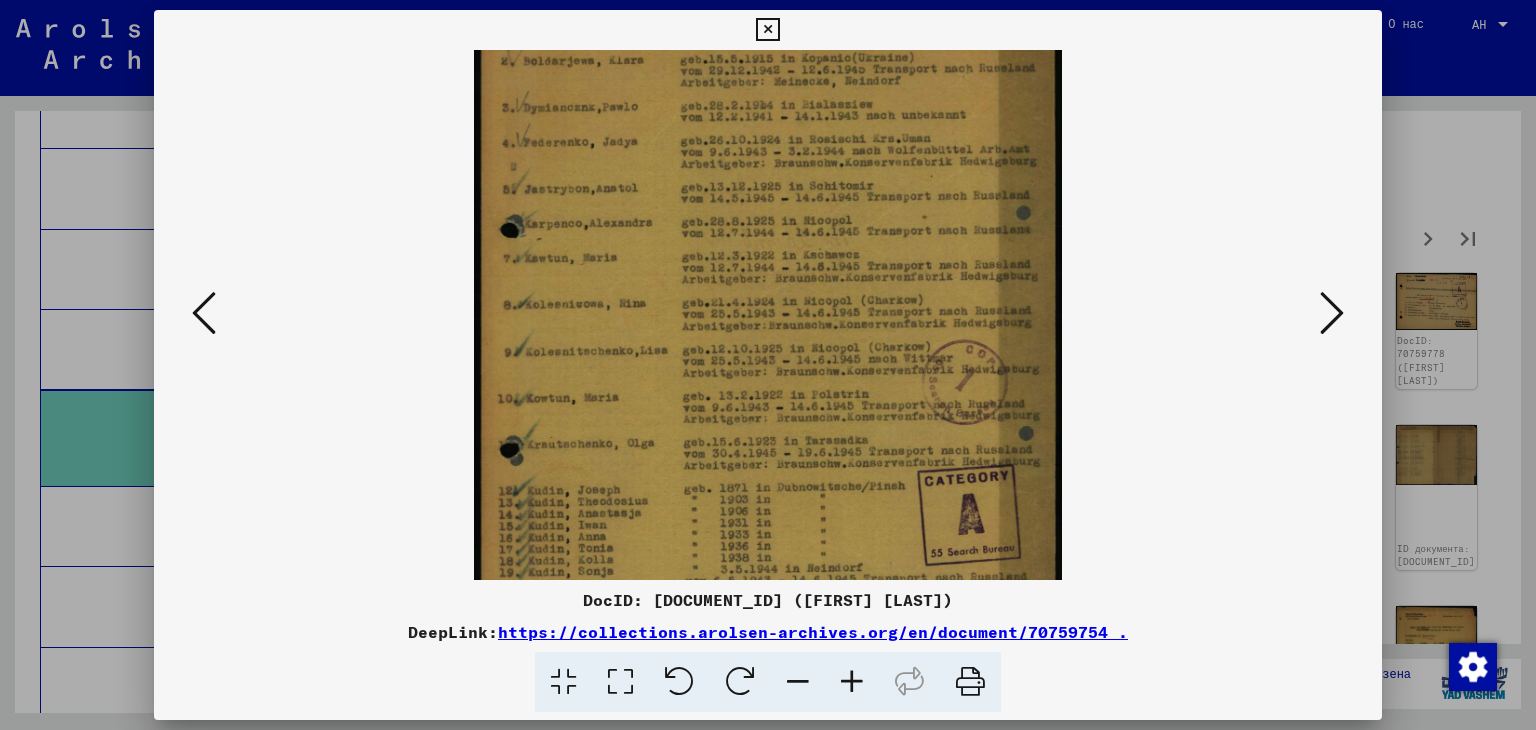 scroll, scrollTop: 246, scrollLeft: 0, axis: vertical 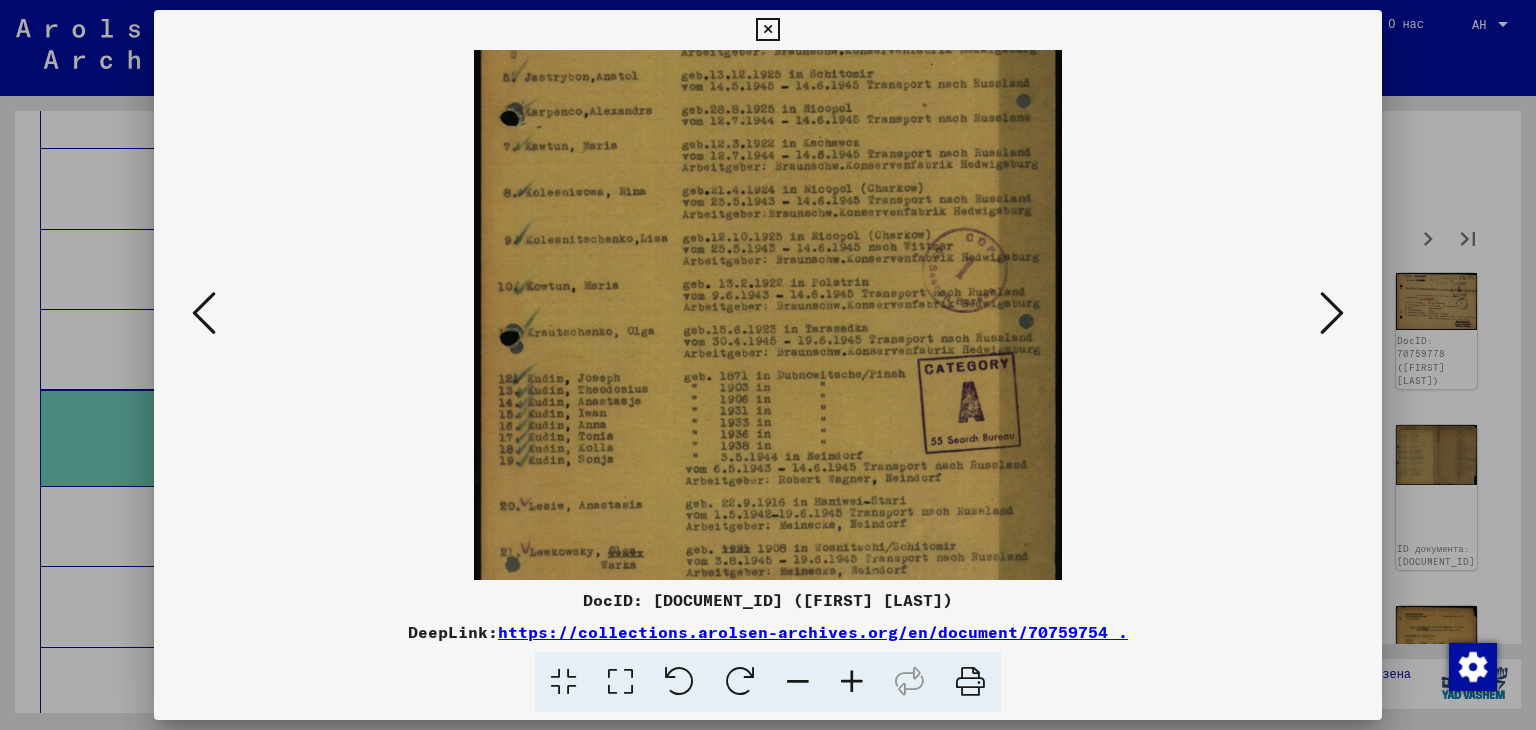 drag, startPoint x: 724, startPoint y: 472, endPoint x: 723, endPoint y: 323, distance: 149.00336 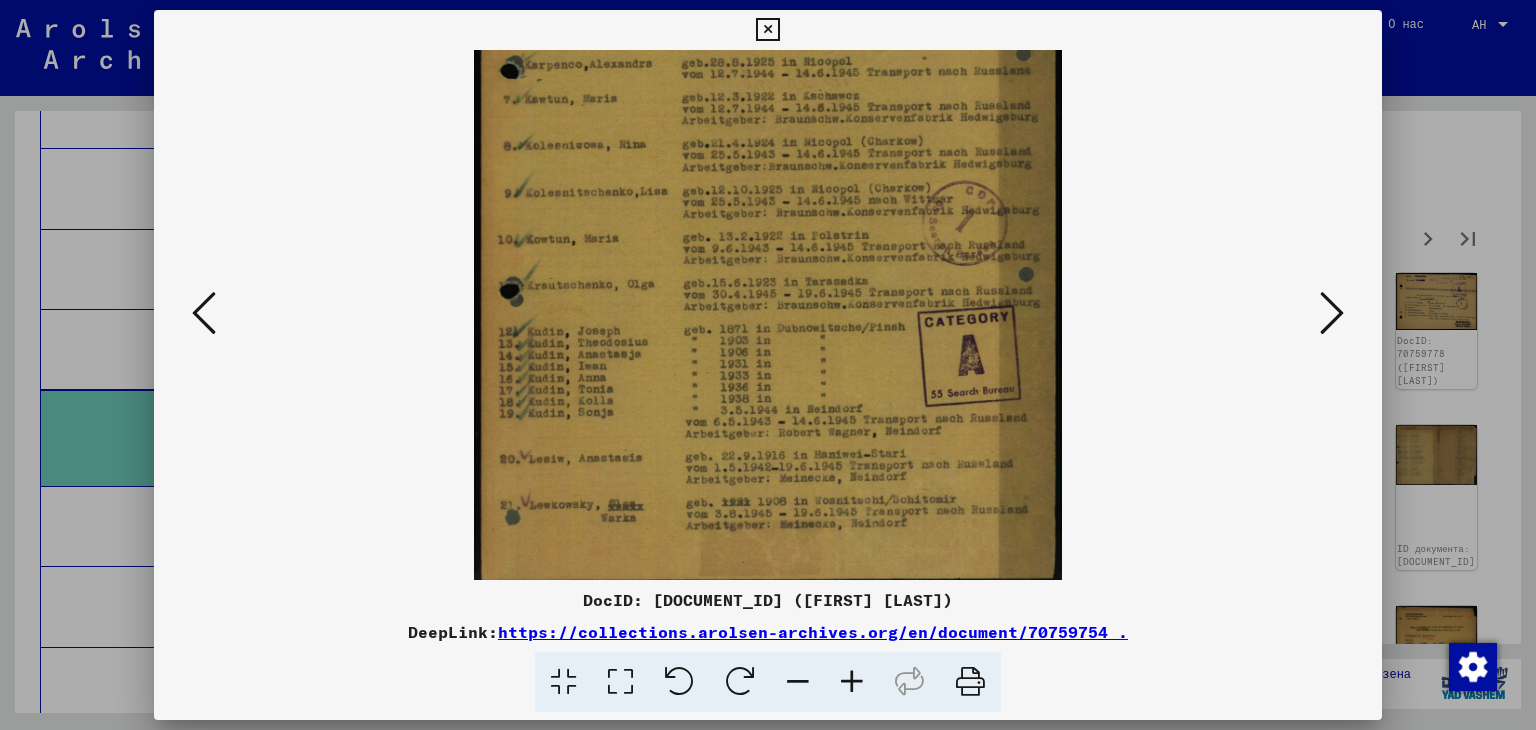 drag, startPoint x: 717, startPoint y: 457, endPoint x: 716, endPoint y: 409, distance: 48.010414 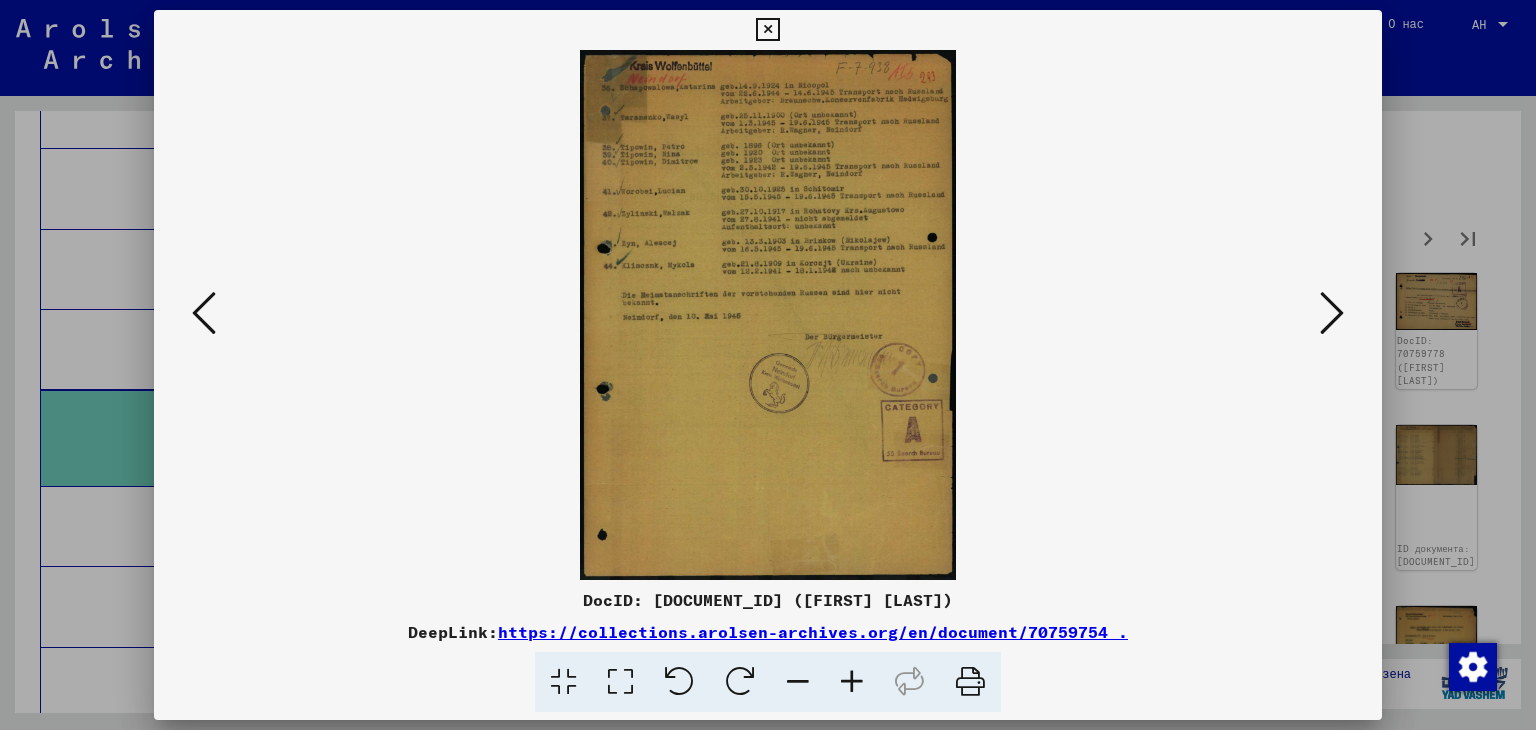 click at bounding box center [852, 682] 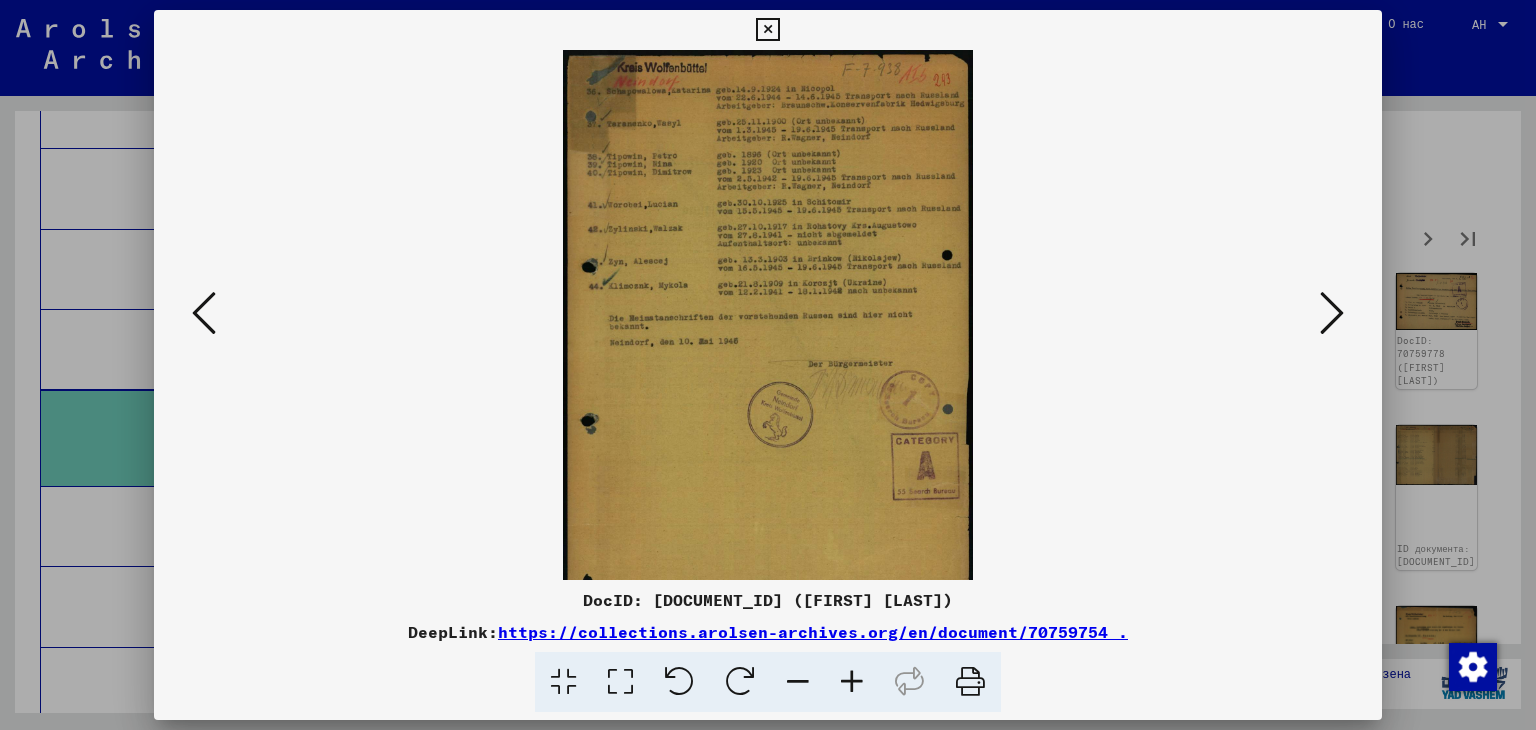 click at bounding box center [852, 682] 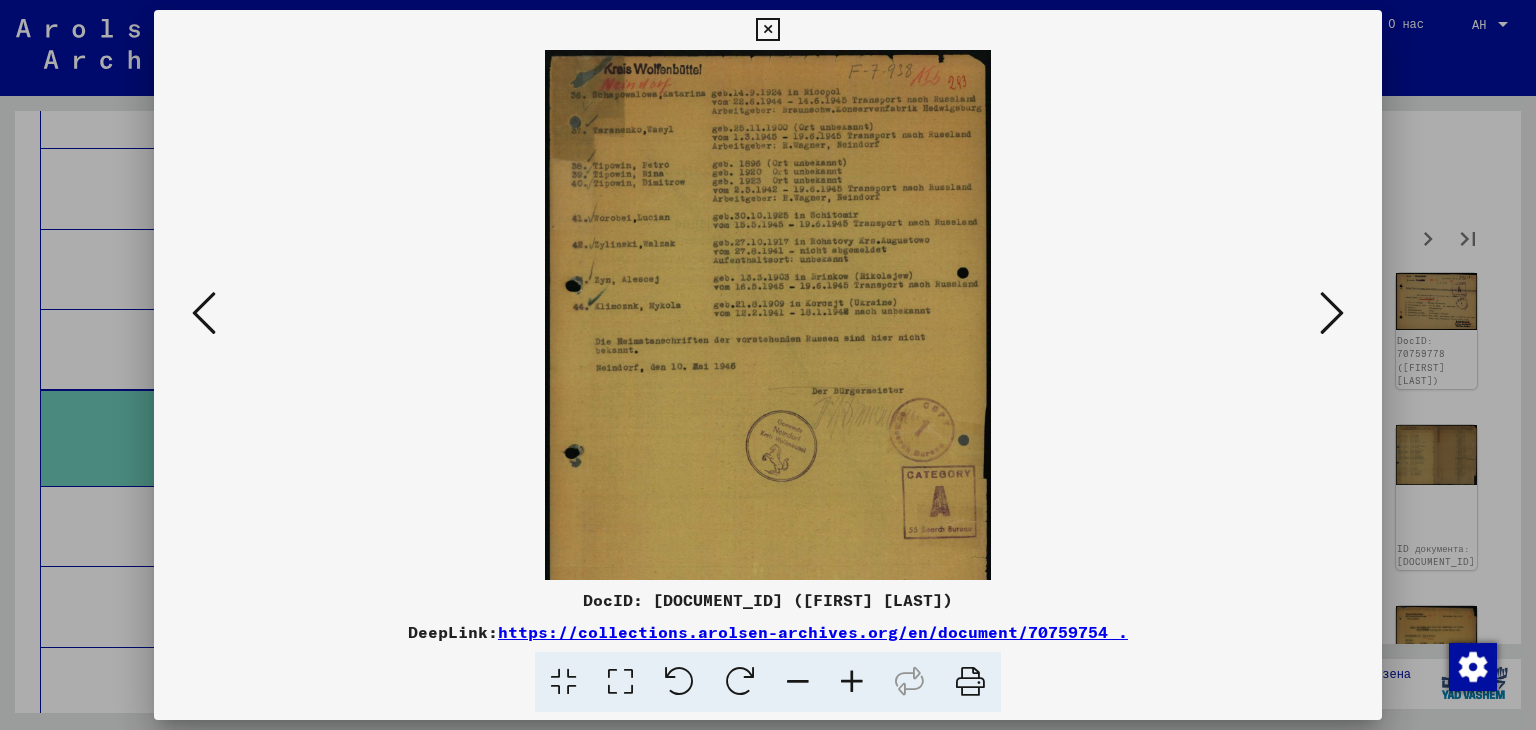 click at bounding box center [852, 682] 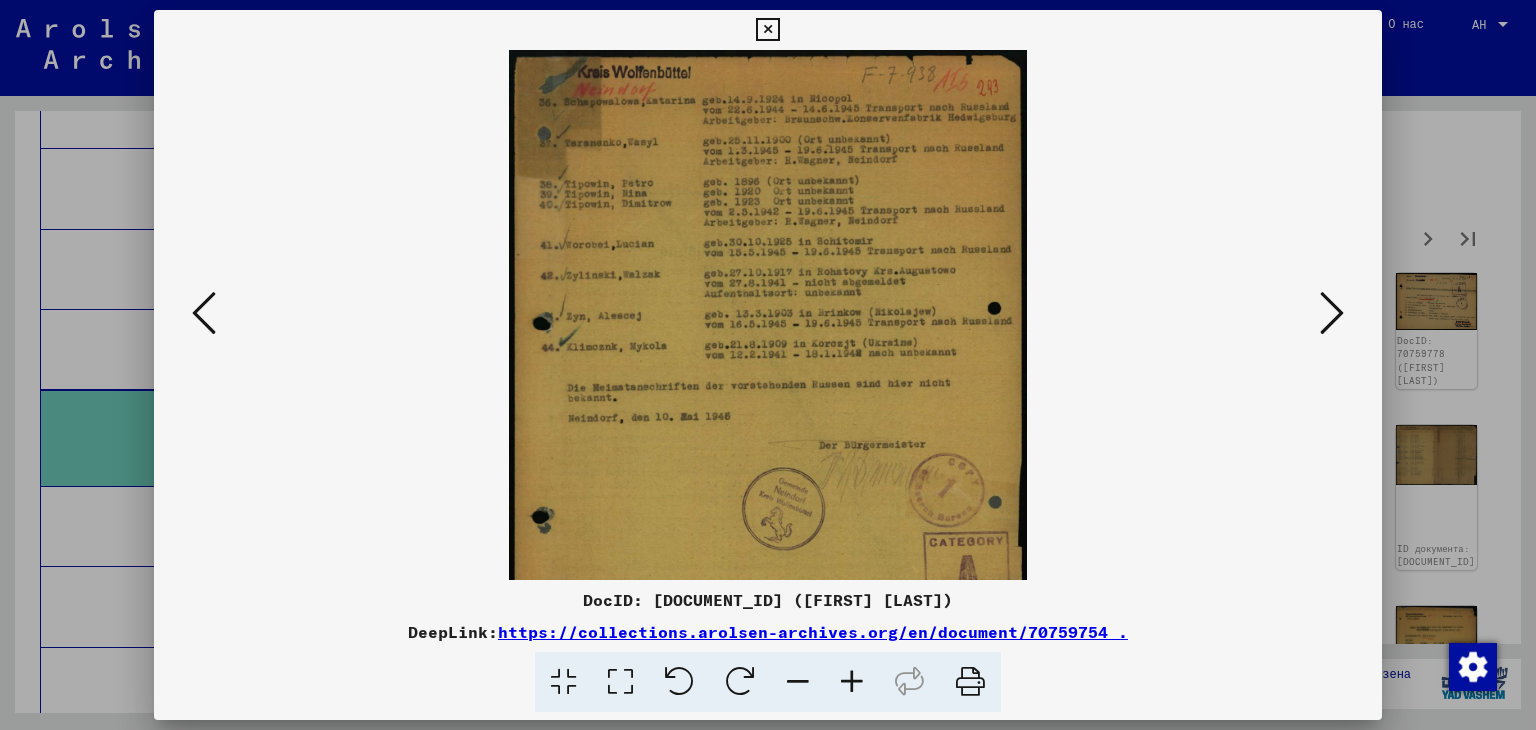 click at bounding box center (852, 682) 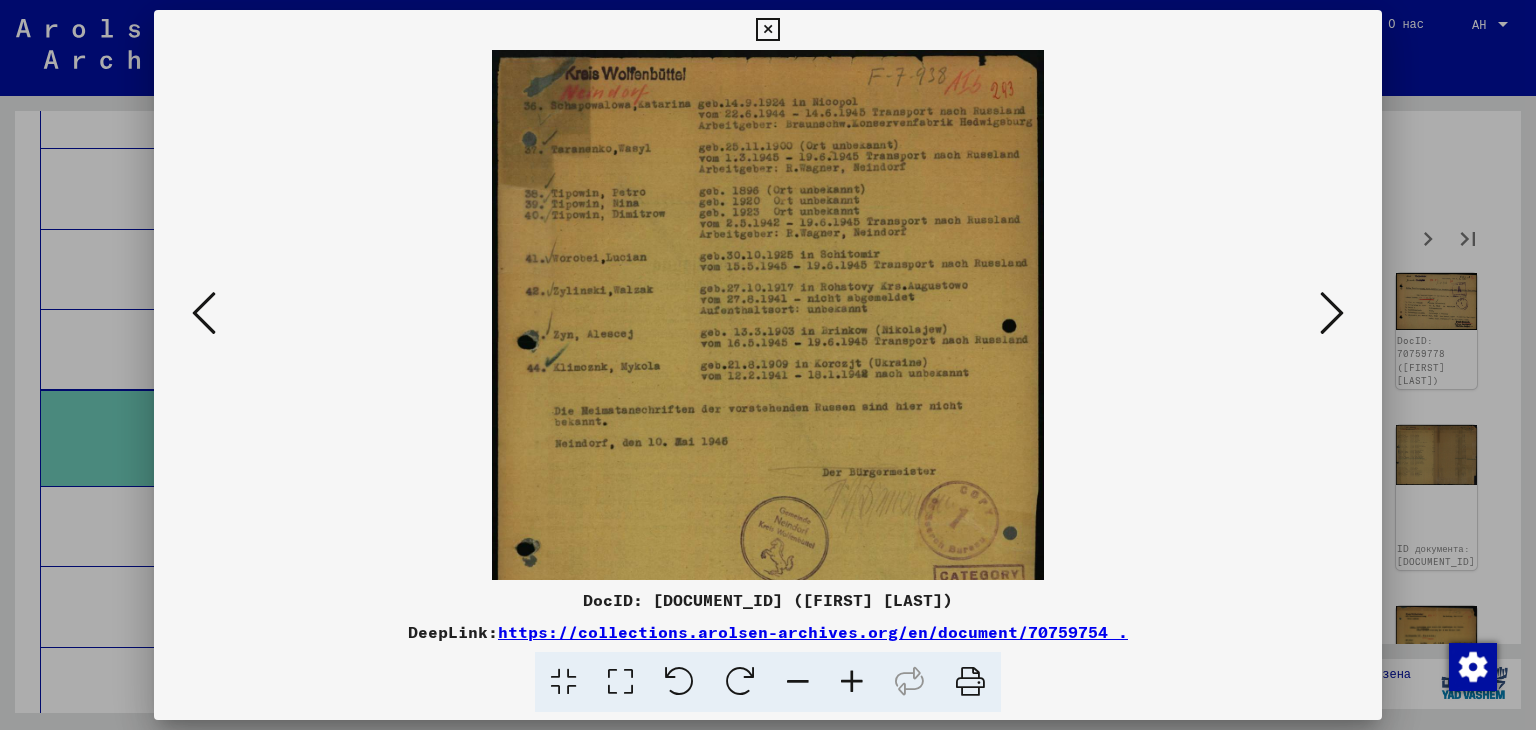 click at bounding box center (852, 682) 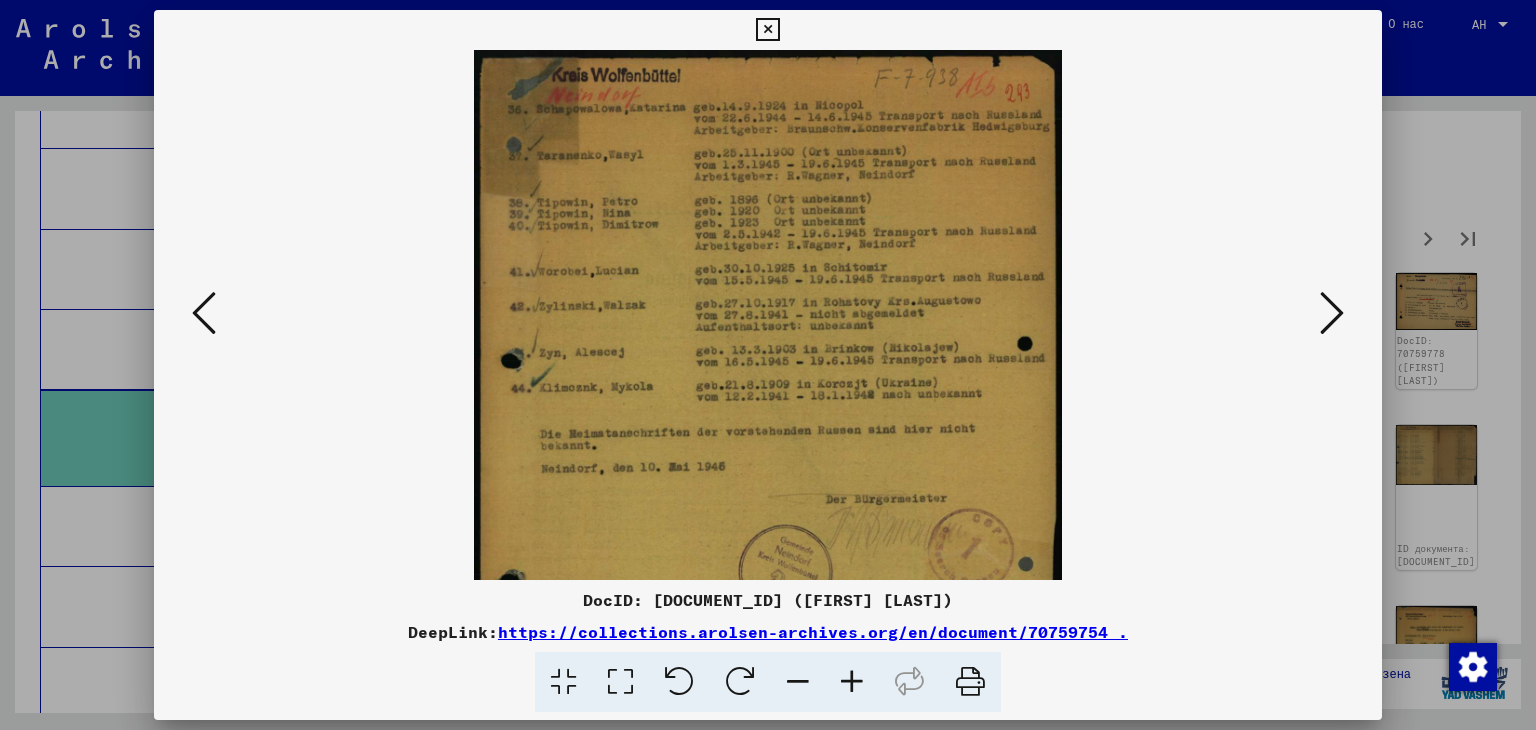 click at bounding box center [1332, 313] 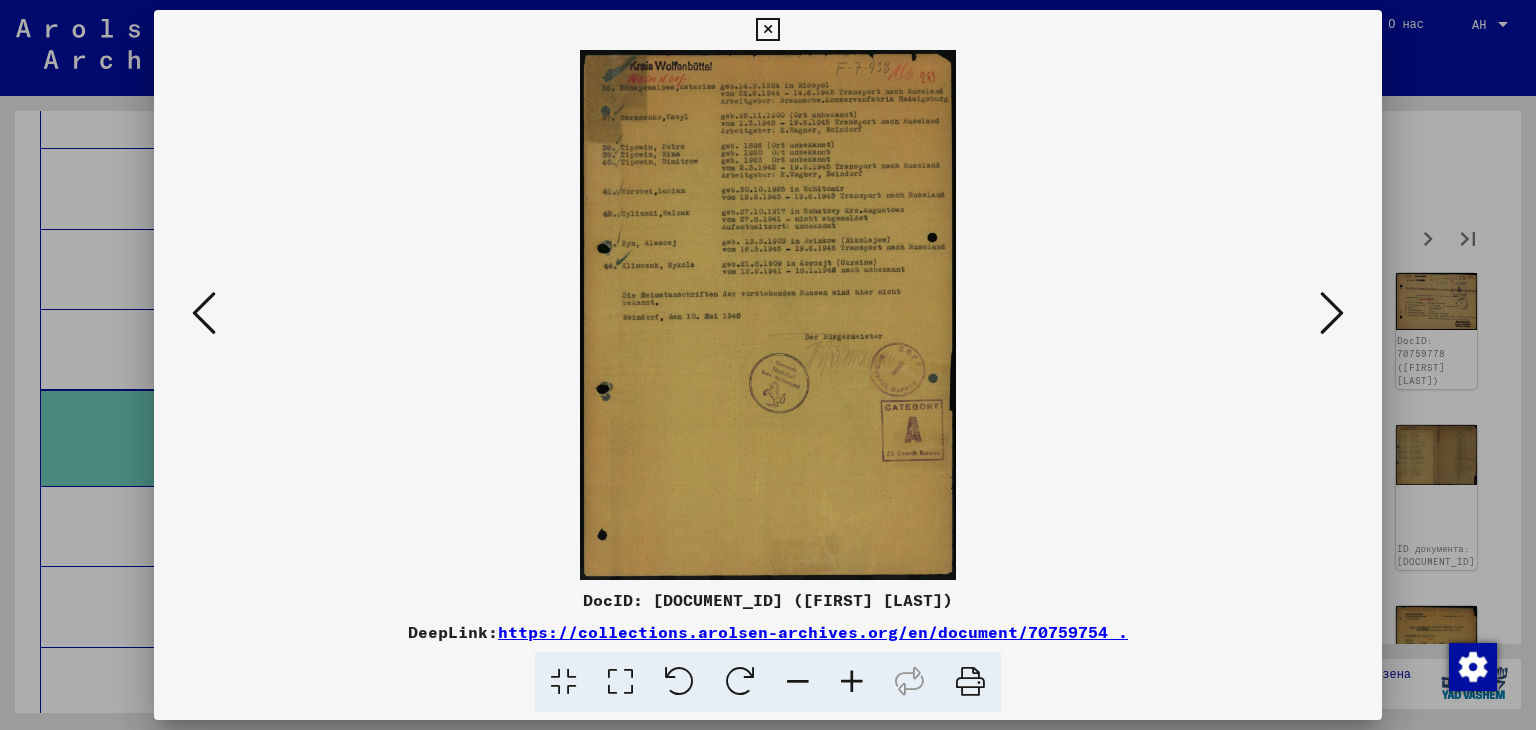 click at bounding box center (852, 682) 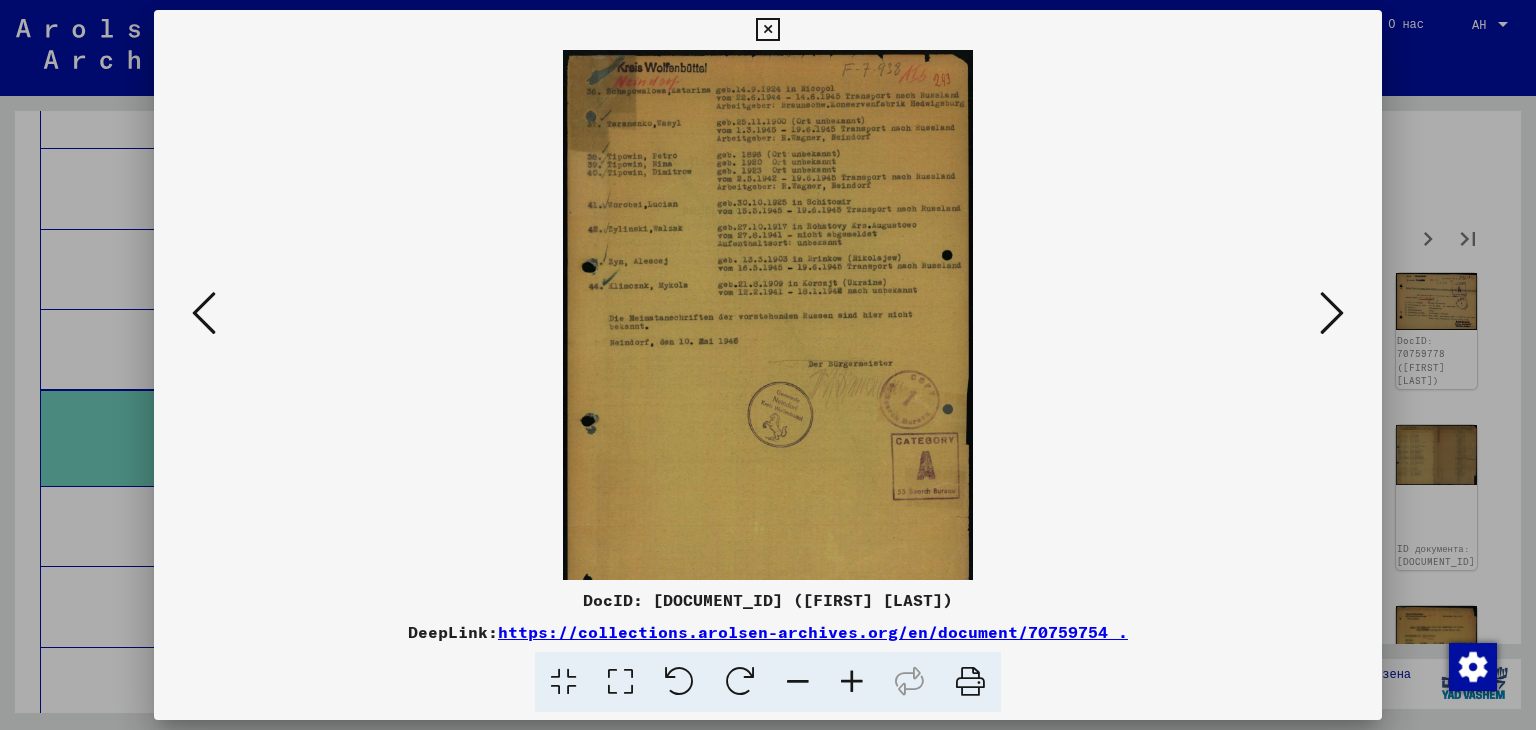 click at bounding box center (852, 682) 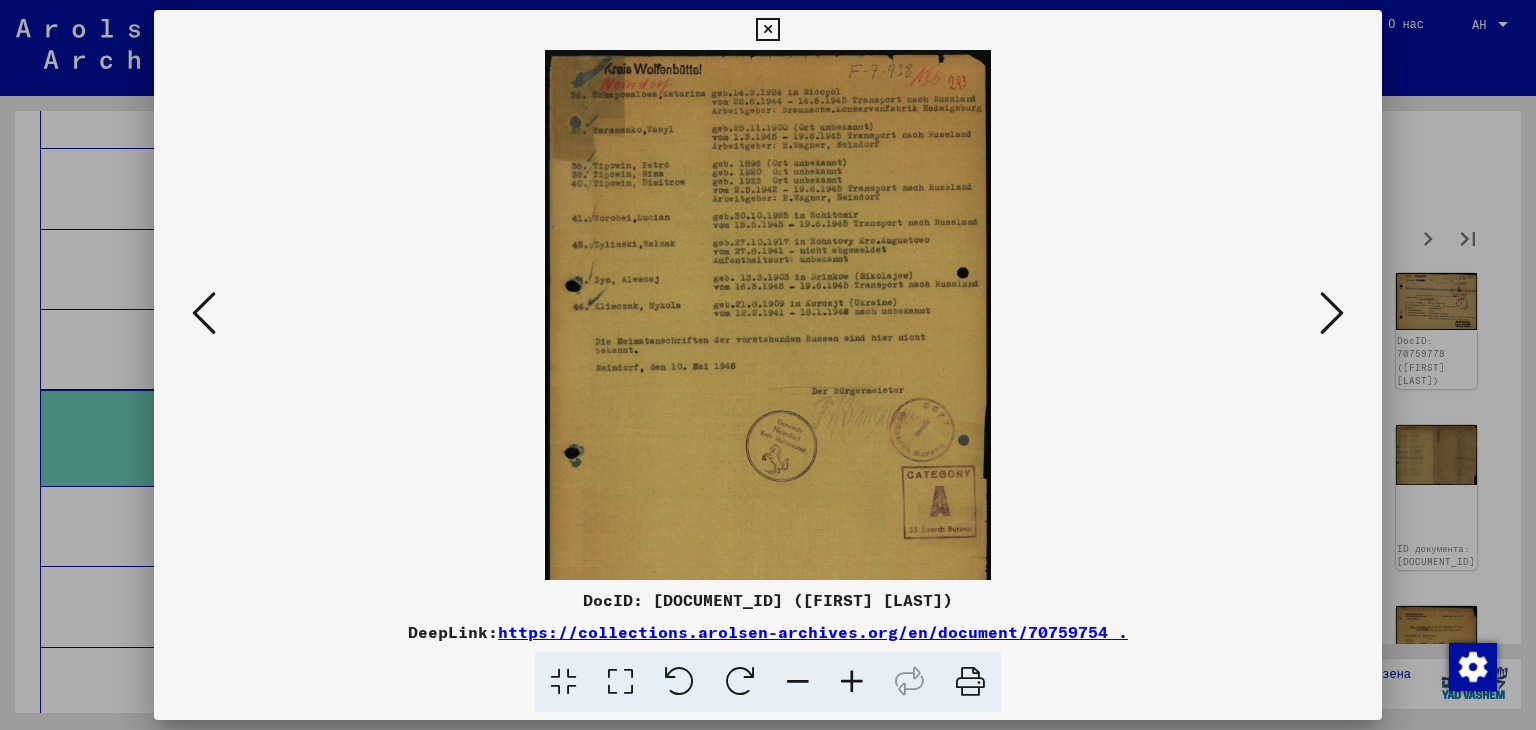 click at bounding box center (852, 682) 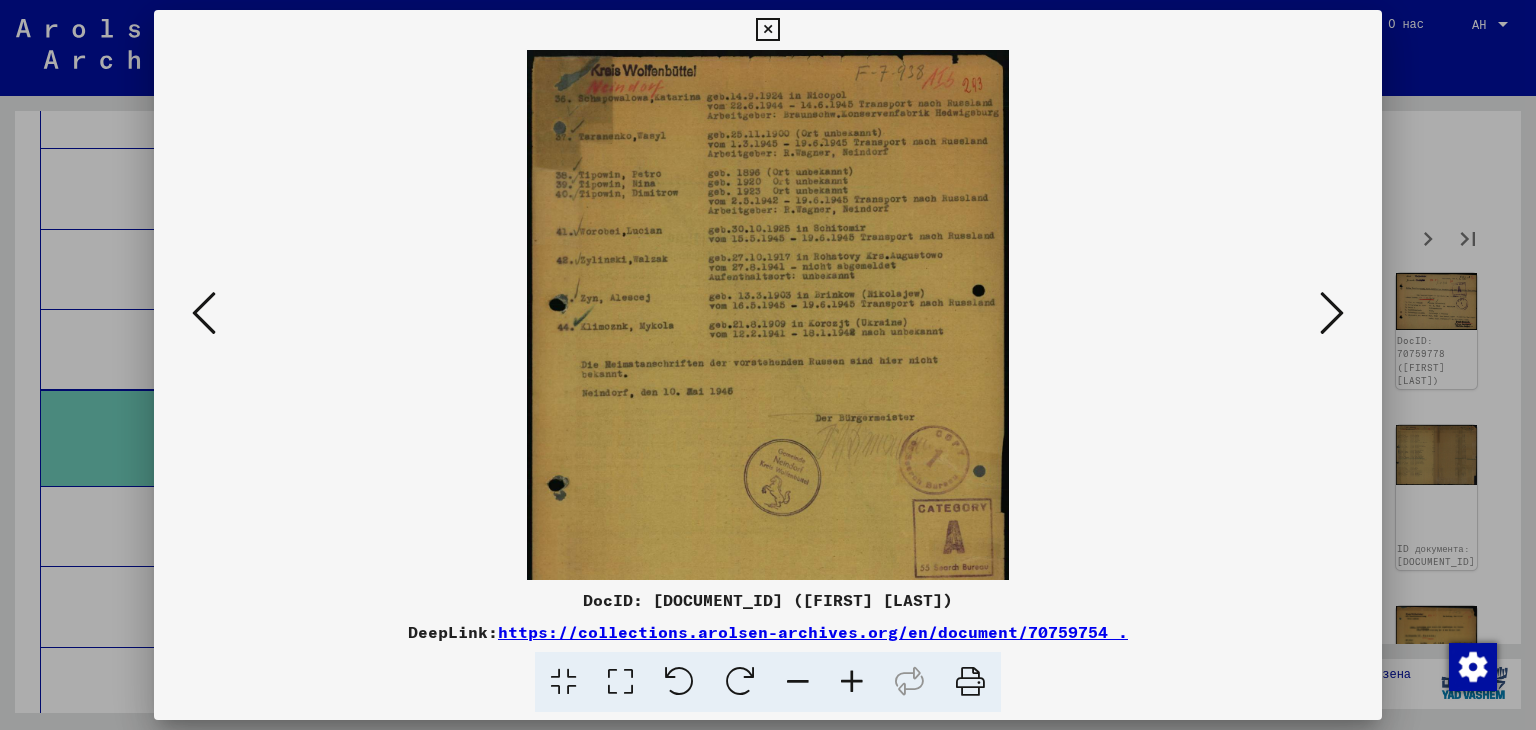 click at bounding box center [852, 682] 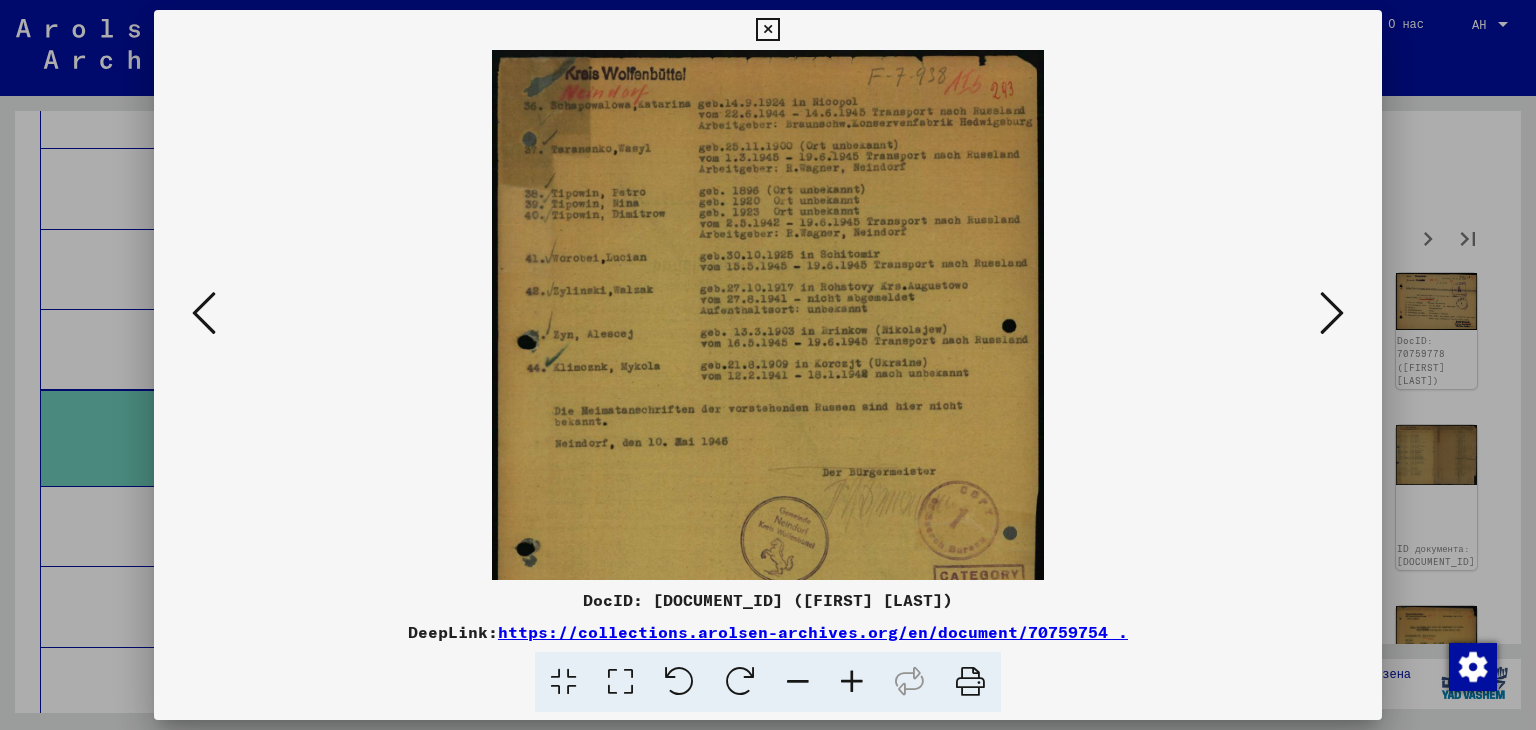 click at bounding box center [852, 682] 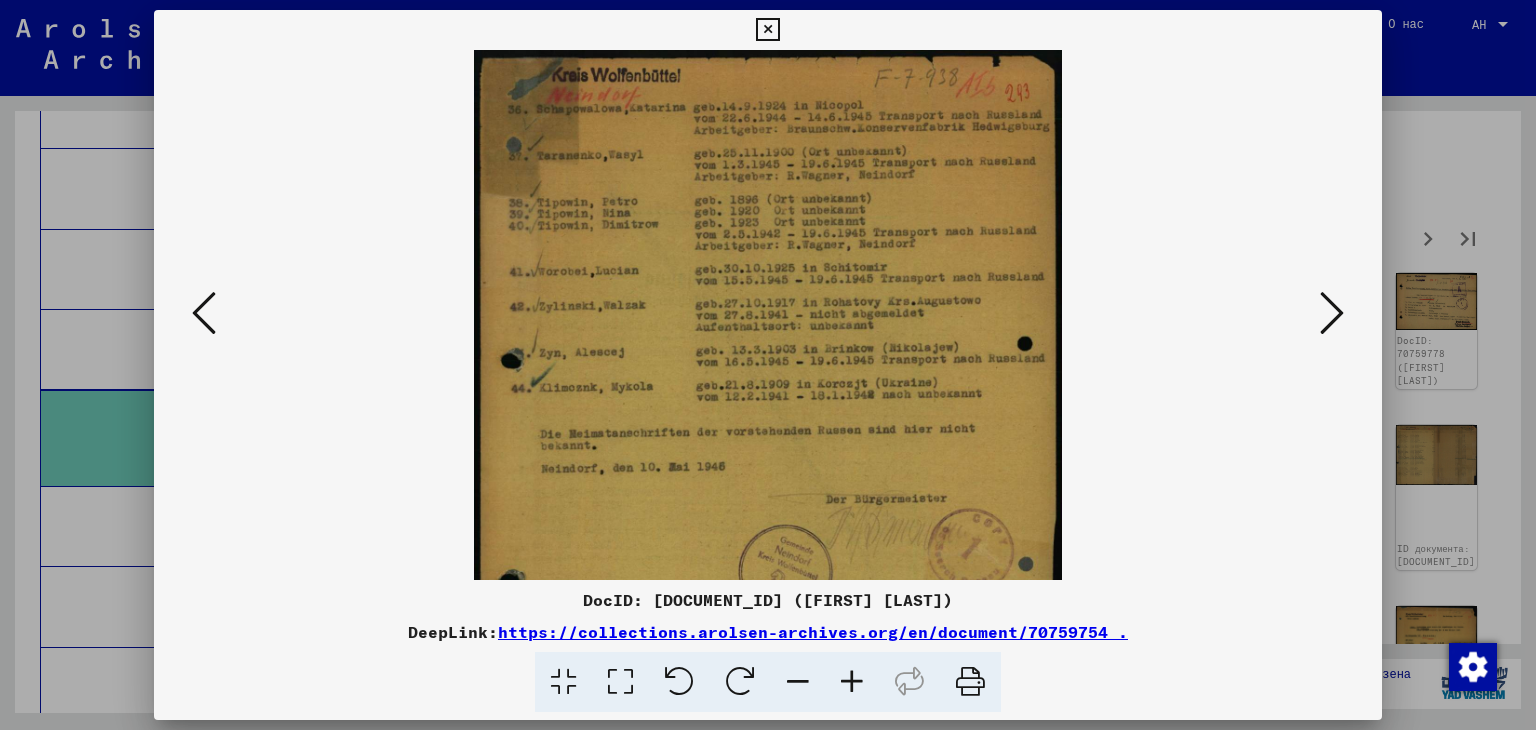 click at bounding box center [852, 682] 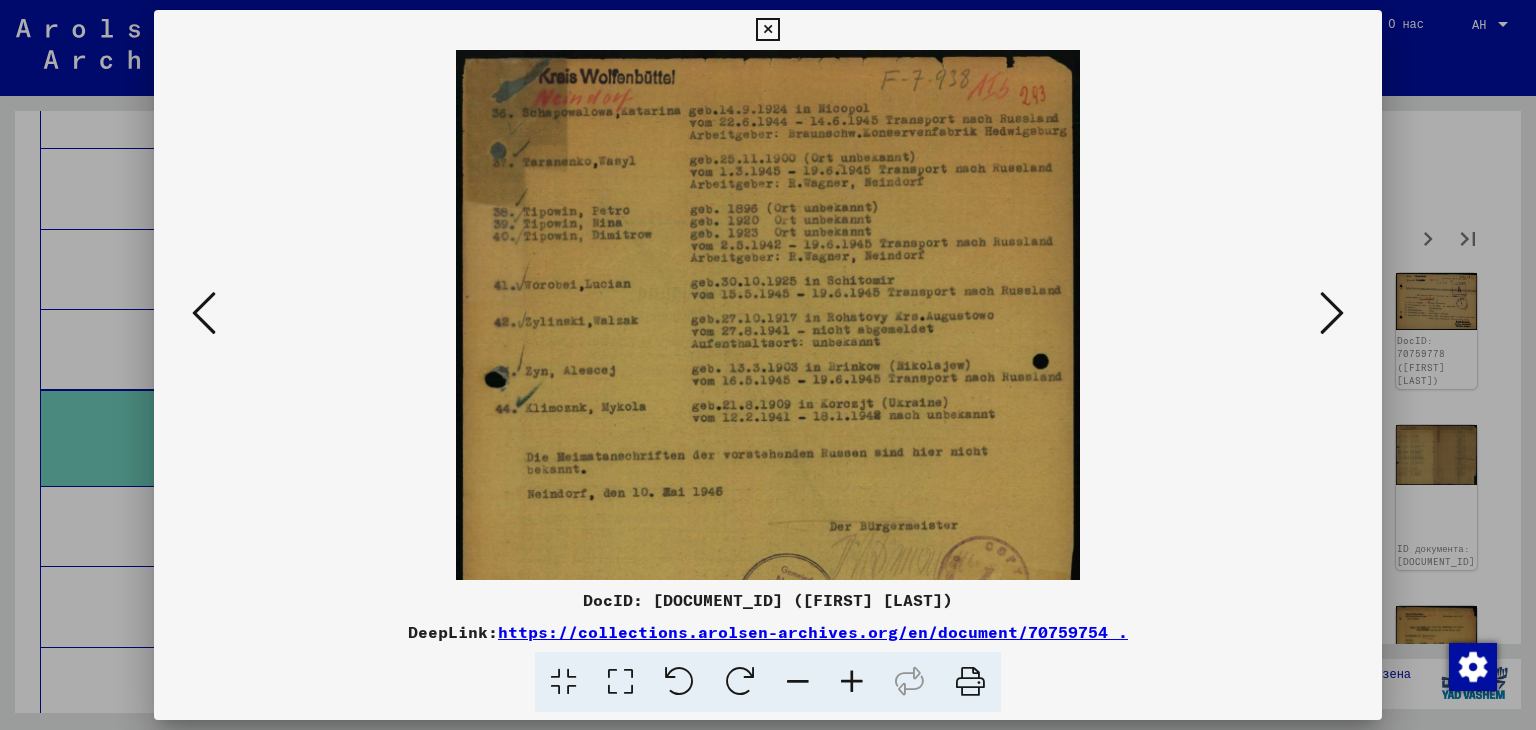click at bounding box center [1332, 313] 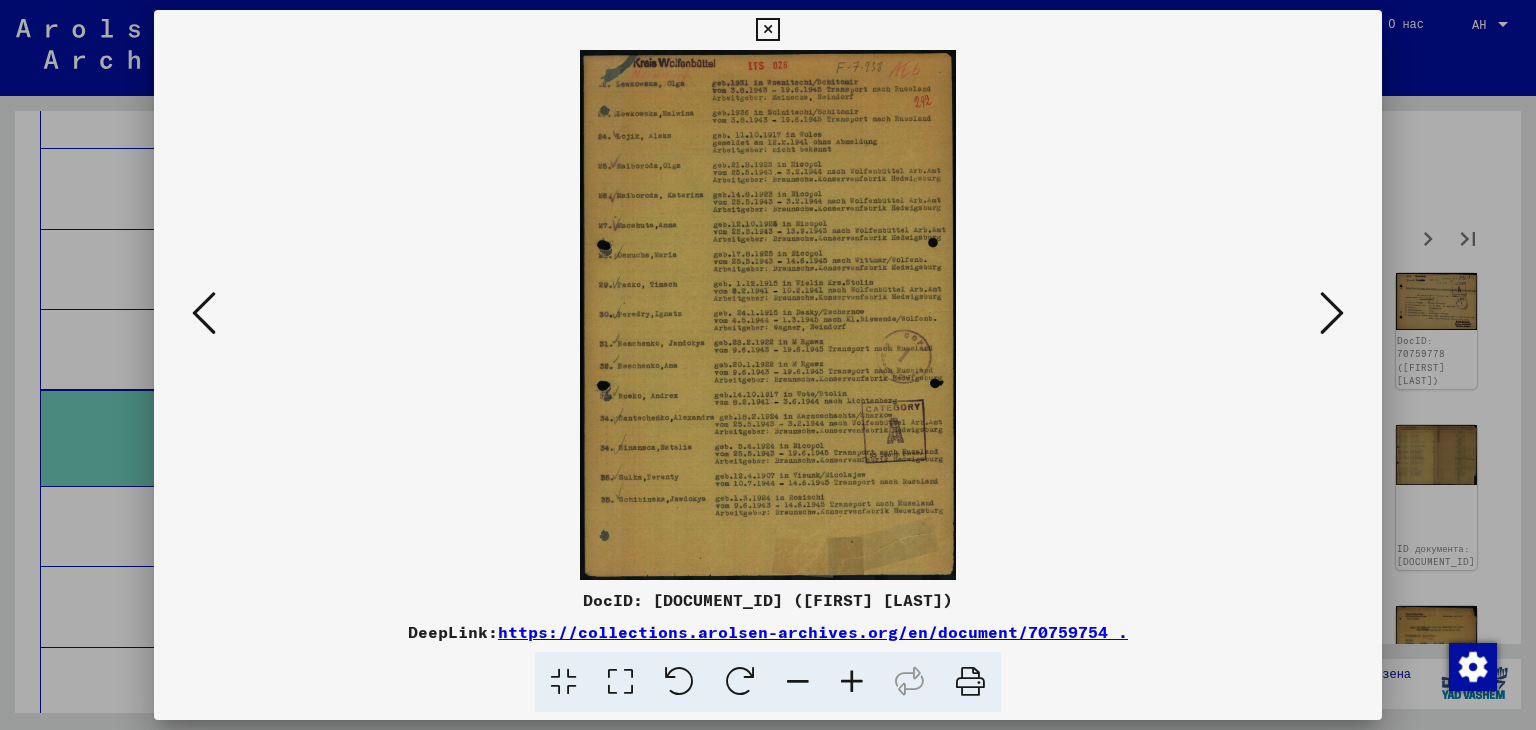 click at bounding box center (852, 682) 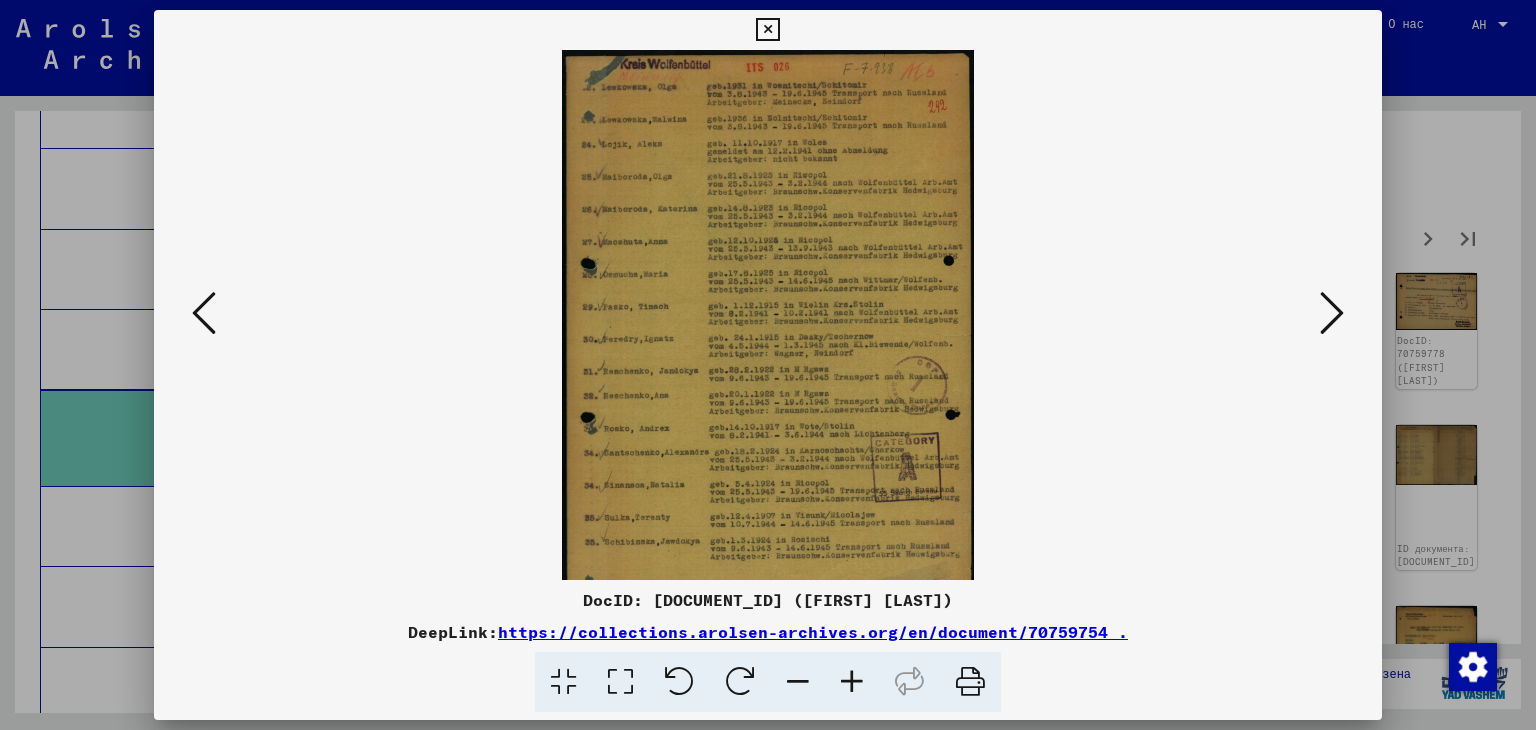 click at bounding box center (852, 682) 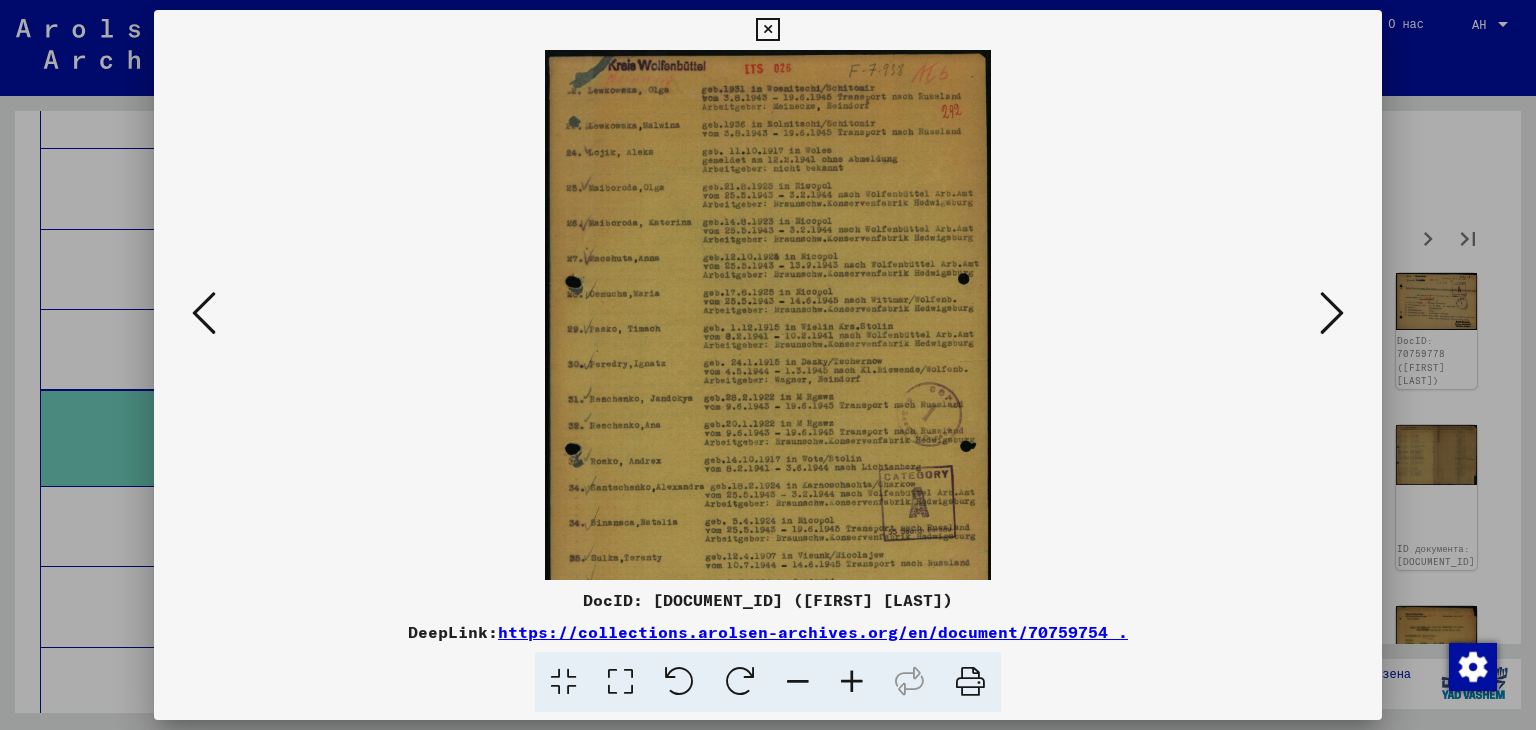 click at bounding box center [852, 682] 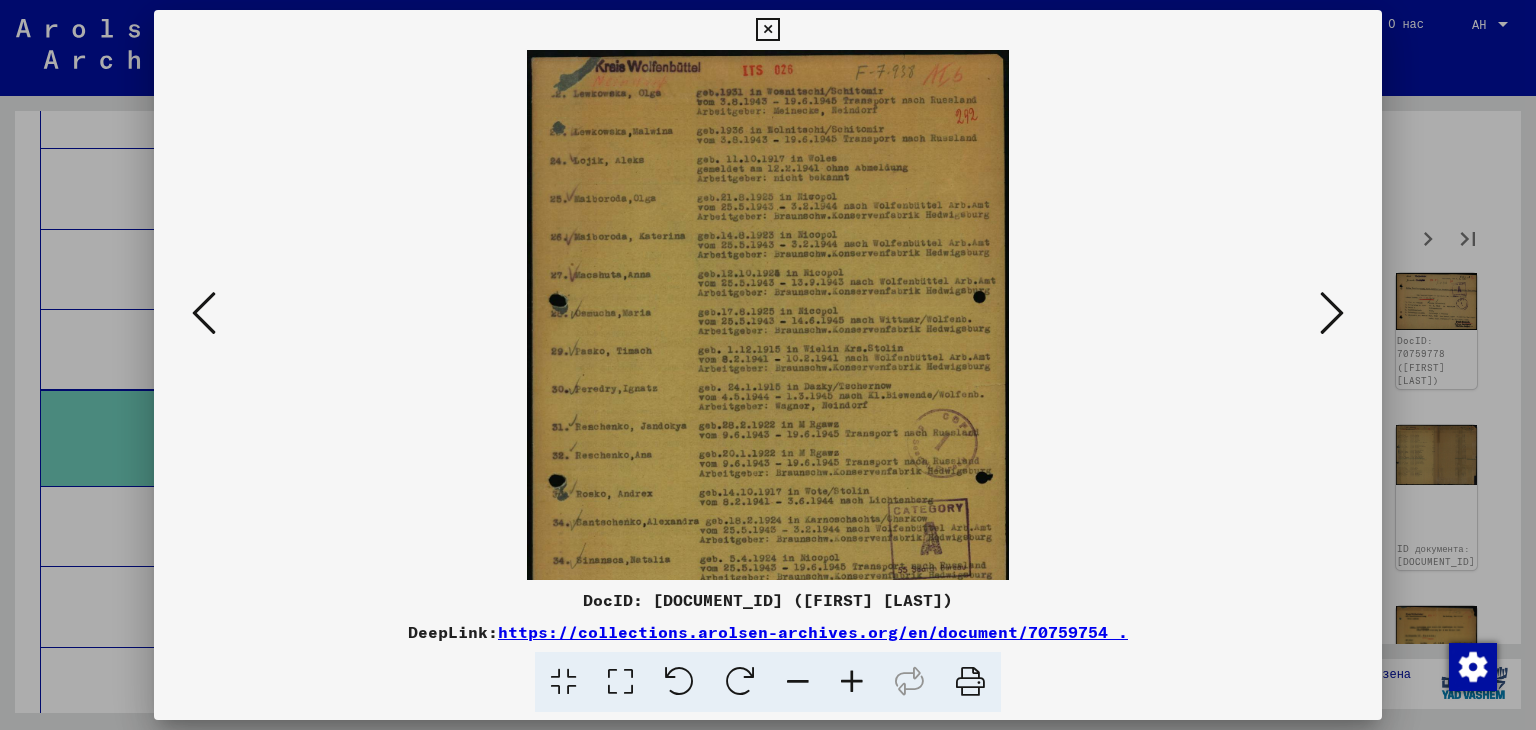 click at bounding box center [852, 682] 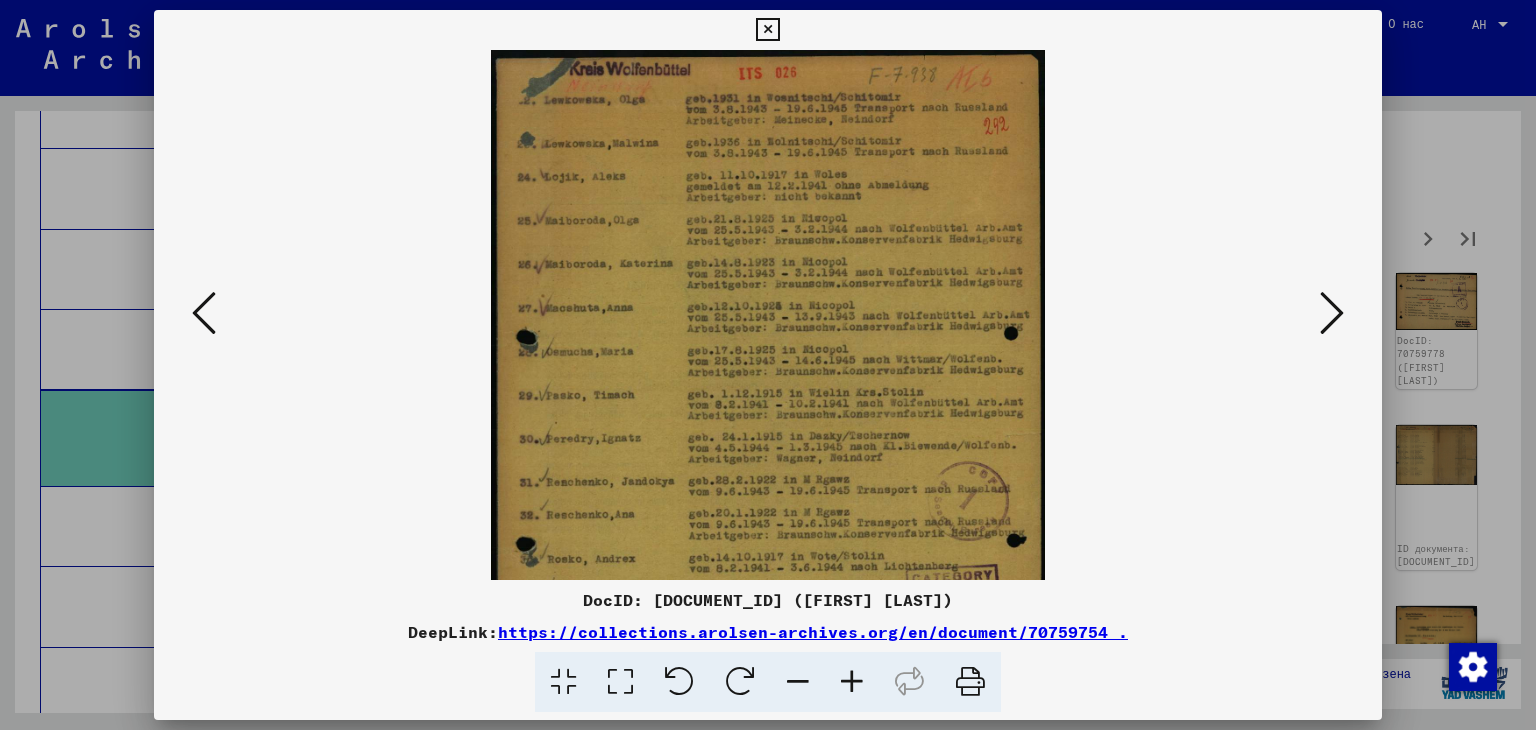 click at bounding box center [852, 682] 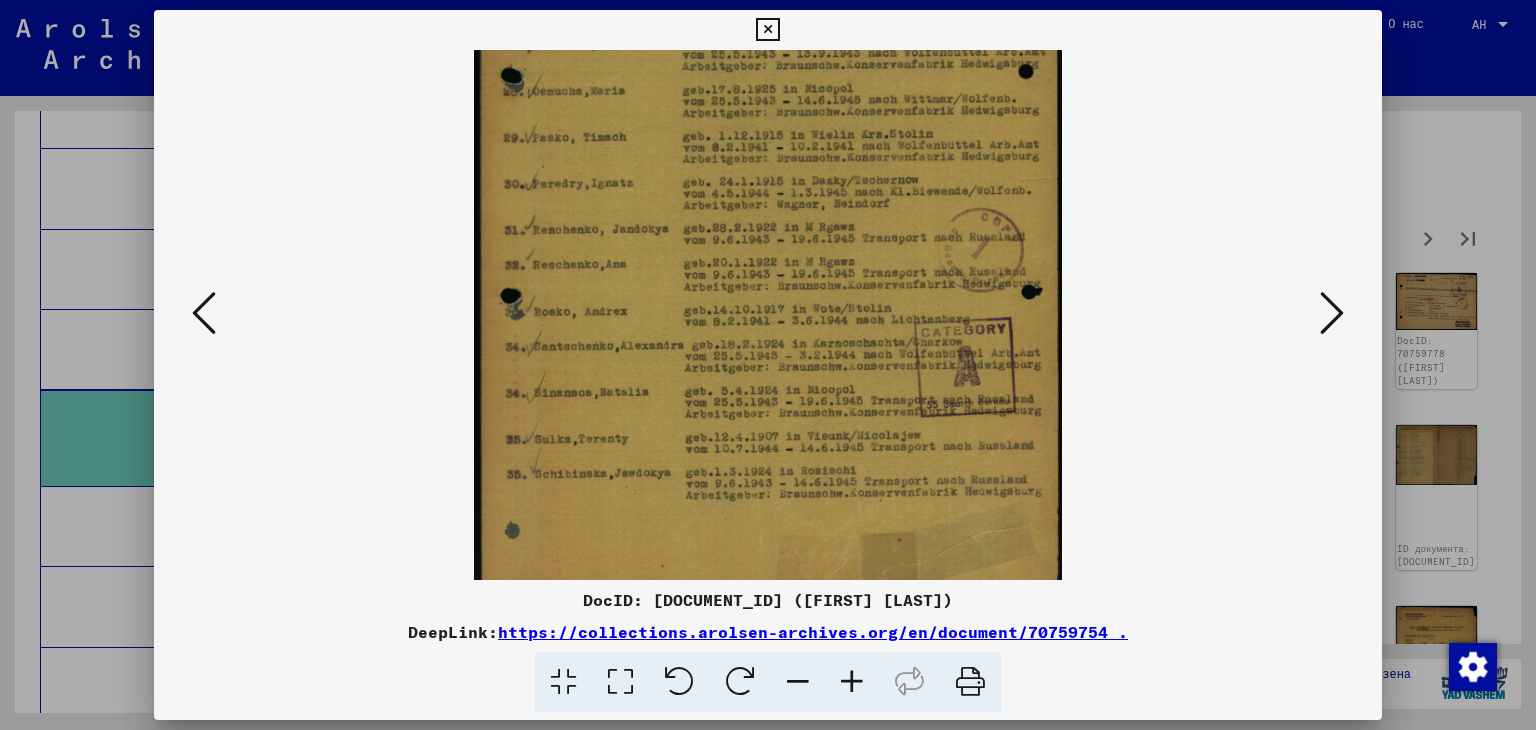 scroll, scrollTop: 292, scrollLeft: 0, axis: vertical 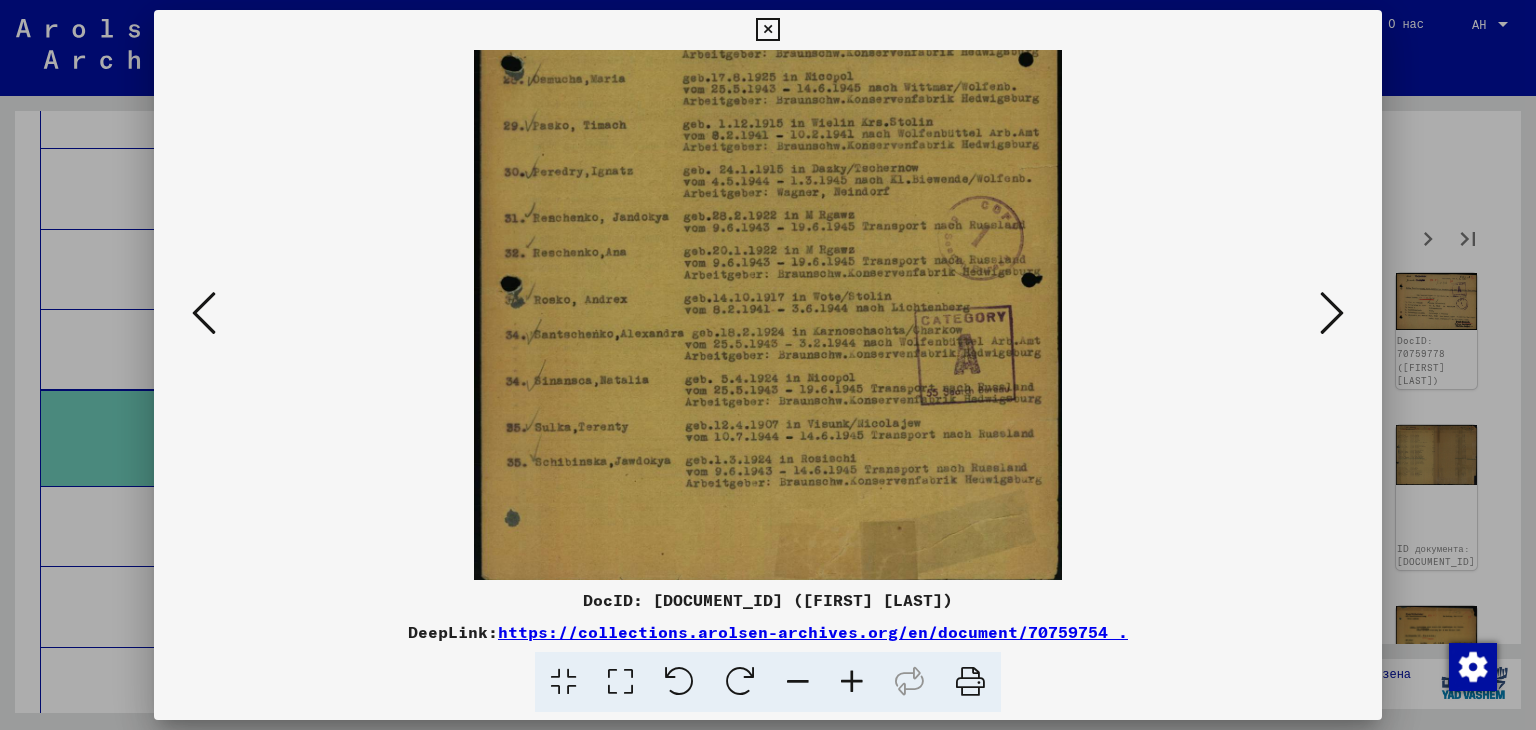 drag, startPoint x: 761, startPoint y: 485, endPoint x: 740, endPoint y: 198, distance: 287.76727 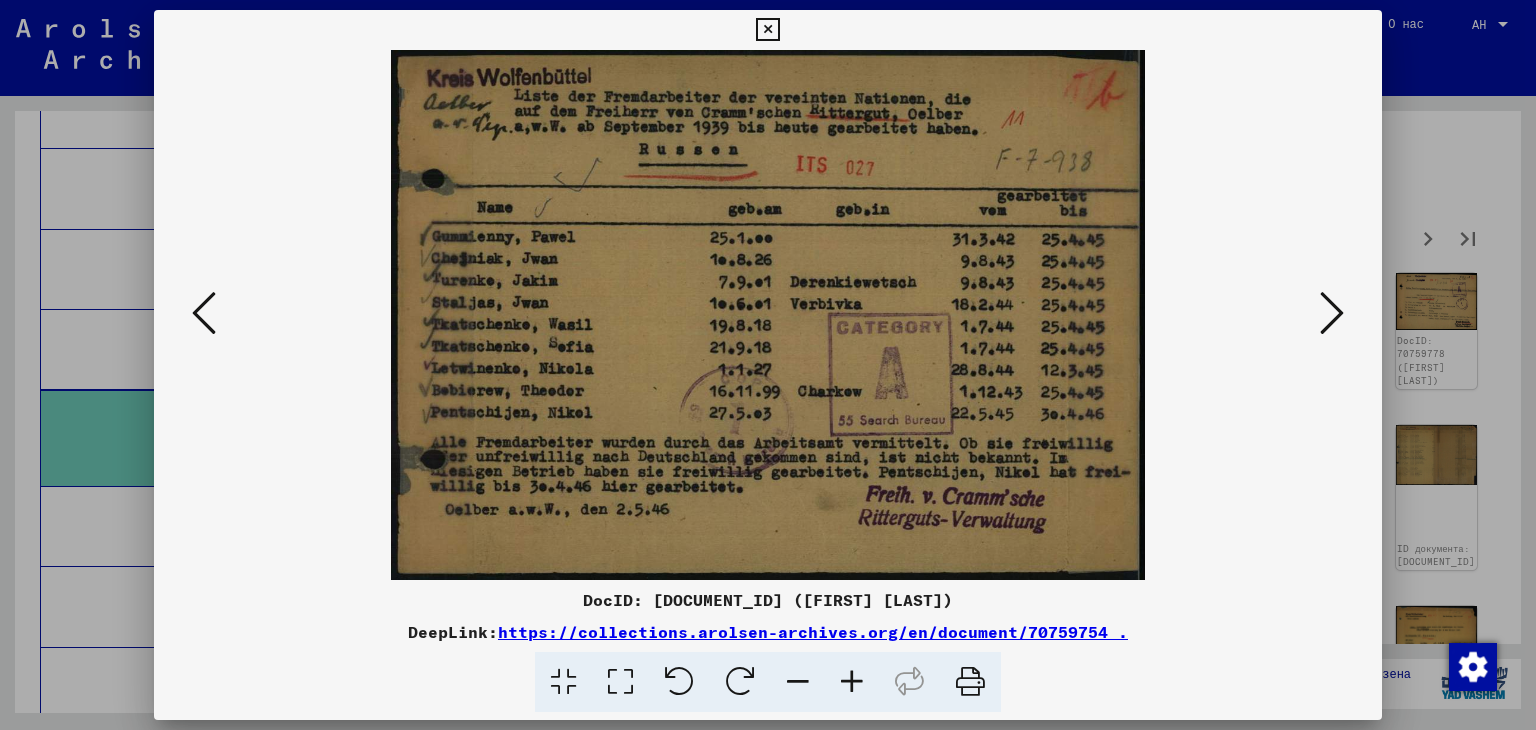 click at bounding box center (1332, 313) 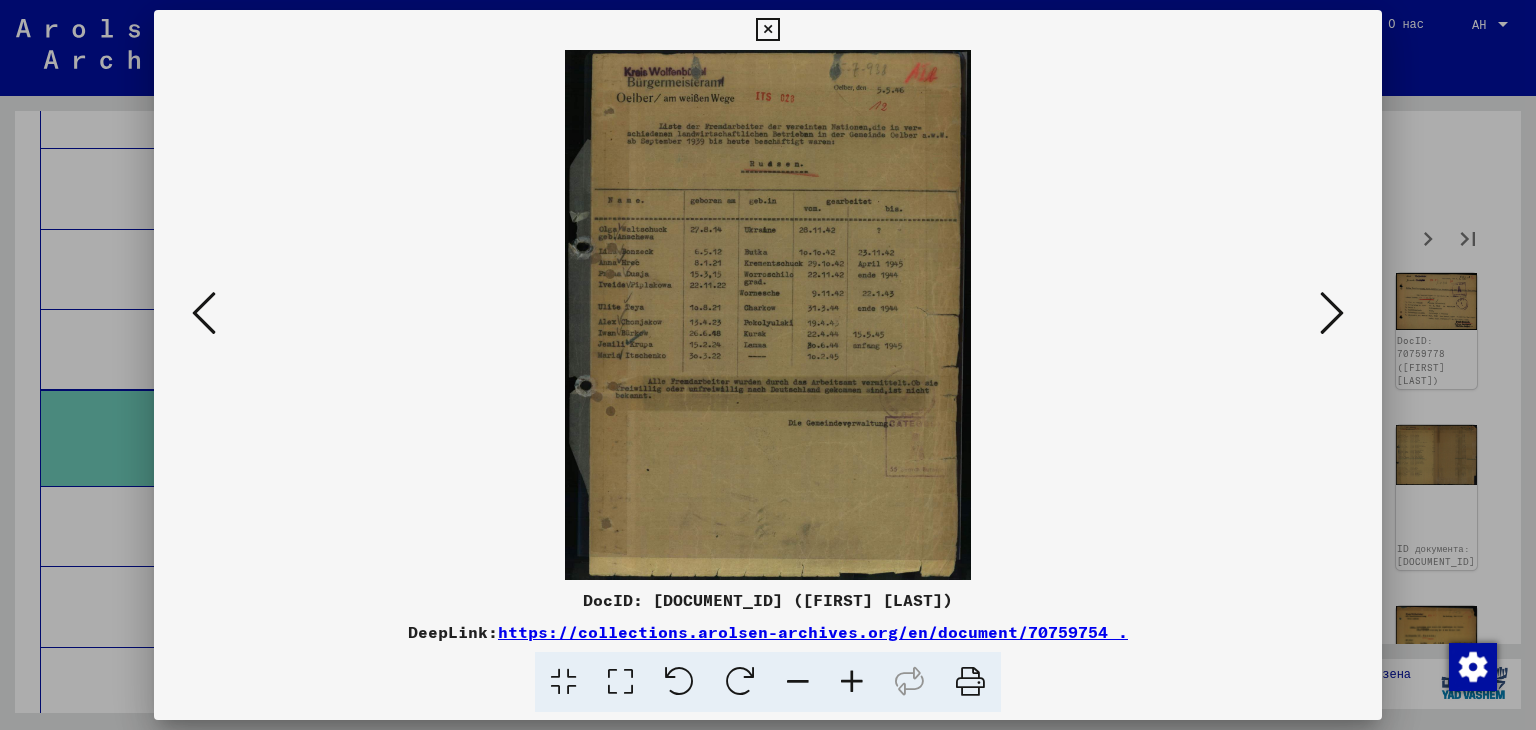 click at bounding box center [852, 682] 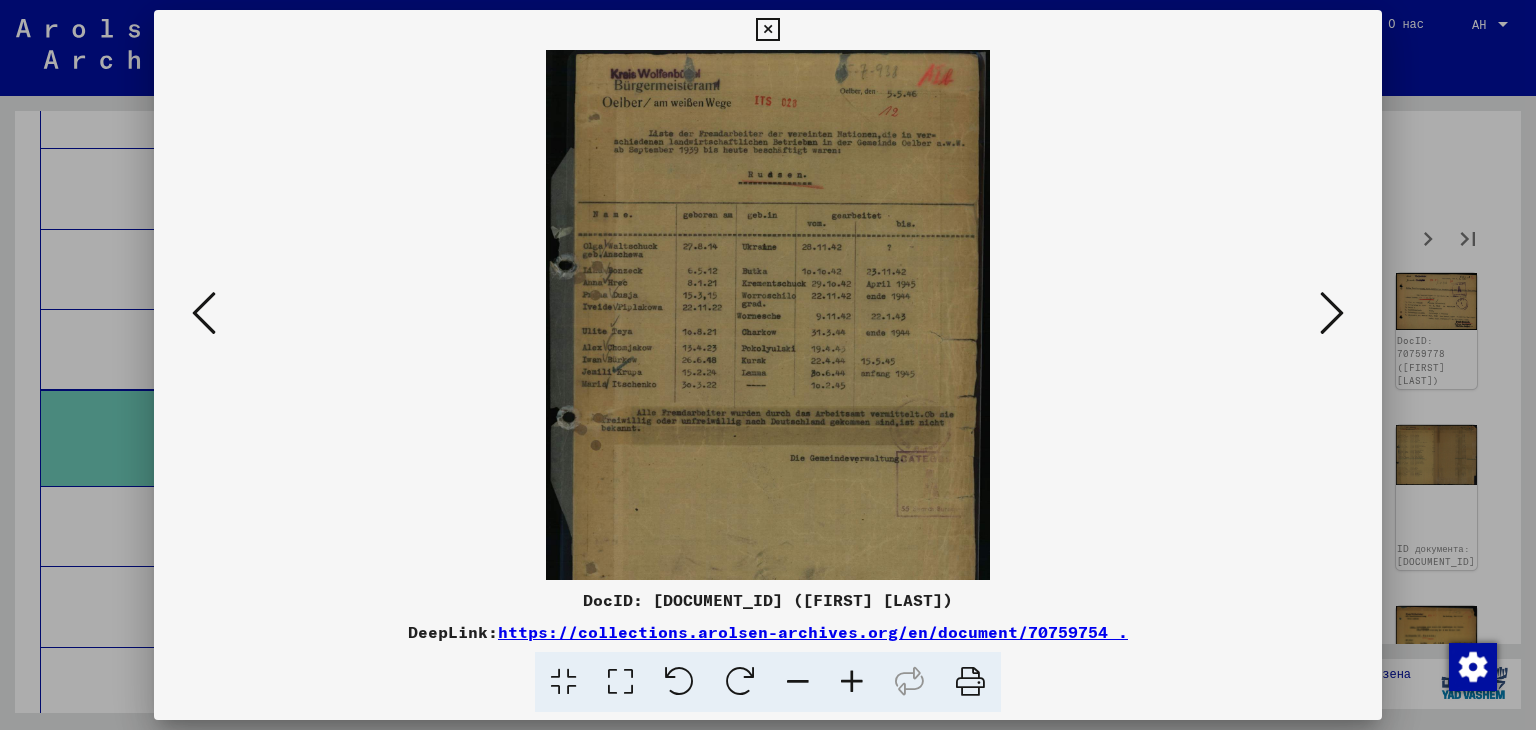 click at bounding box center [852, 682] 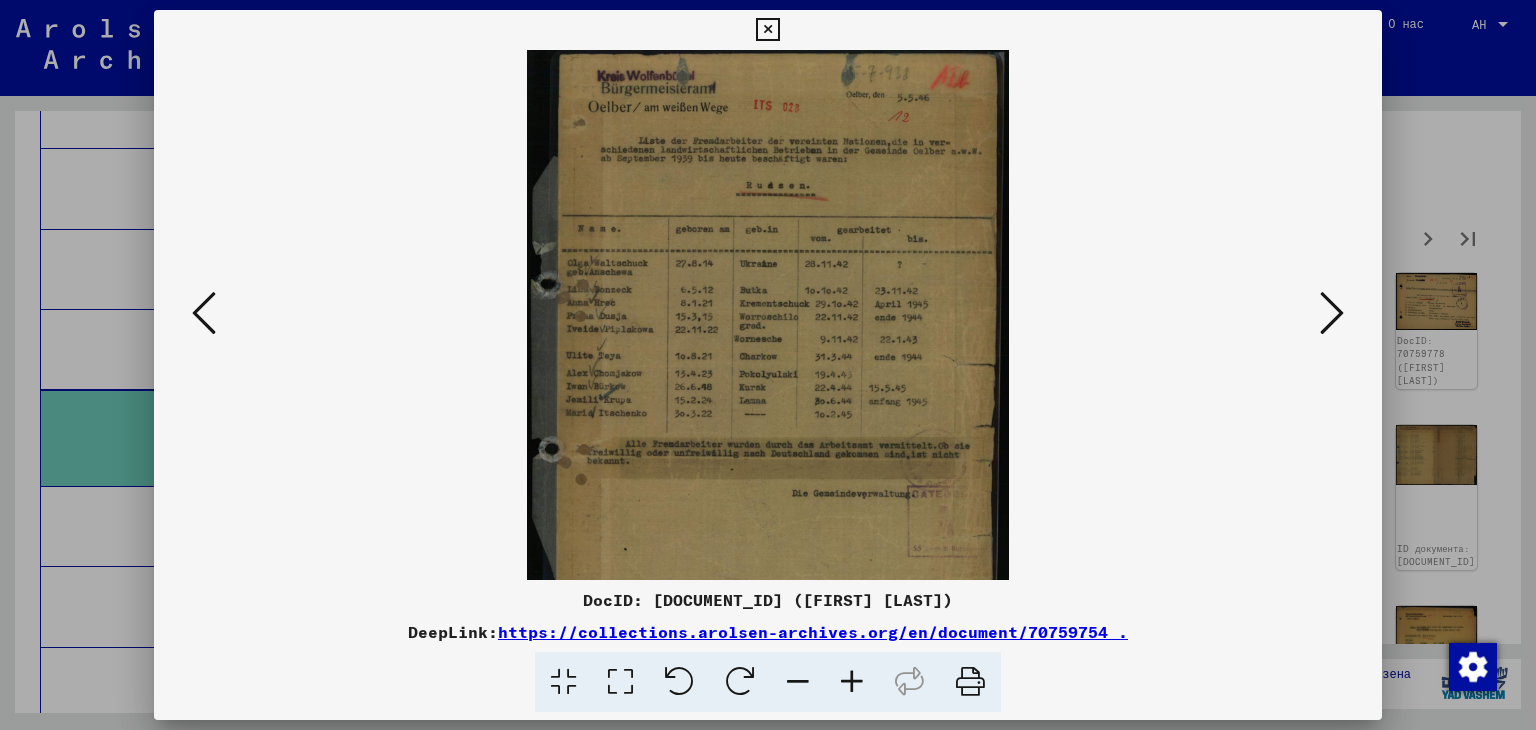 click at bounding box center [852, 682] 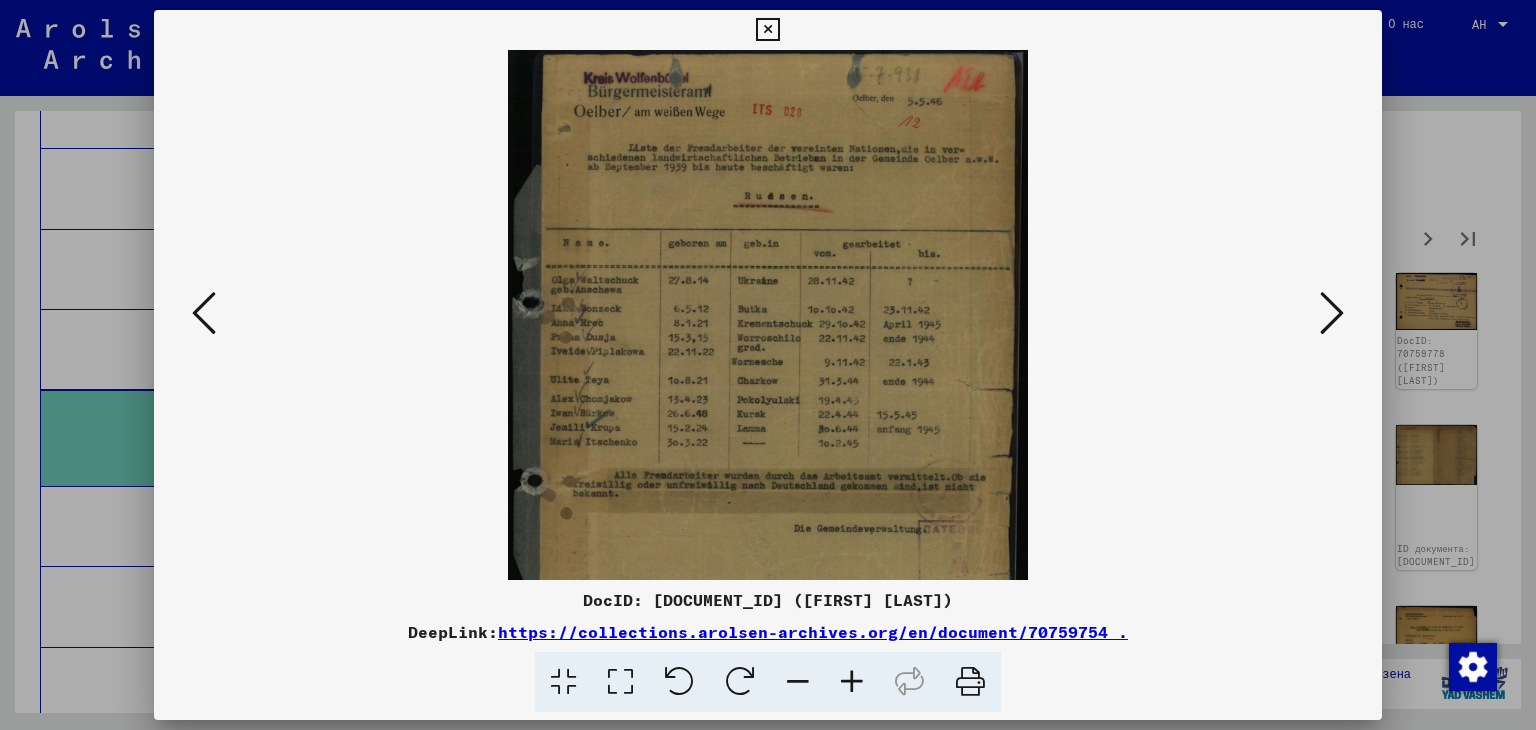 click at bounding box center (852, 682) 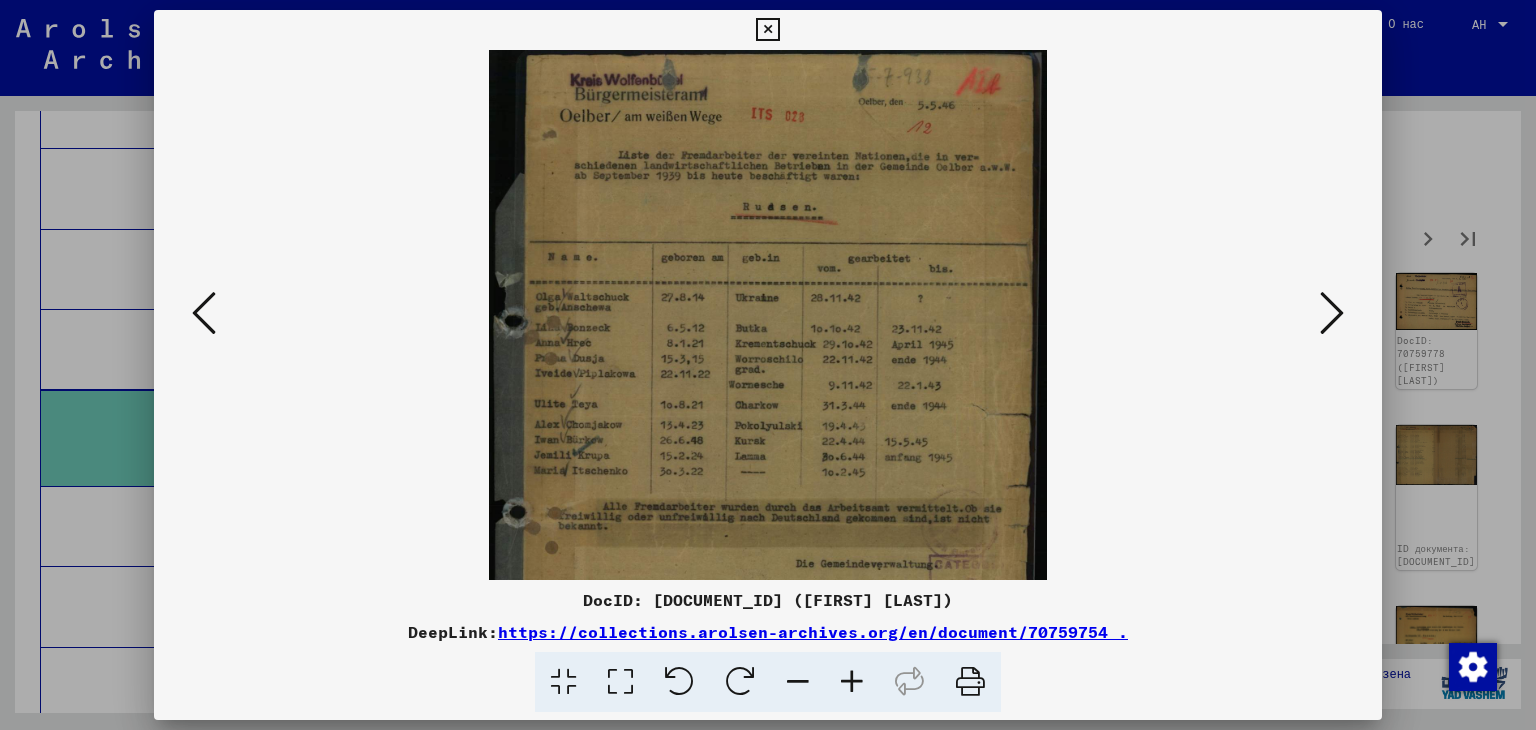 click at bounding box center (852, 682) 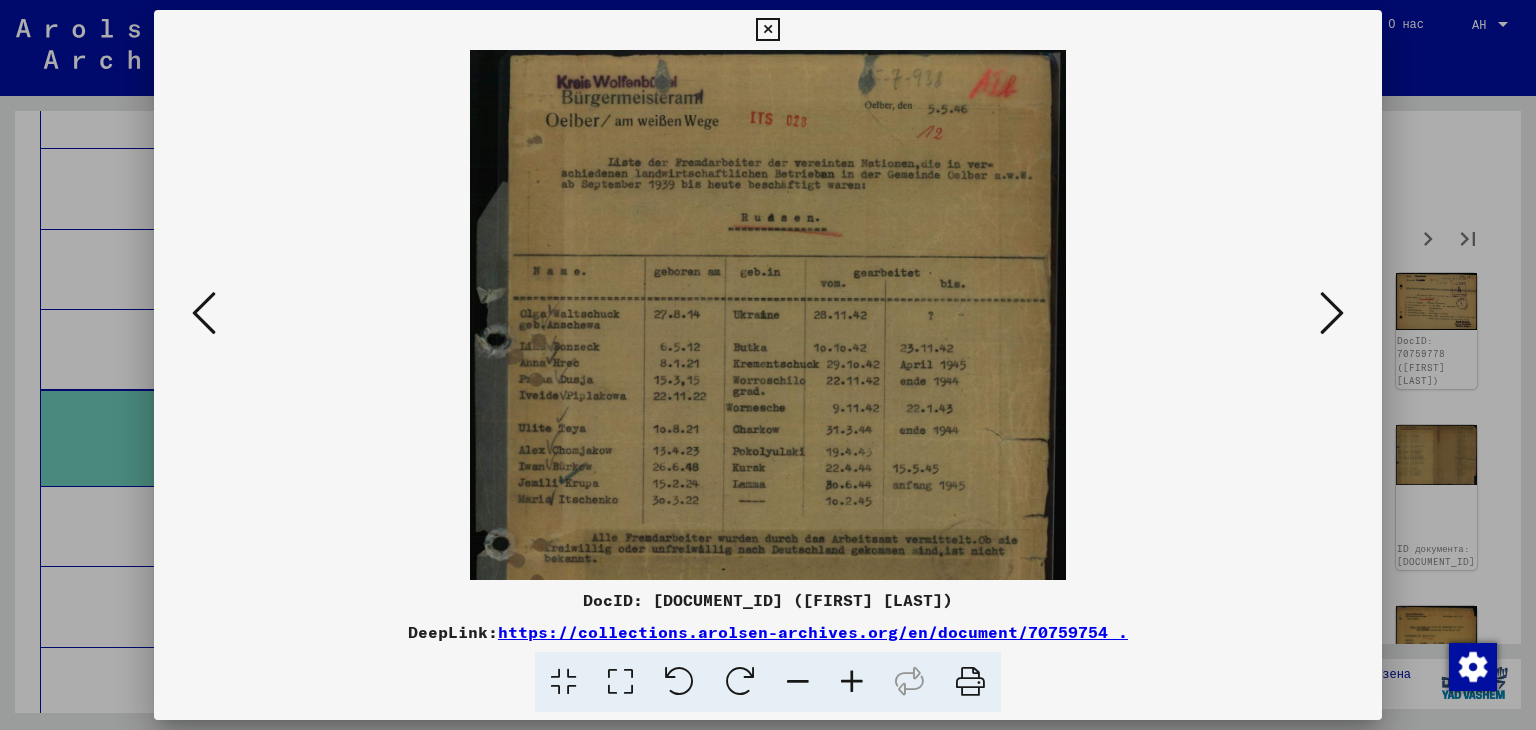 click at bounding box center (852, 682) 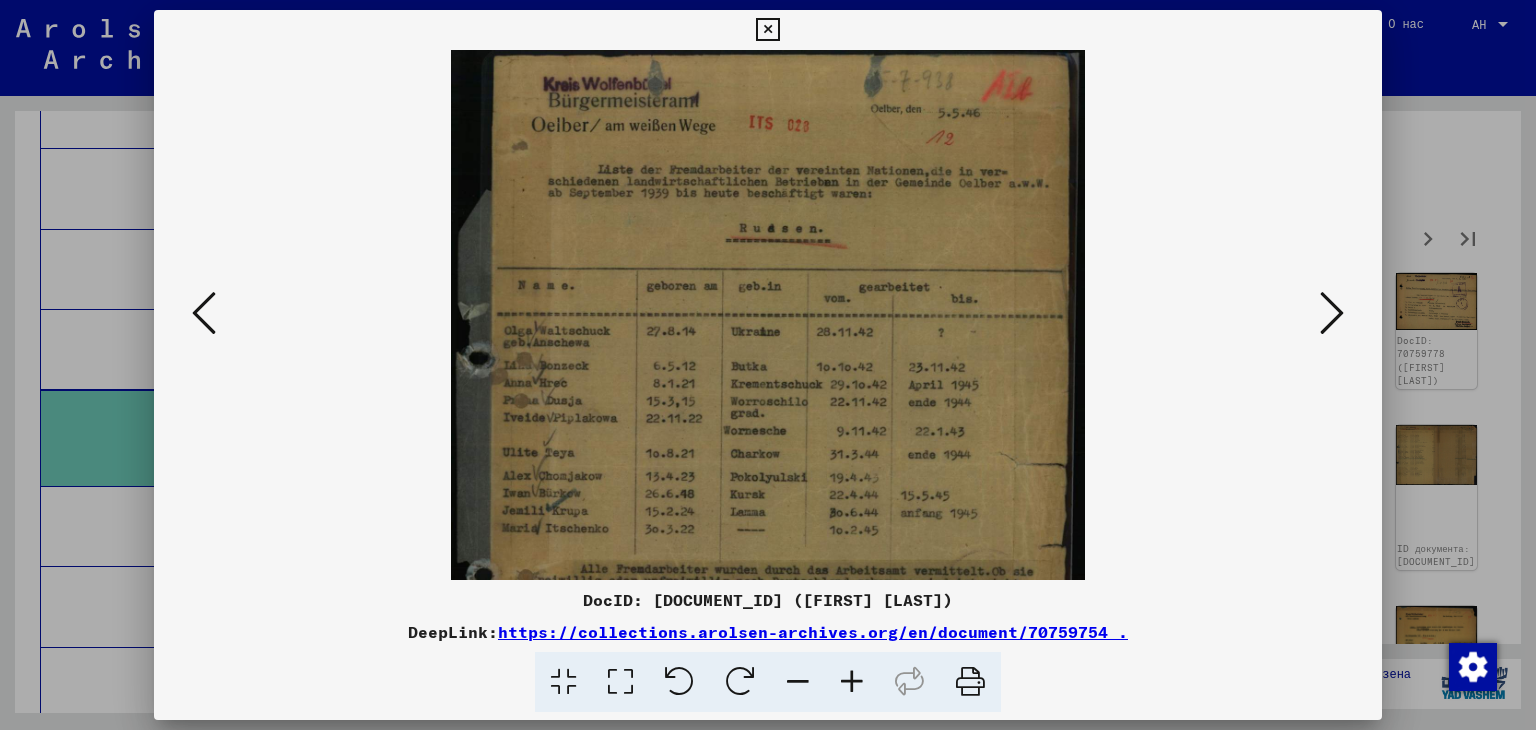 click at bounding box center (1332, 313) 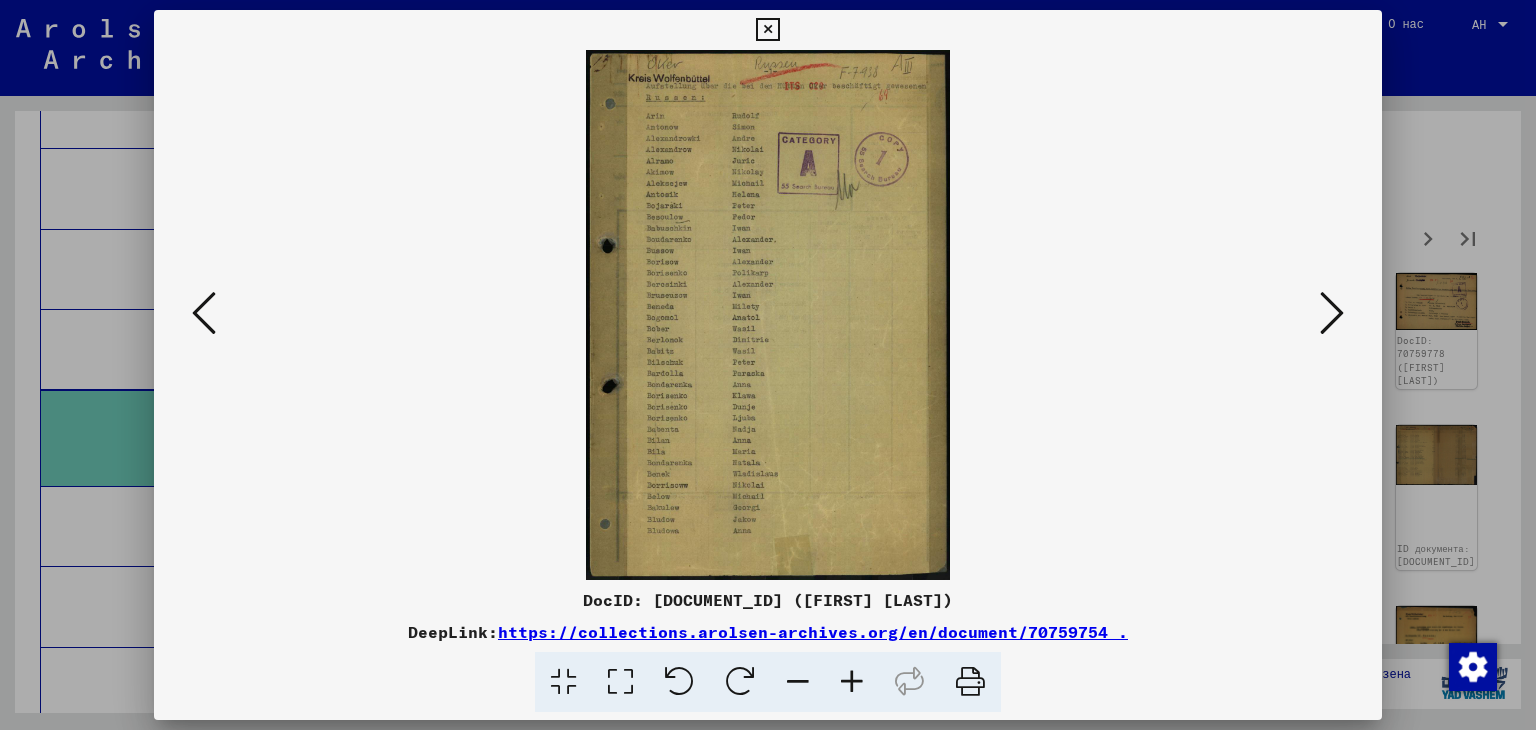 click at bounding box center [852, 682] 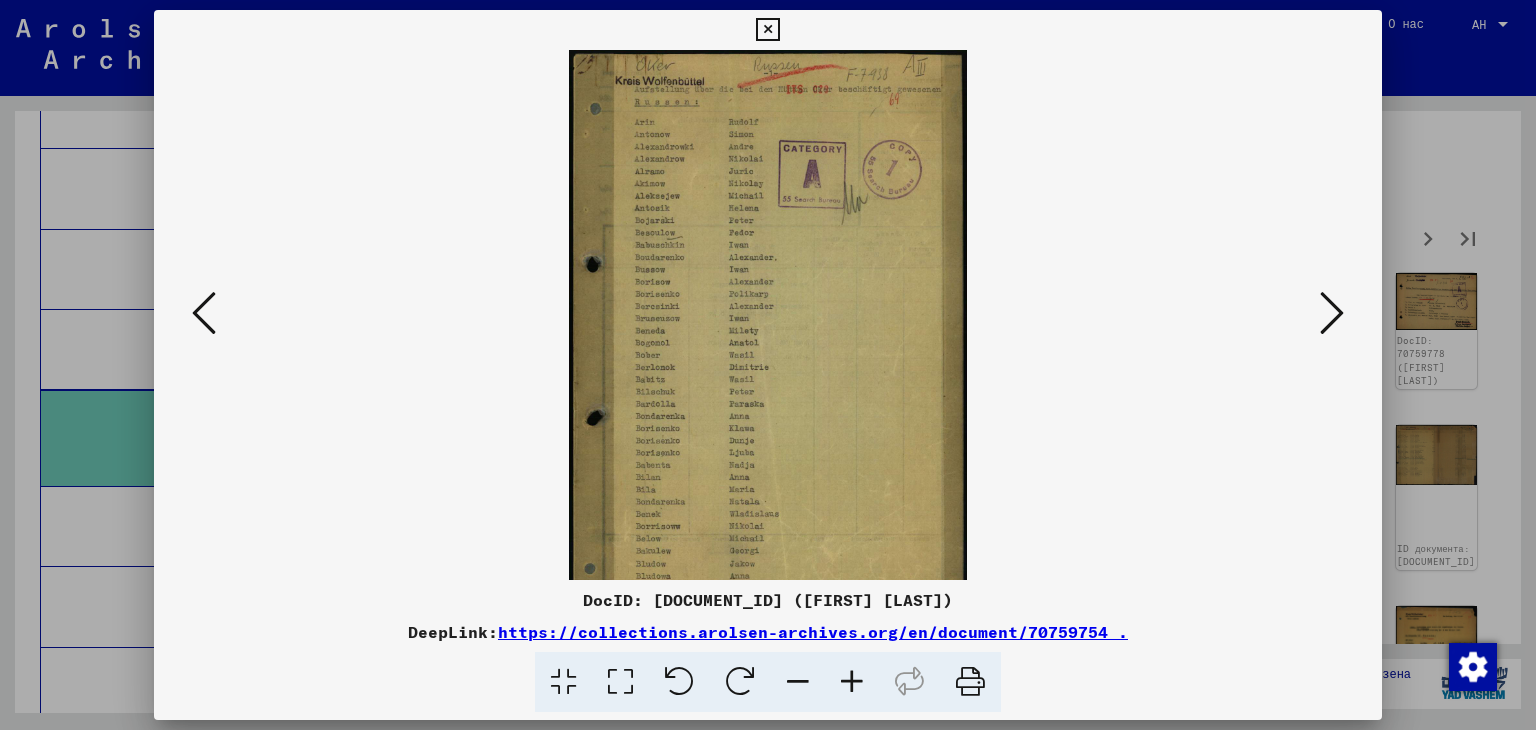 click at bounding box center [852, 682] 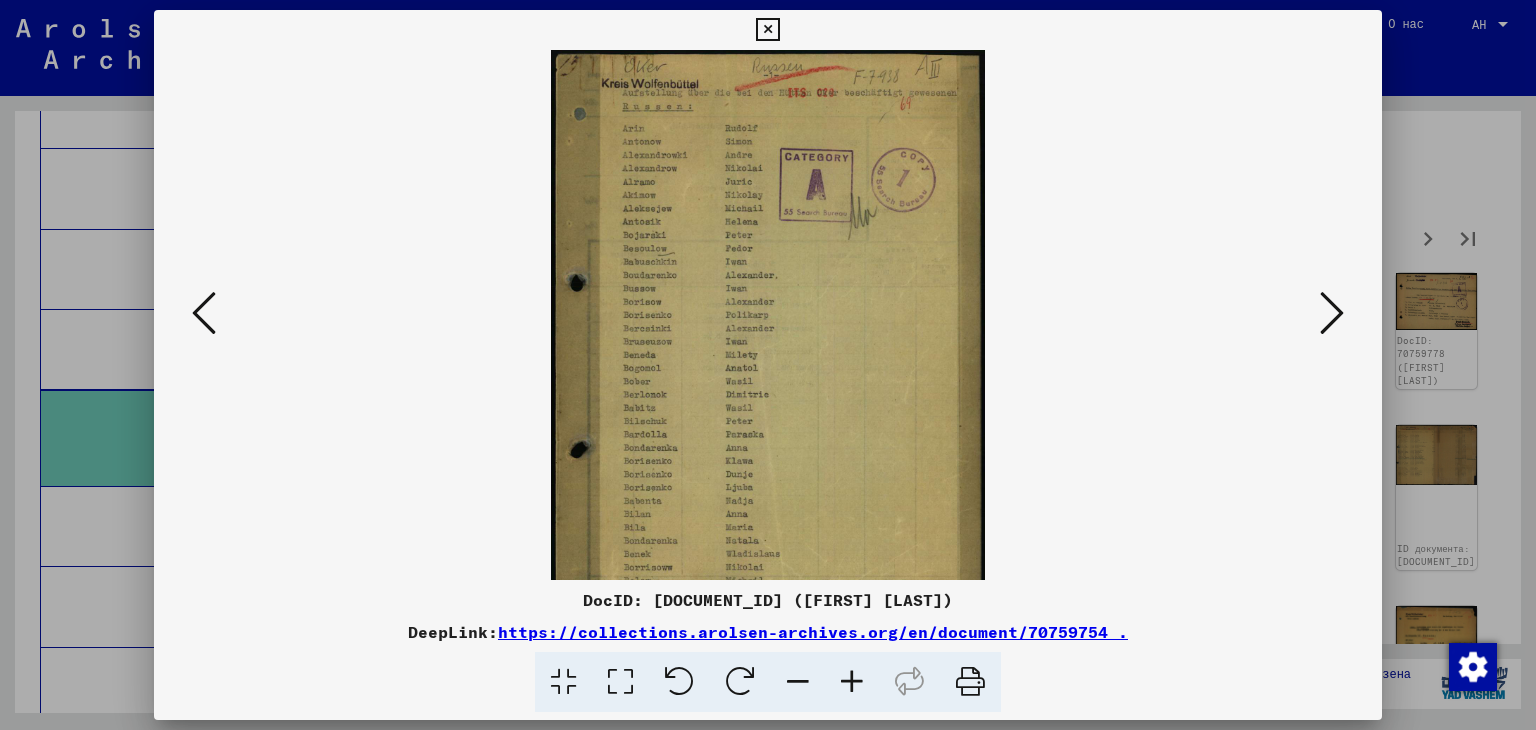 click at bounding box center [852, 682] 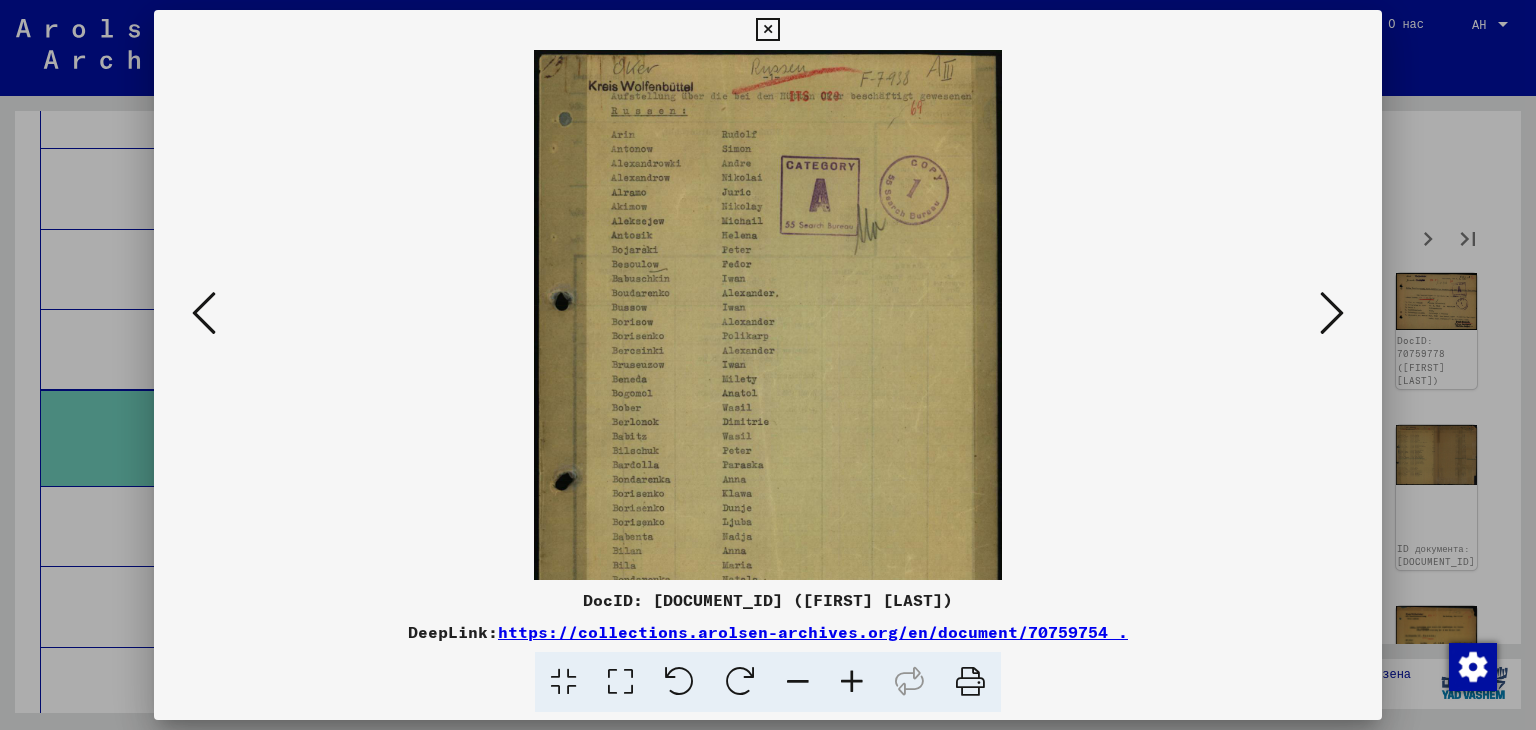 click at bounding box center (852, 682) 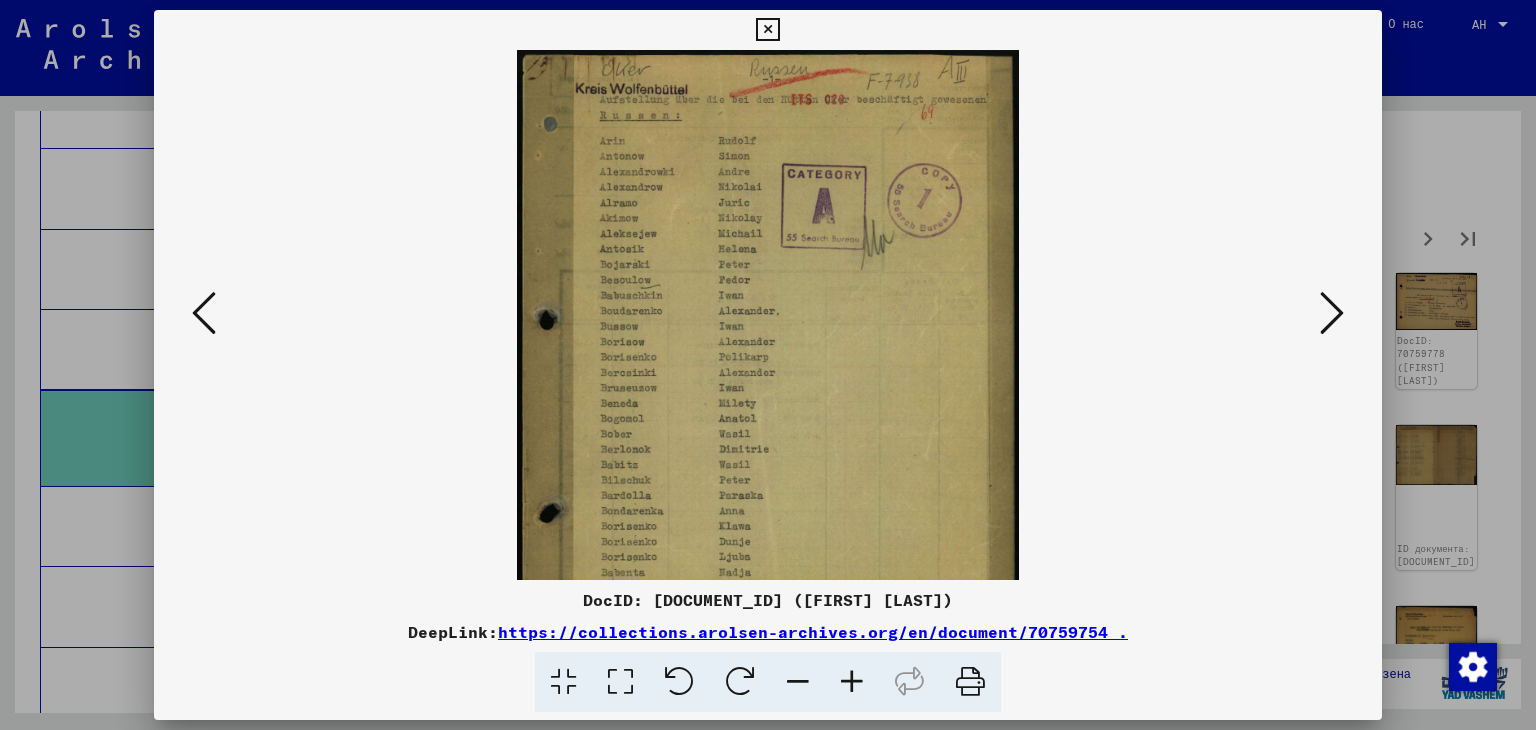 click at bounding box center (852, 682) 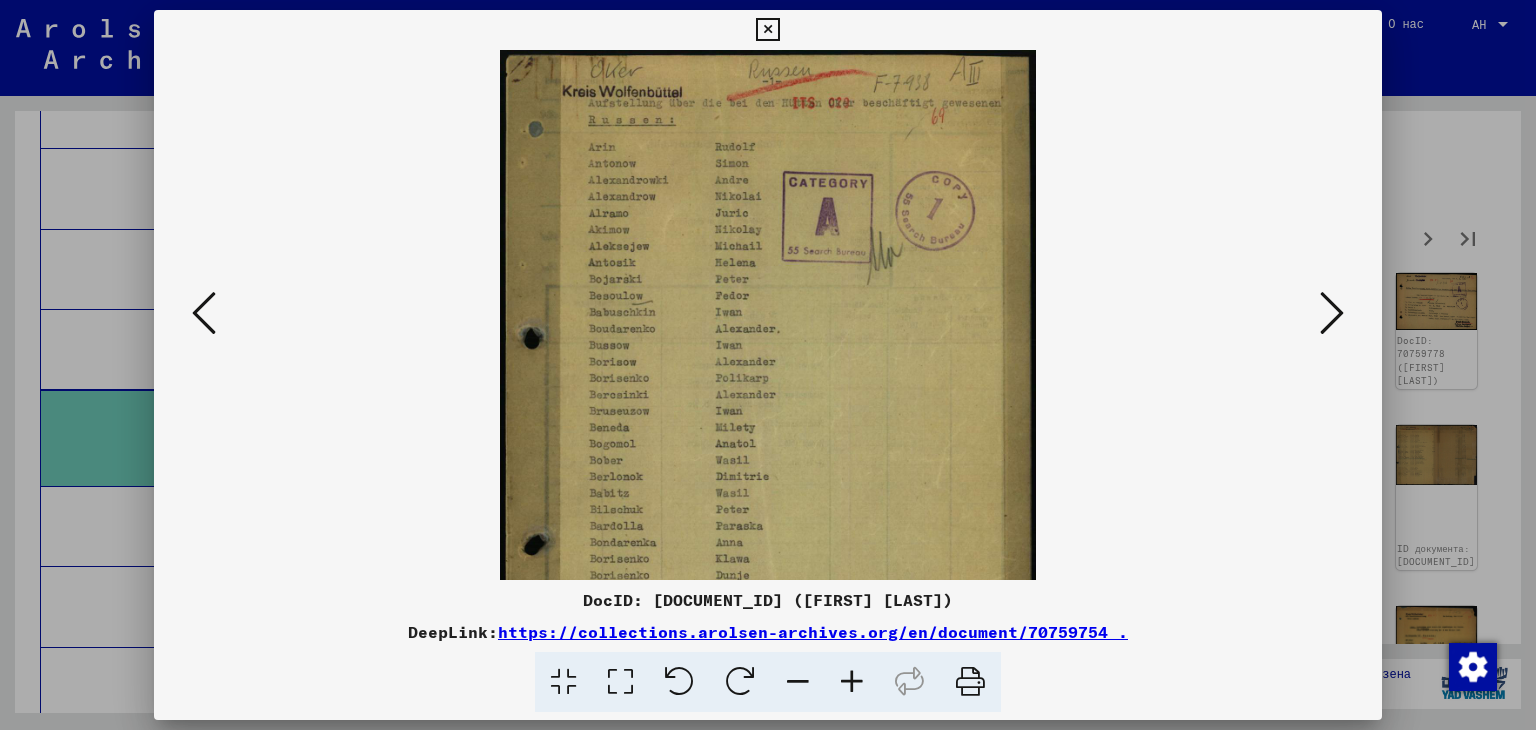 click at bounding box center (852, 682) 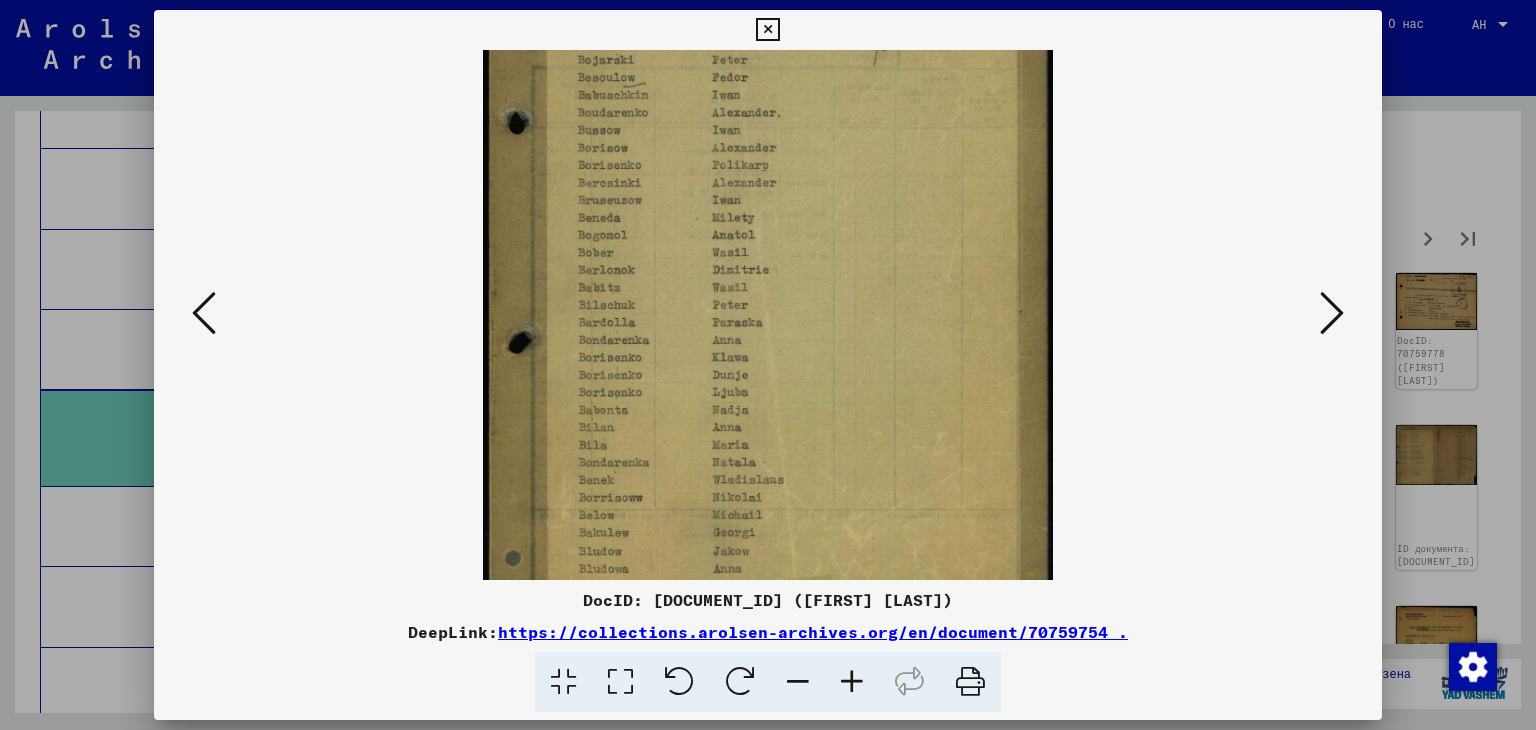 scroll, scrollTop: 247, scrollLeft: 0, axis: vertical 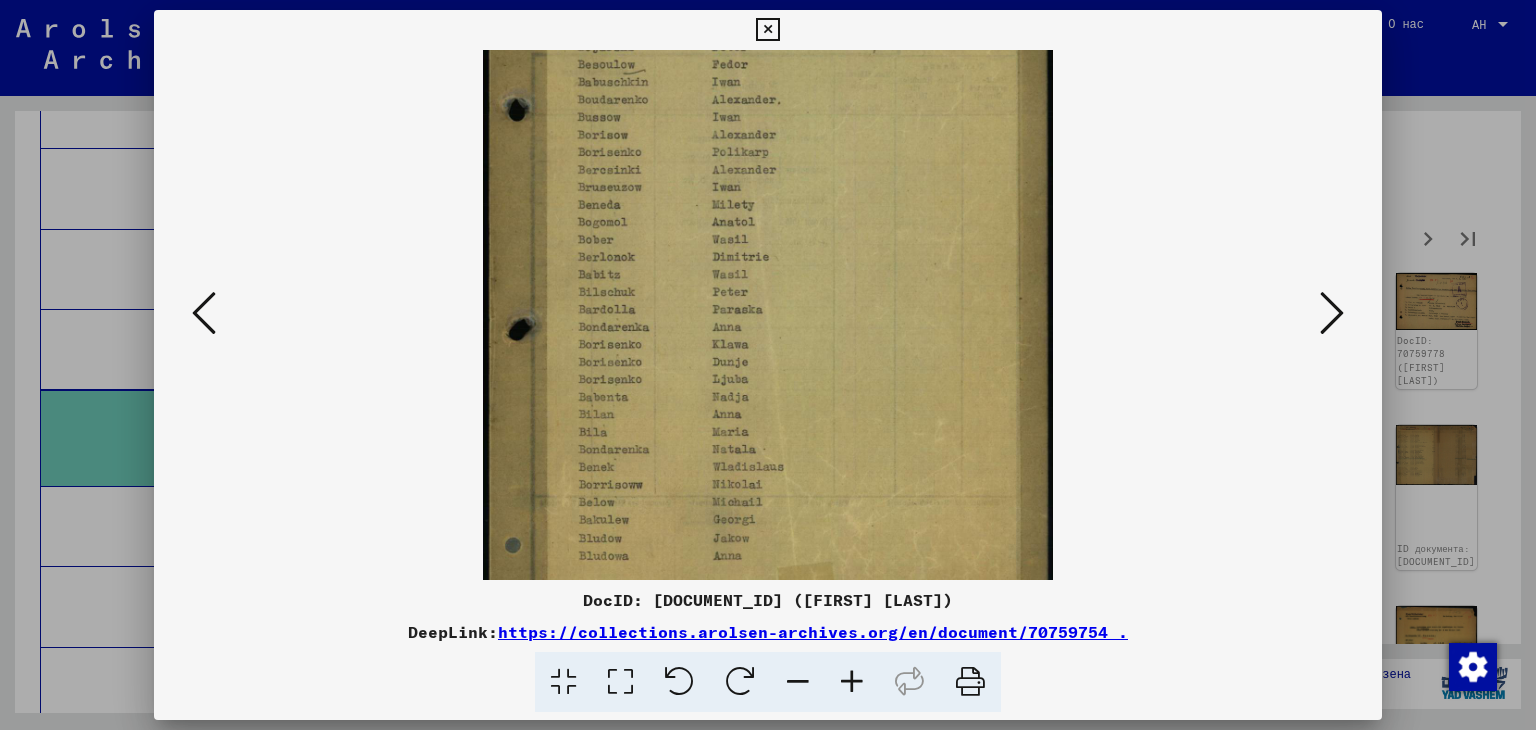 drag, startPoint x: 809, startPoint y: 415, endPoint x: 781, endPoint y: 169, distance: 247.58836 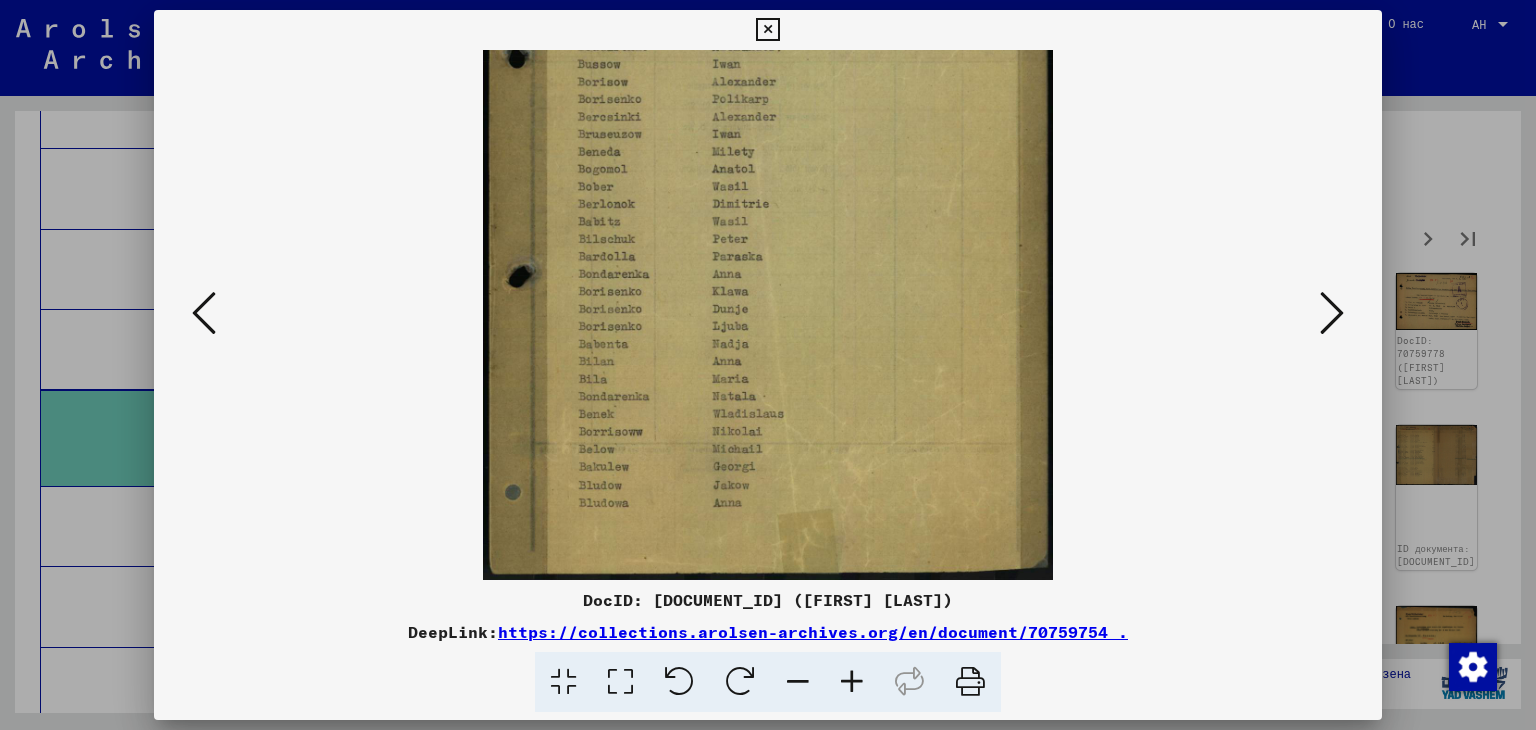 drag, startPoint x: 784, startPoint y: 242, endPoint x: 780, endPoint y: 153, distance: 89.08984 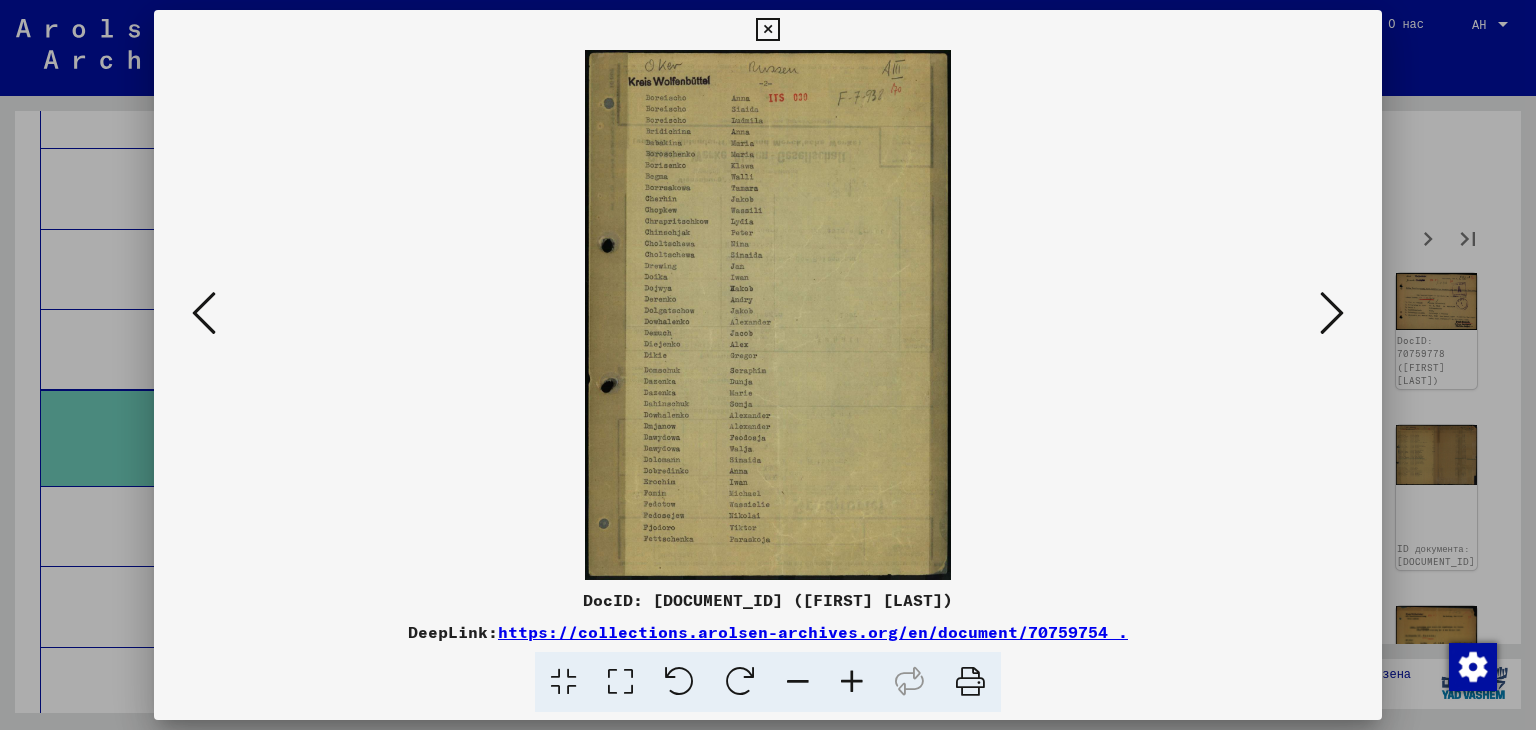 scroll, scrollTop: 0, scrollLeft: 0, axis: both 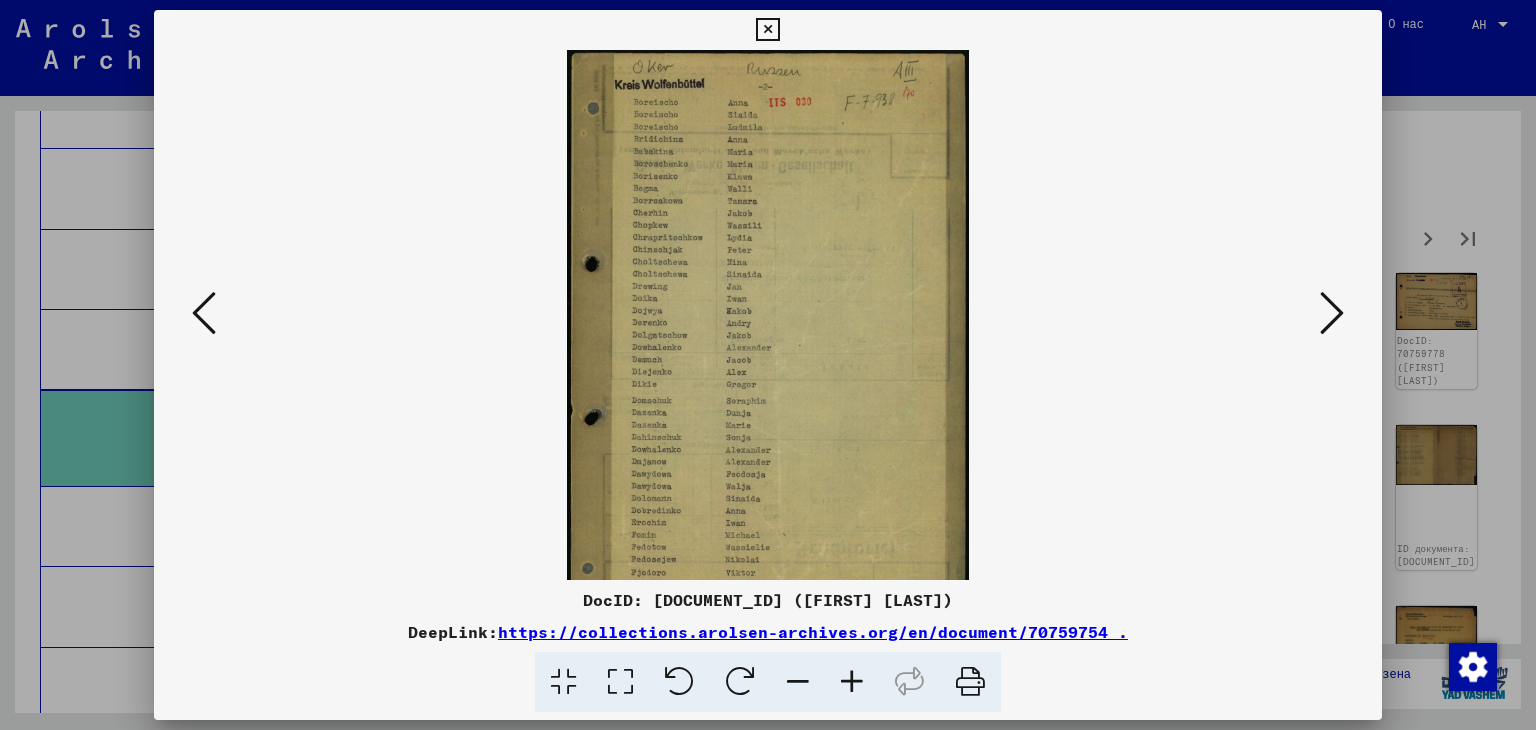 click at bounding box center [852, 682] 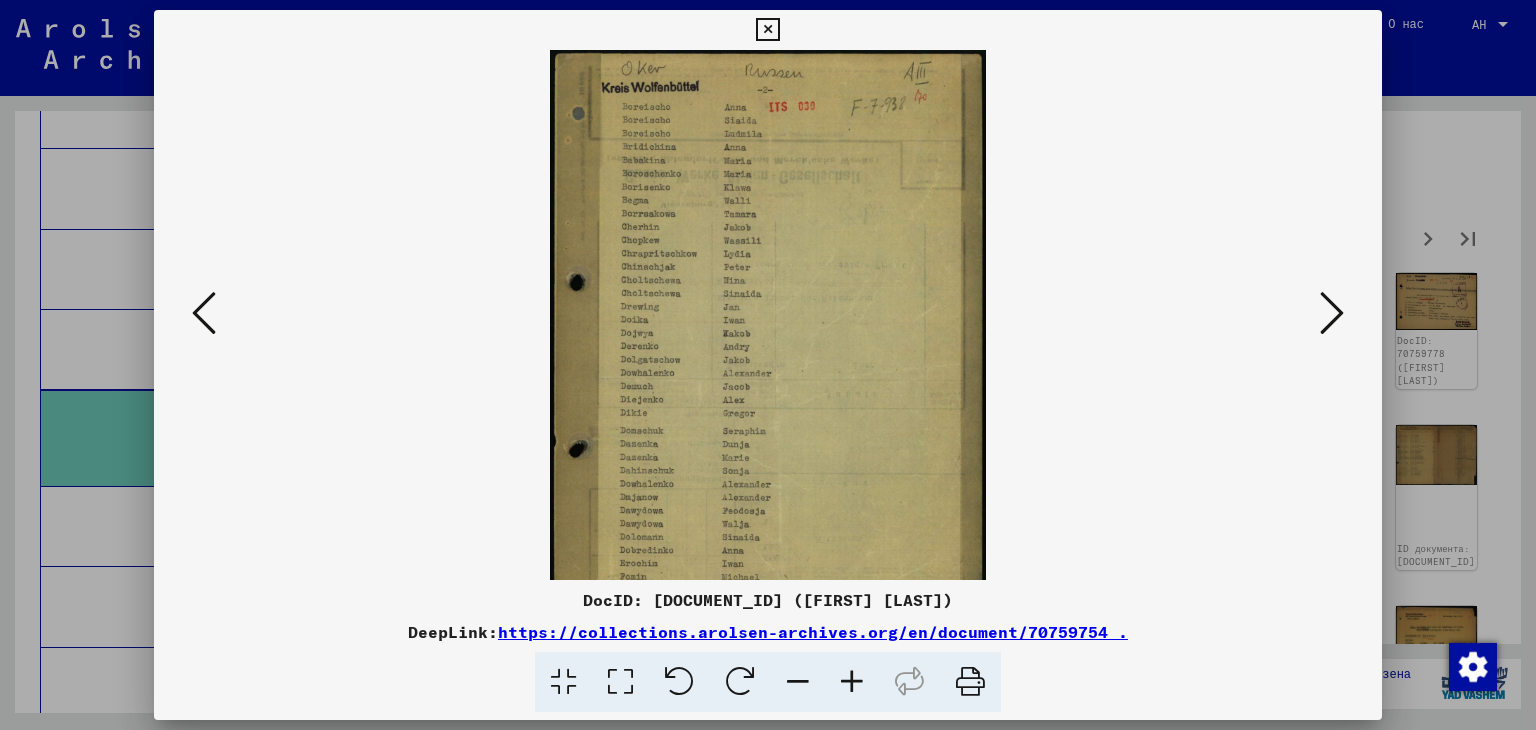 click at bounding box center (852, 682) 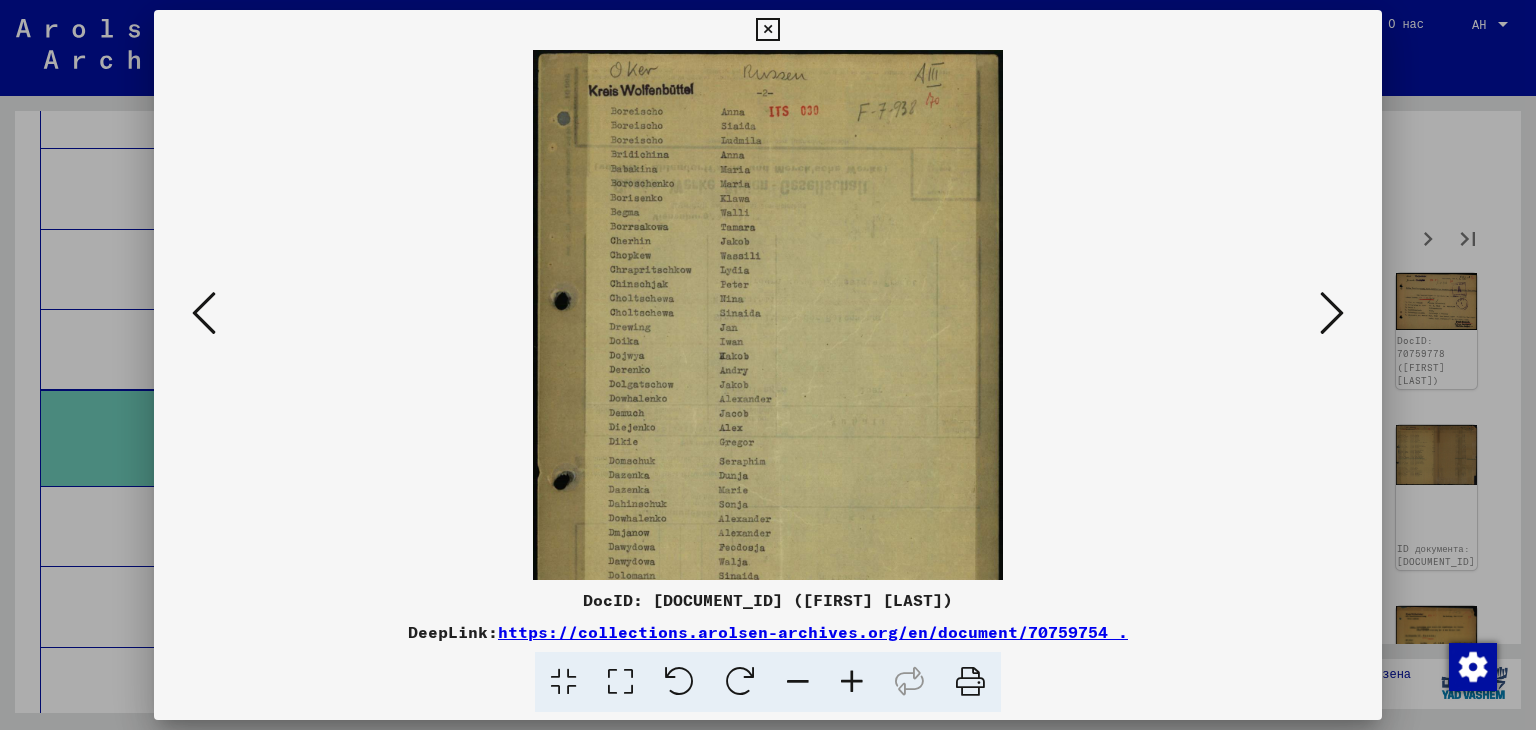 click at bounding box center [852, 682] 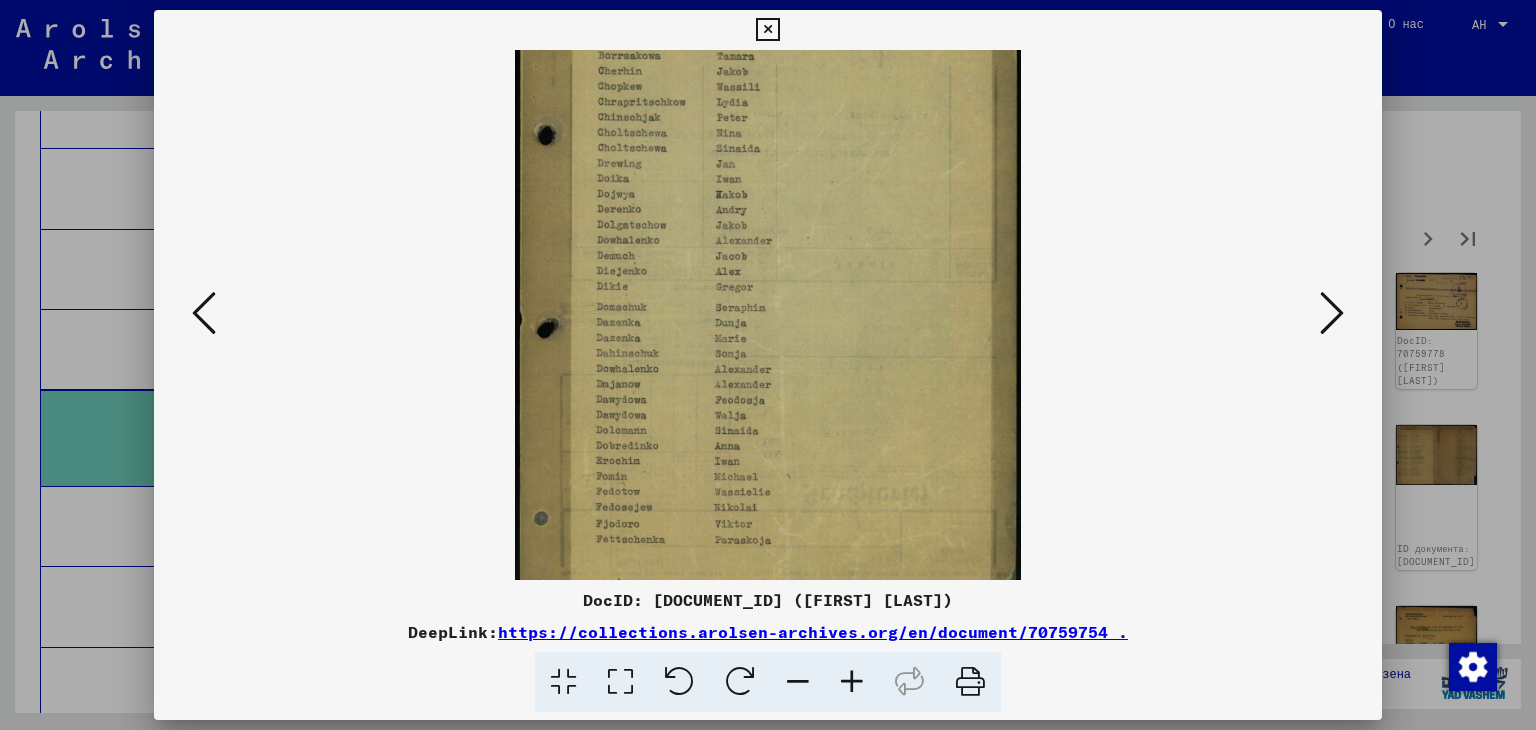 scroll, scrollTop: 200, scrollLeft: 0, axis: vertical 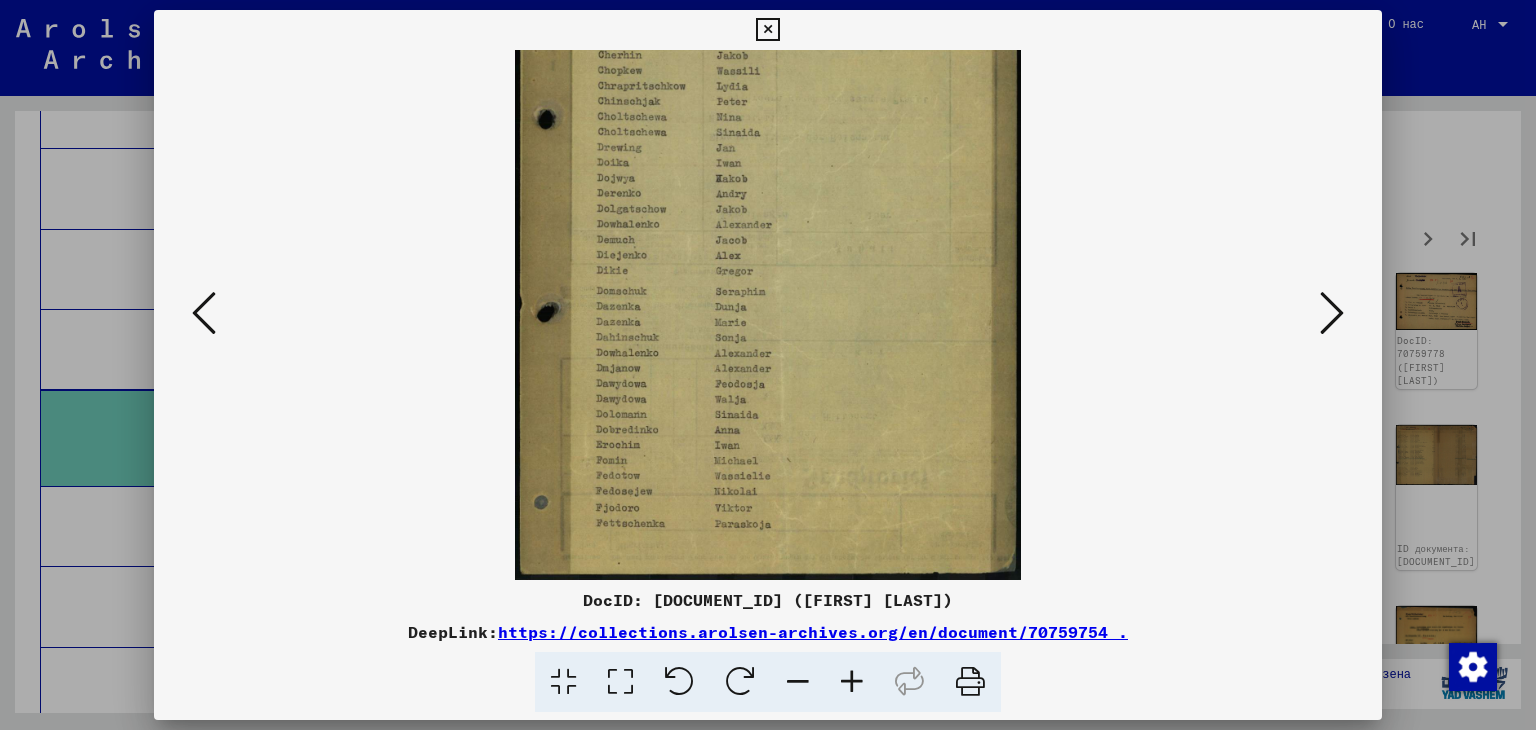 drag, startPoint x: 815, startPoint y: 529, endPoint x: 798, endPoint y: 328, distance: 201.71762 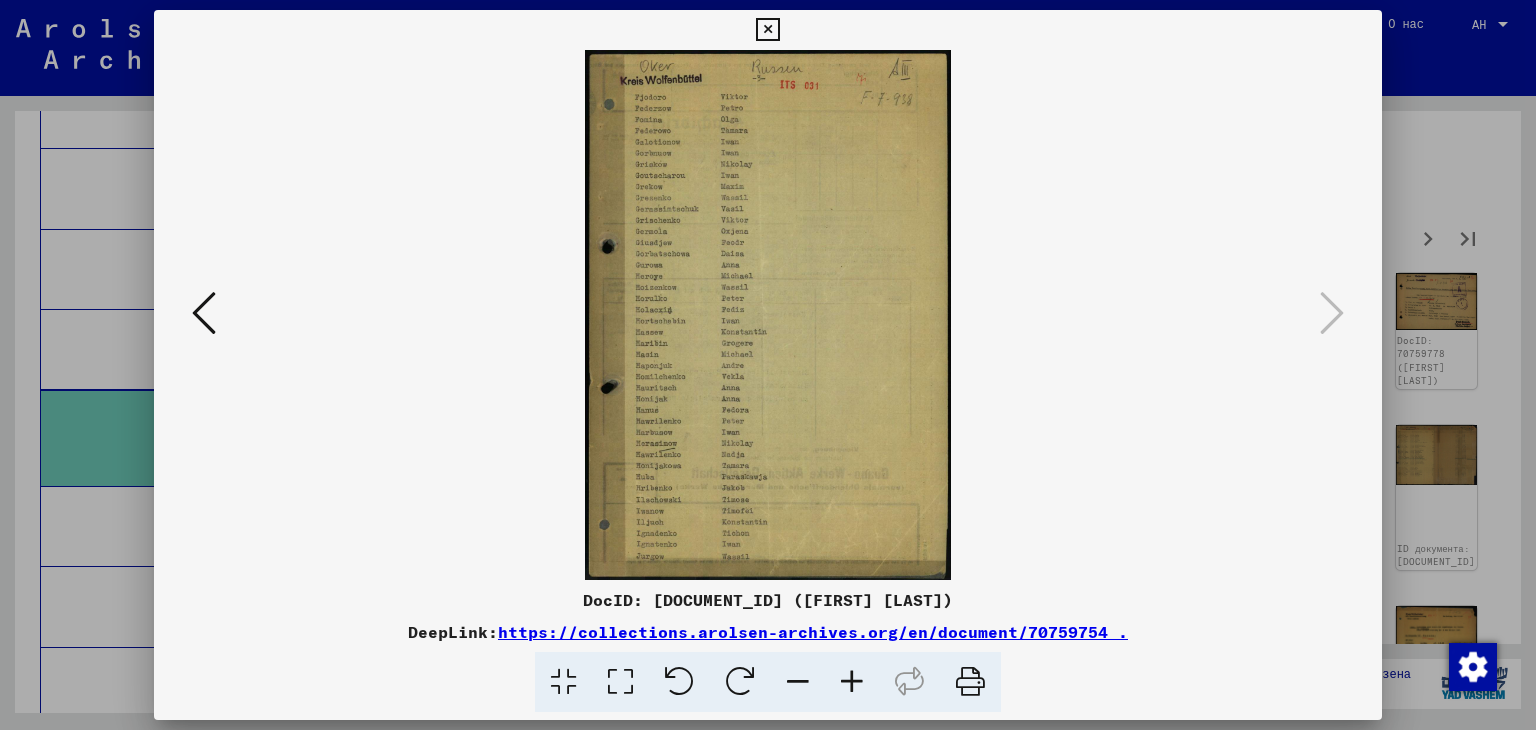 click at bounding box center (852, 682) 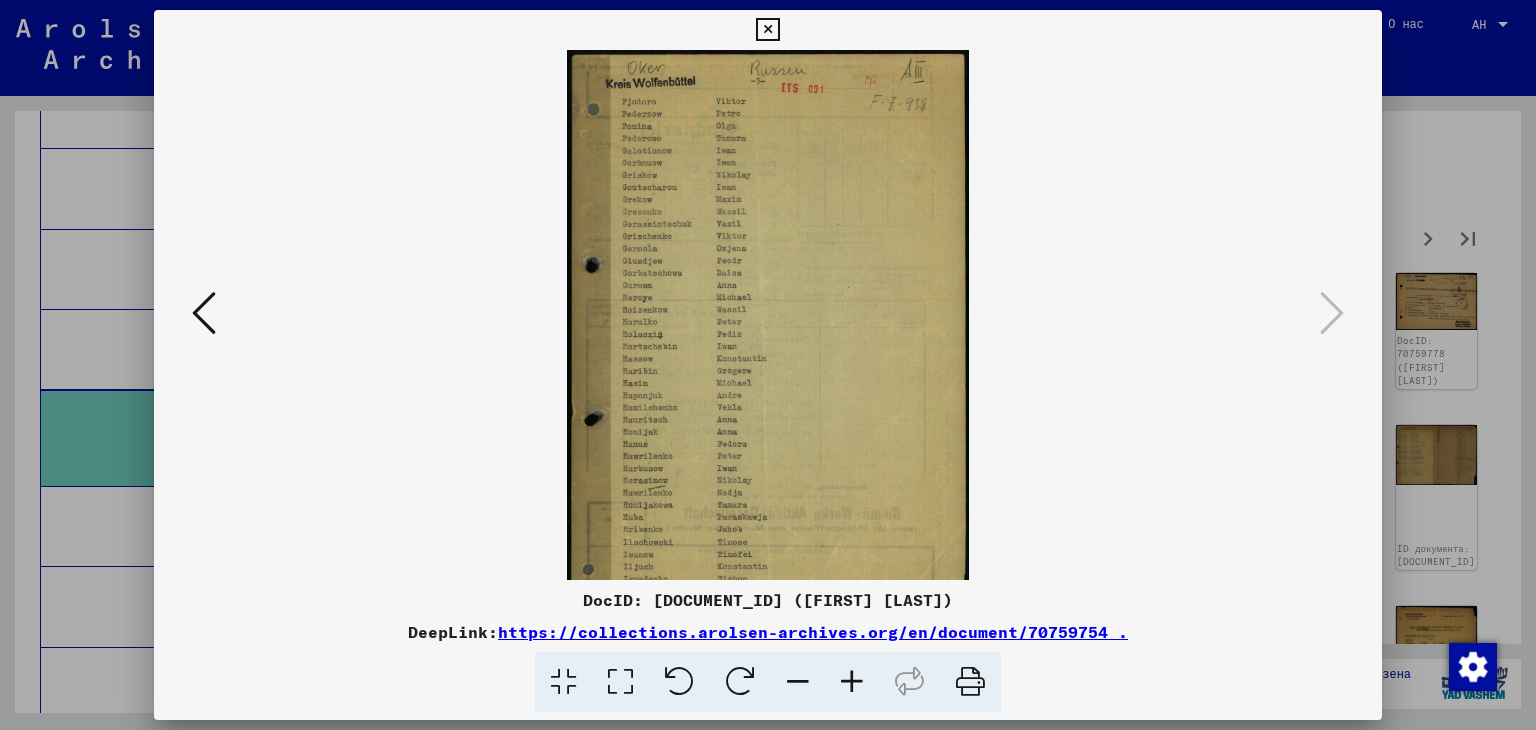 click at bounding box center (852, 682) 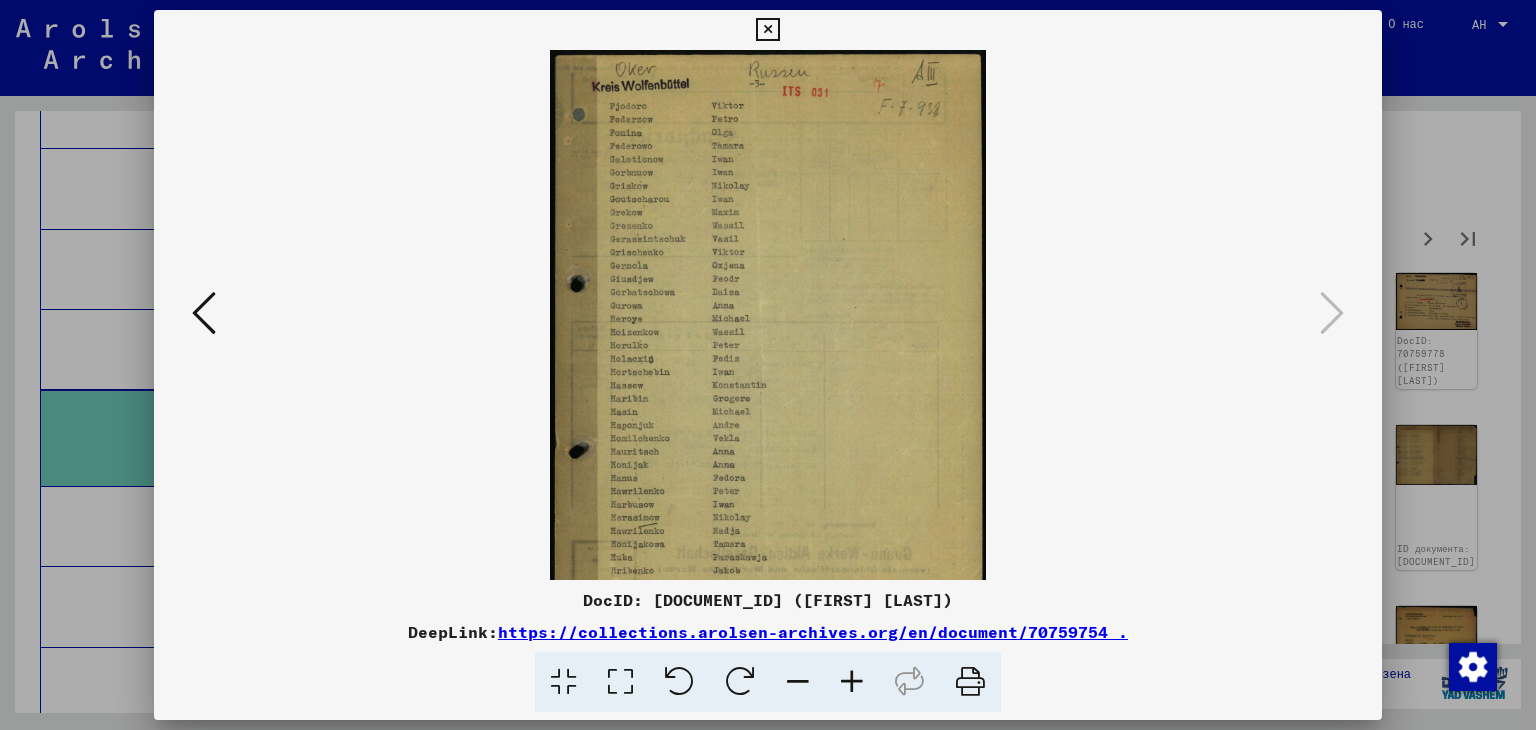 click at bounding box center (852, 682) 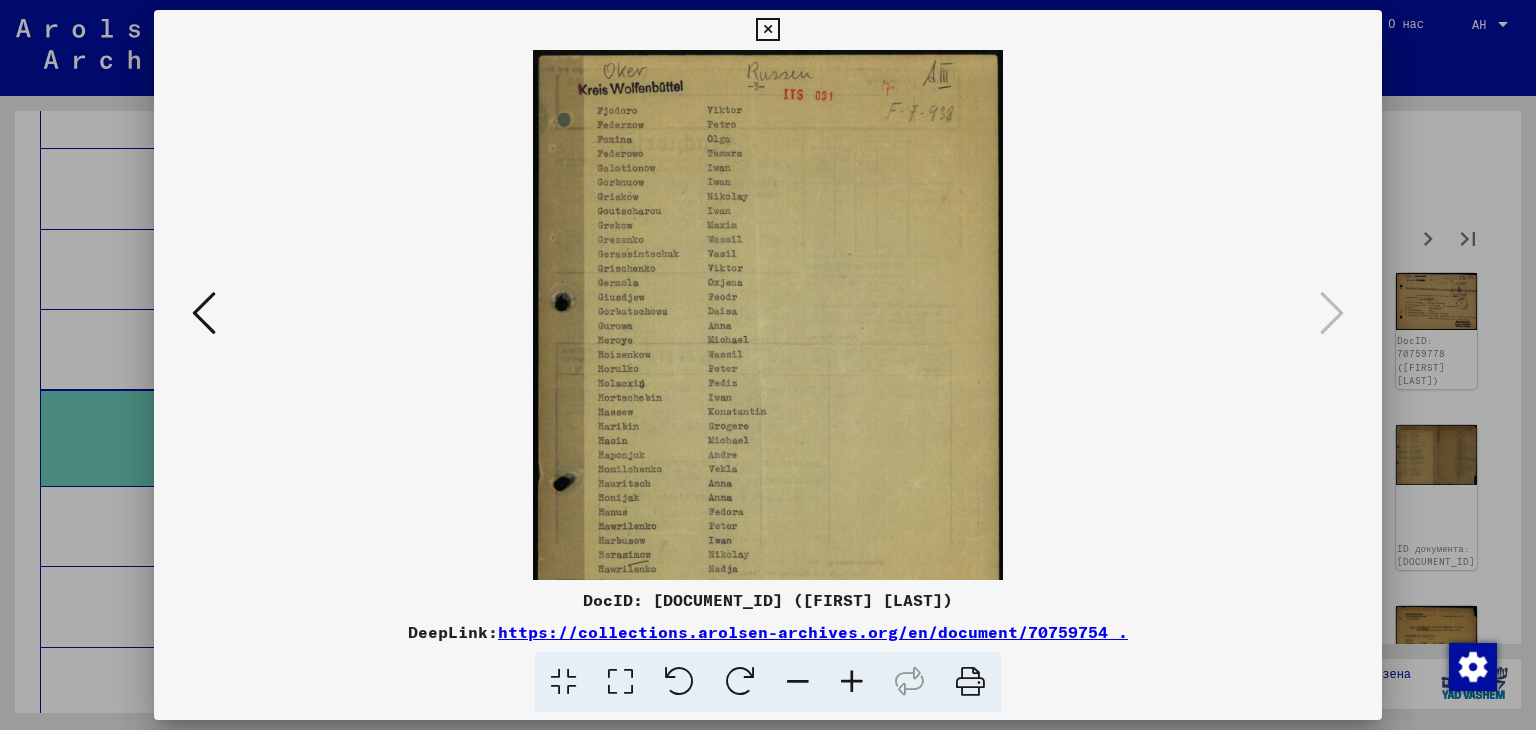 click at bounding box center [852, 682] 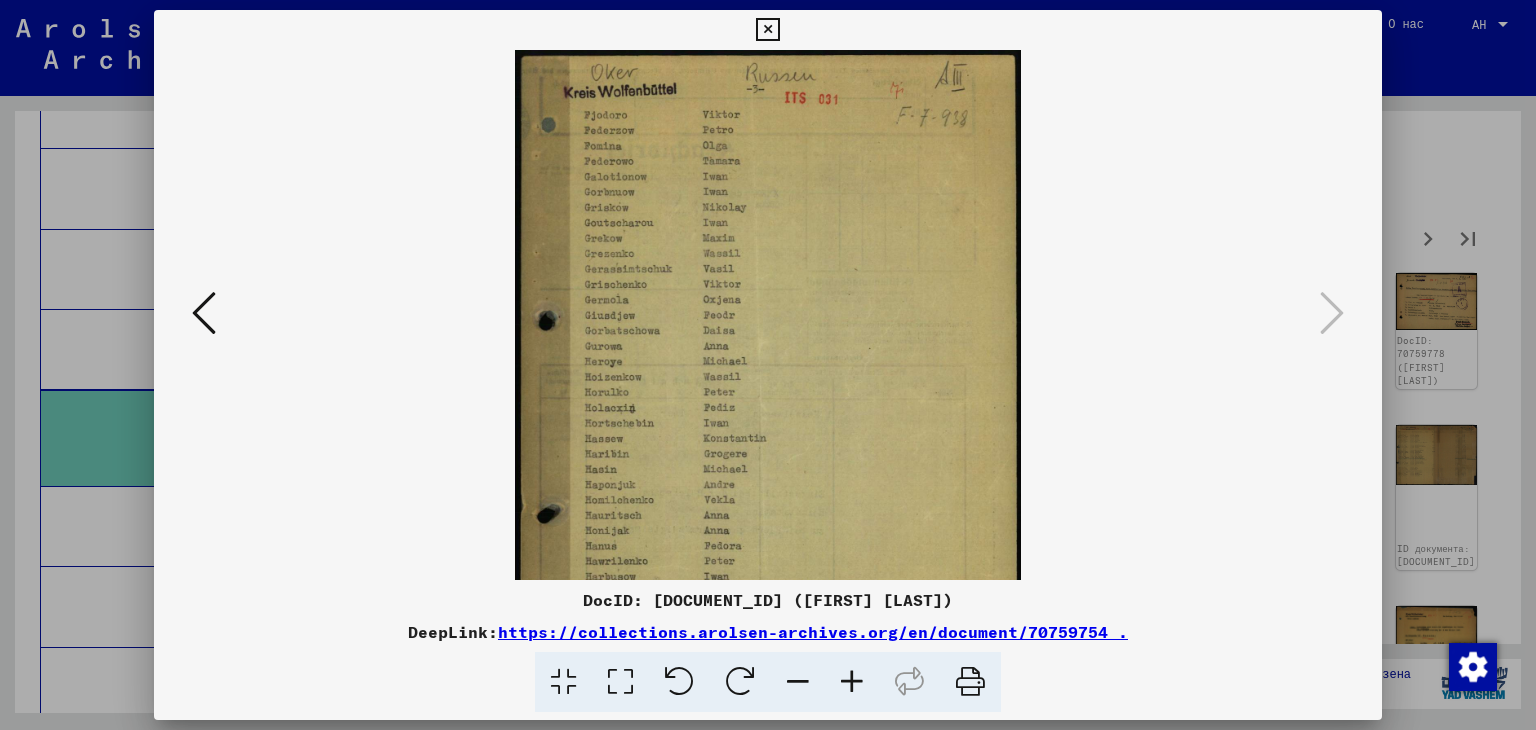 click at bounding box center [852, 682] 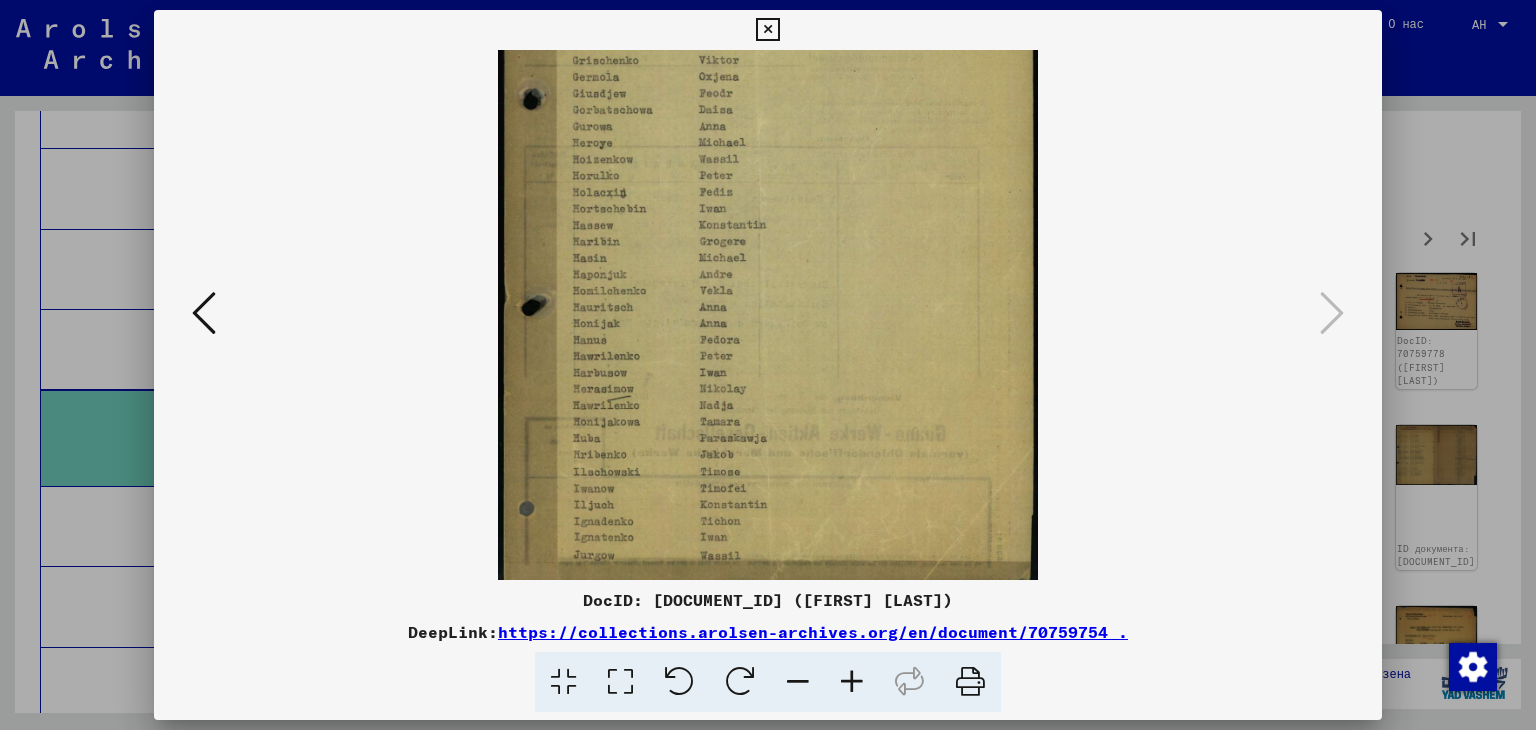 drag, startPoint x: 826, startPoint y: 438, endPoint x: 809, endPoint y: 199, distance: 239.60384 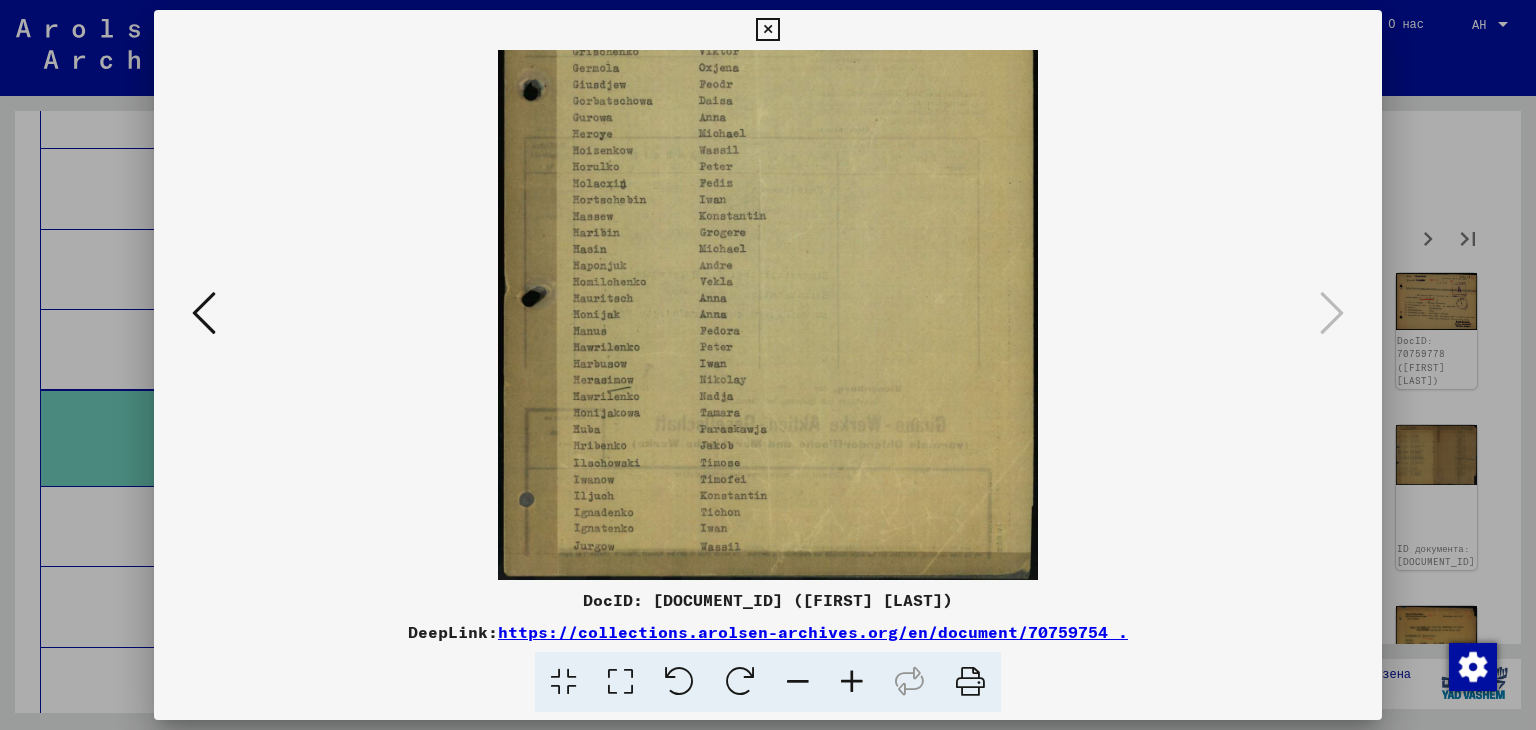 drag, startPoint x: 840, startPoint y: 412, endPoint x: 816, endPoint y: 228, distance: 185.55861 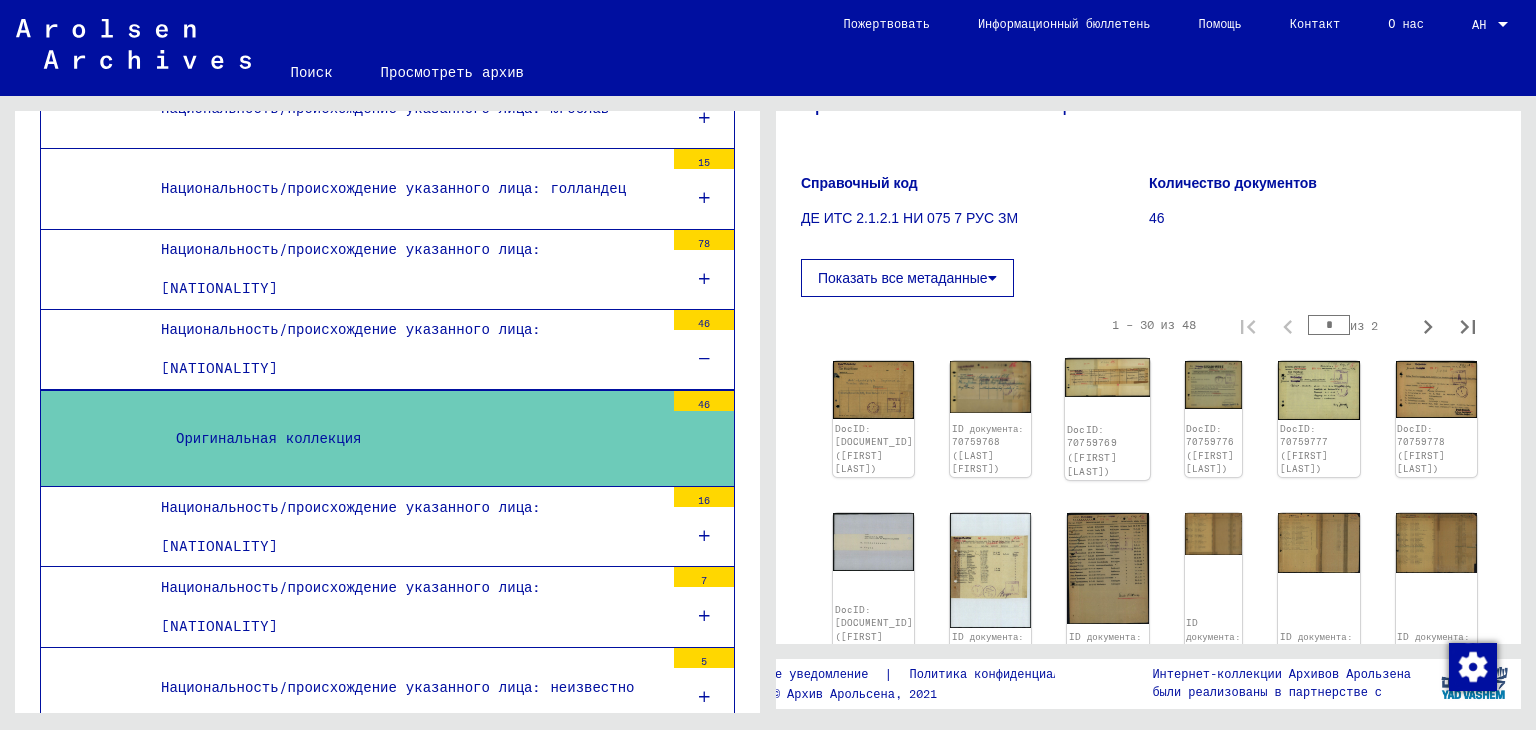 scroll, scrollTop: 0, scrollLeft: 0, axis: both 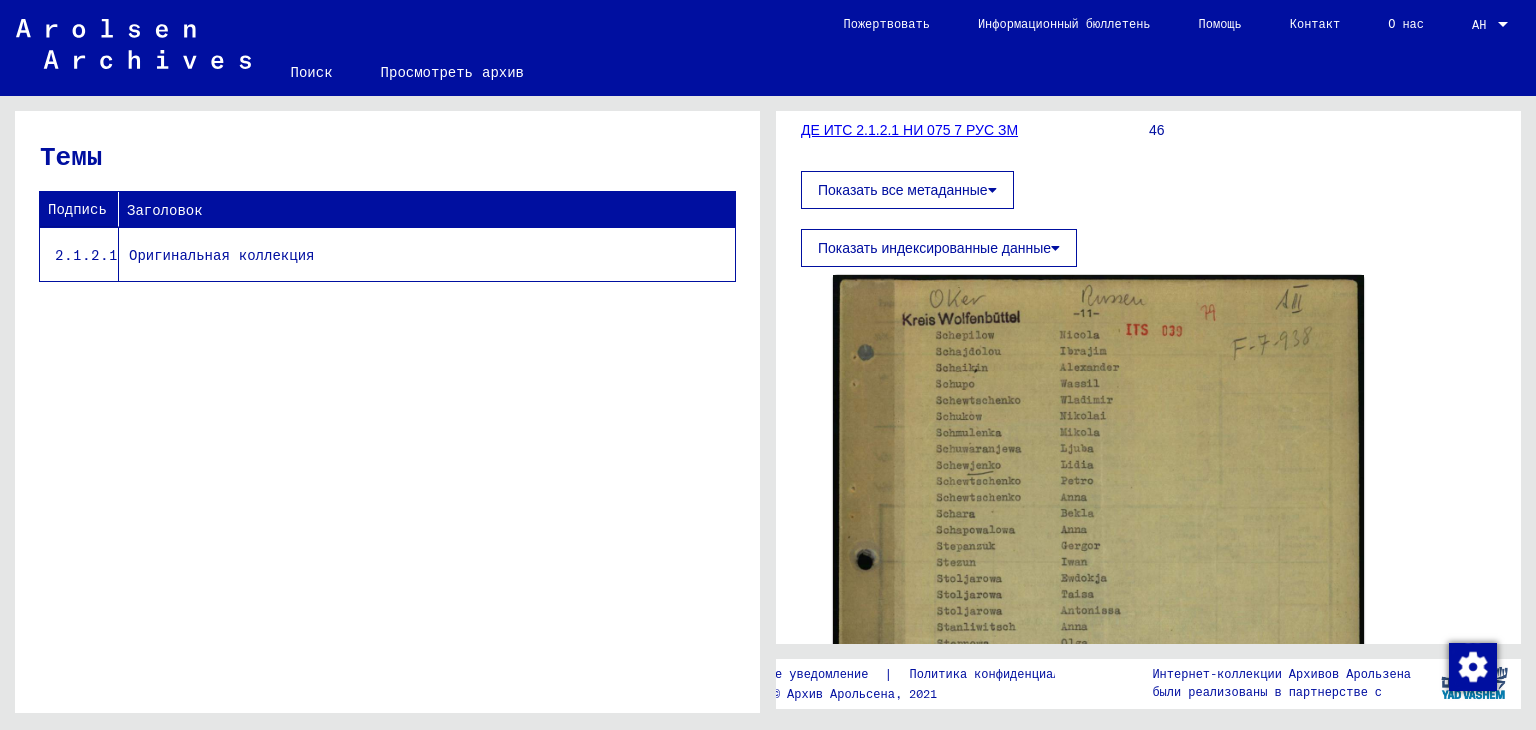 click on "Показать индексированные данные" 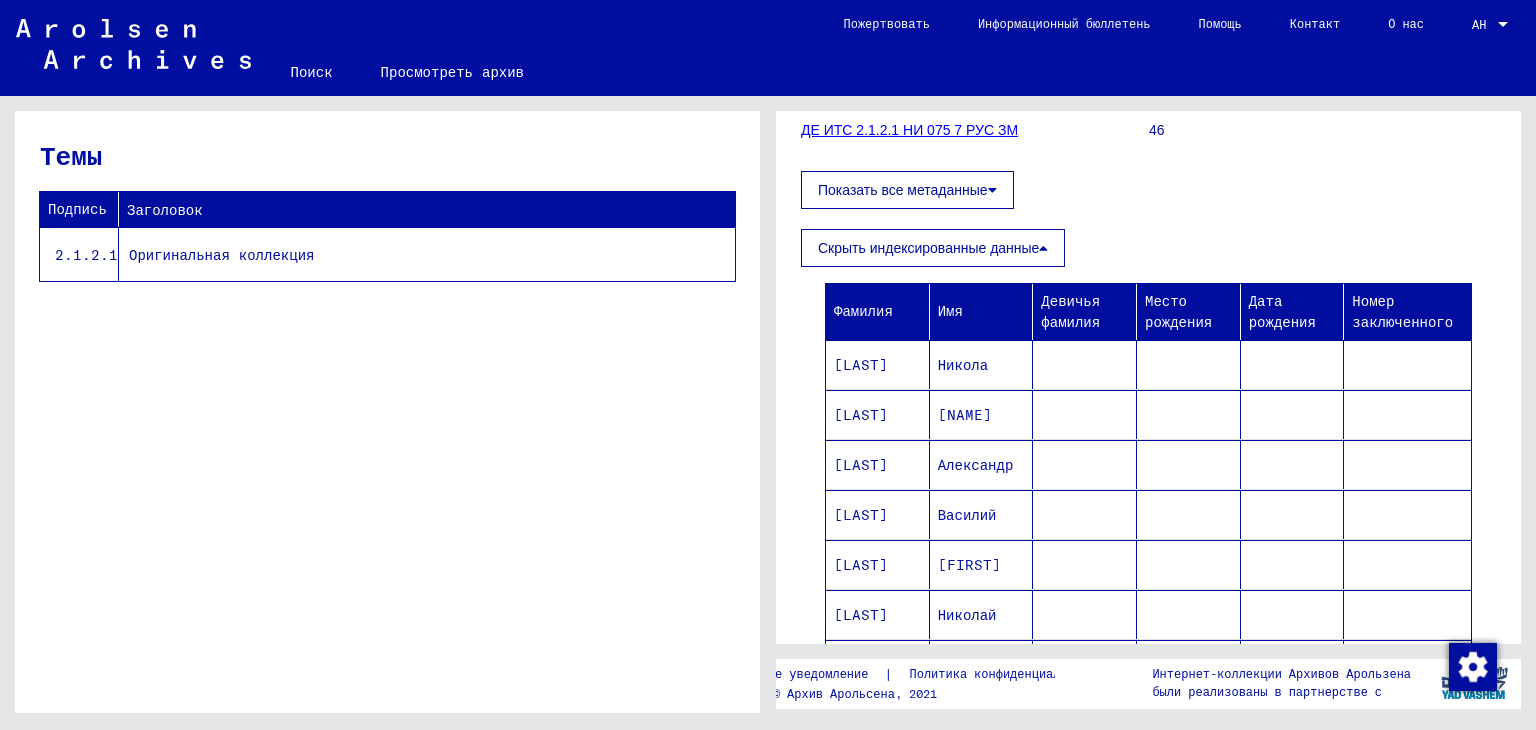 click on "Скрыть индексированные данные" at bounding box center (928, 248) 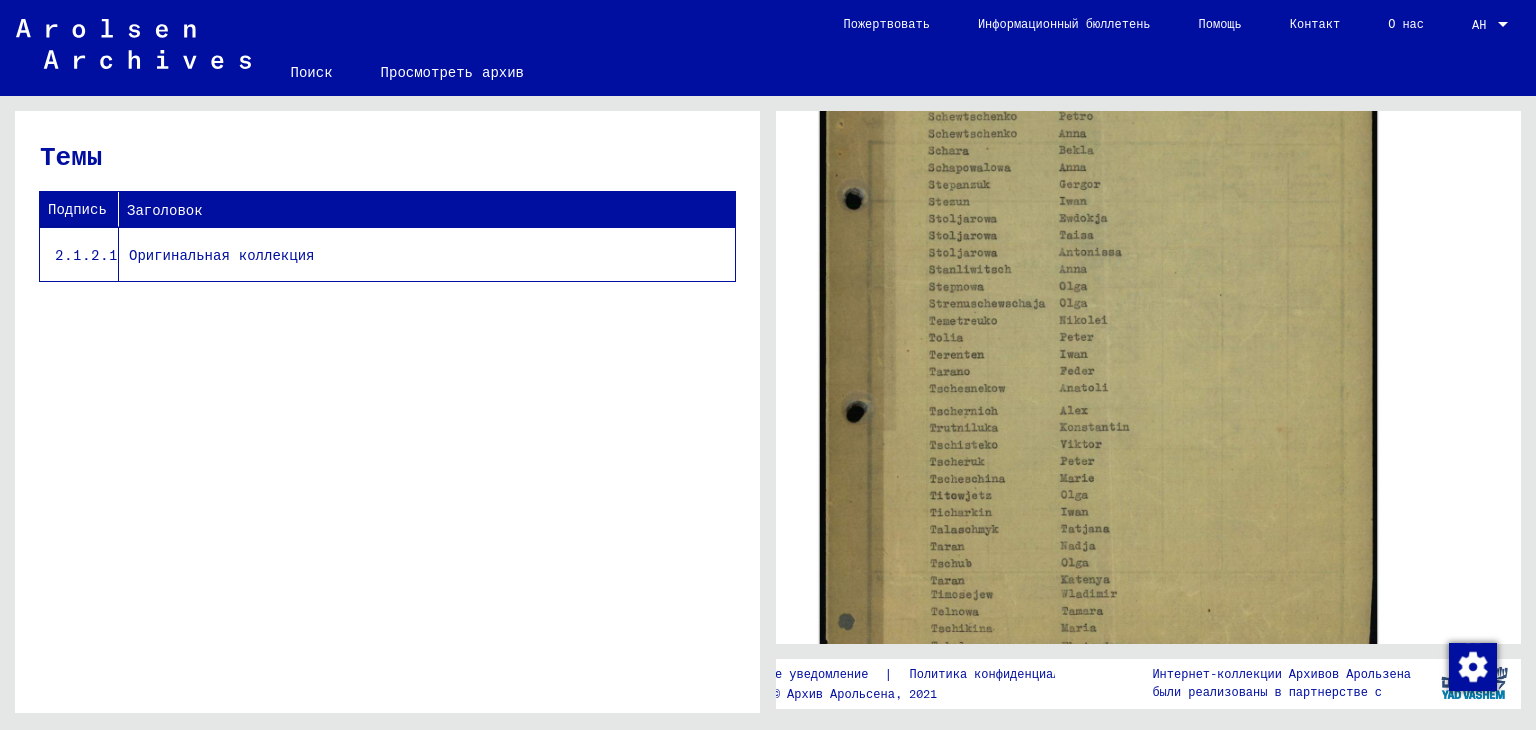 scroll, scrollTop: 555, scrollLeft: 0, axis: vertical 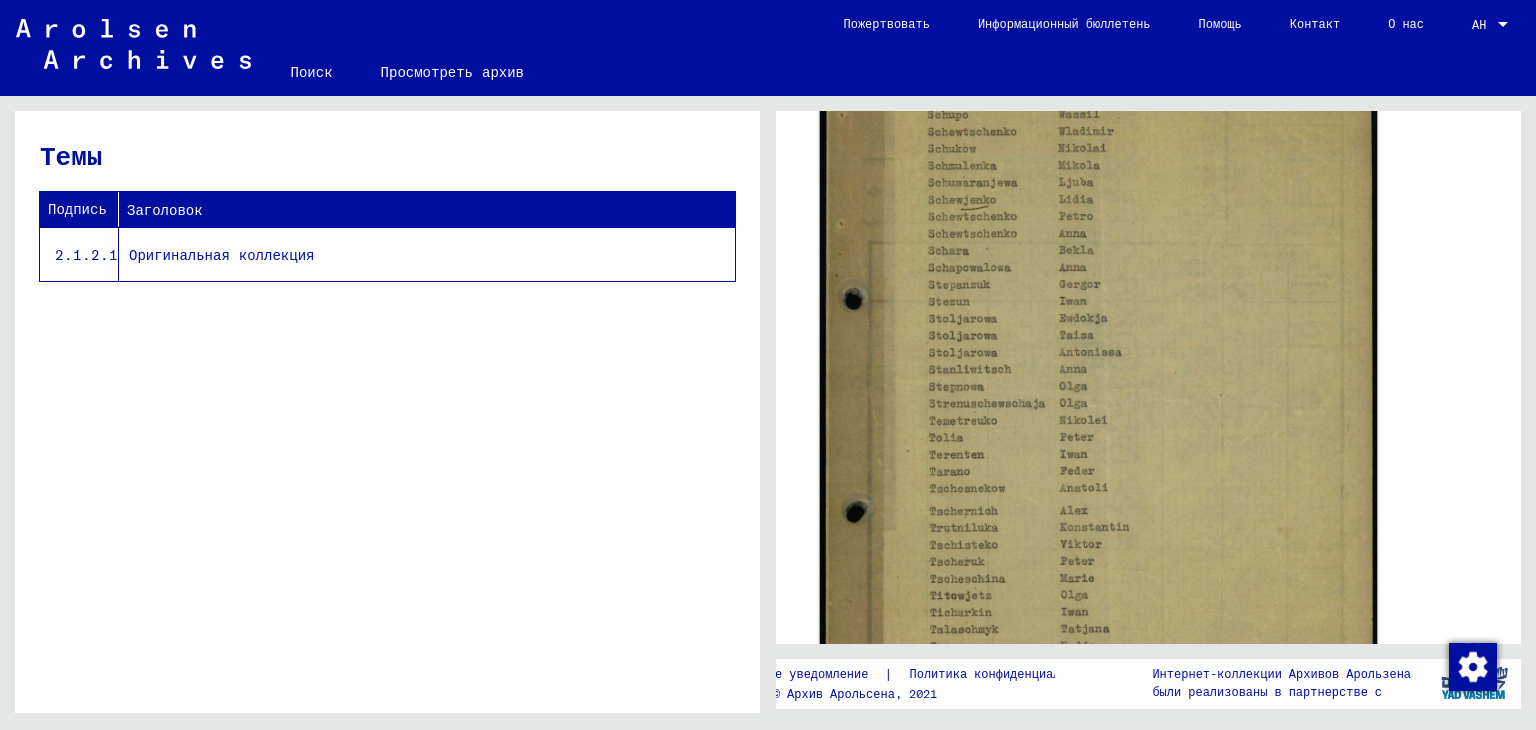 click 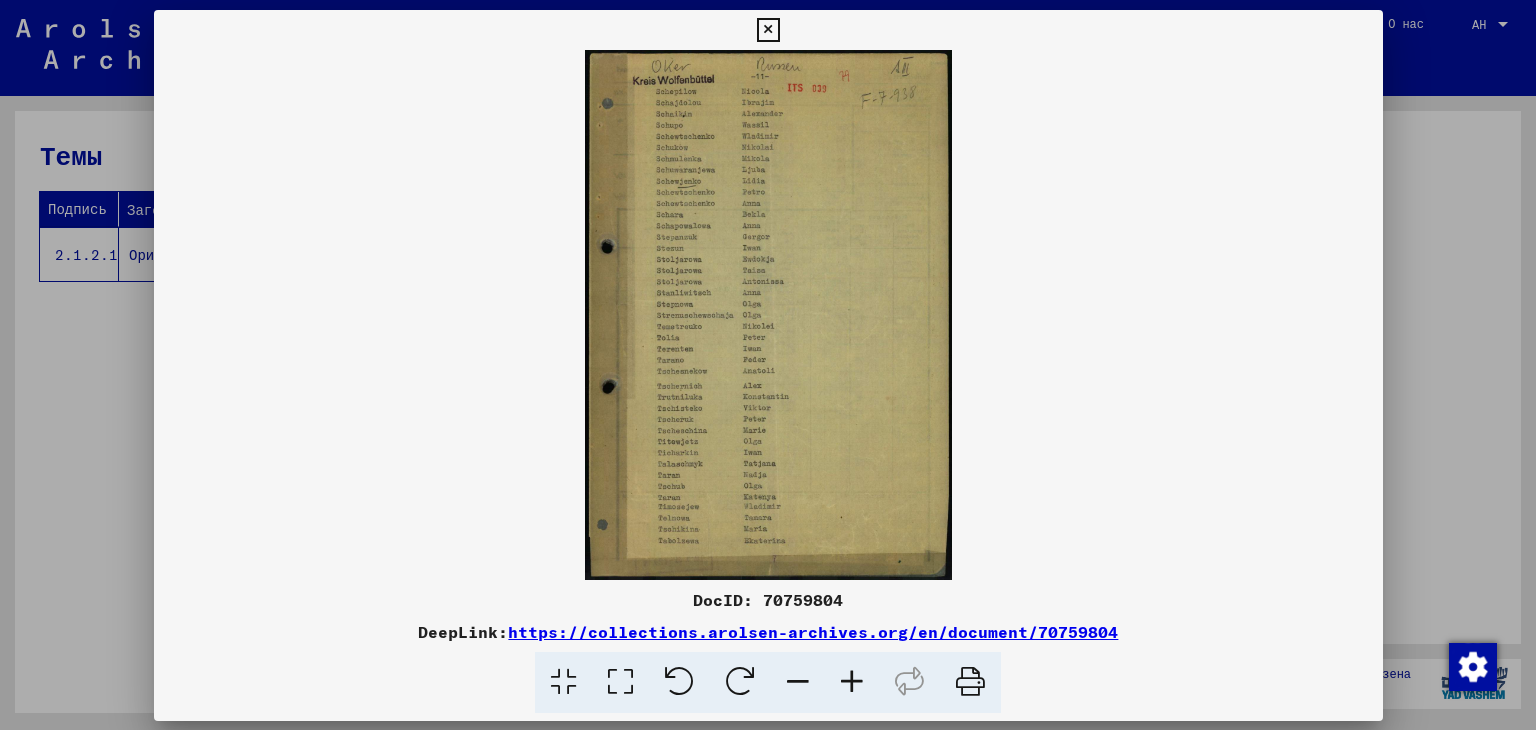 scroll, scrollTop: 554, scrollLeft: 0, axis: vertical 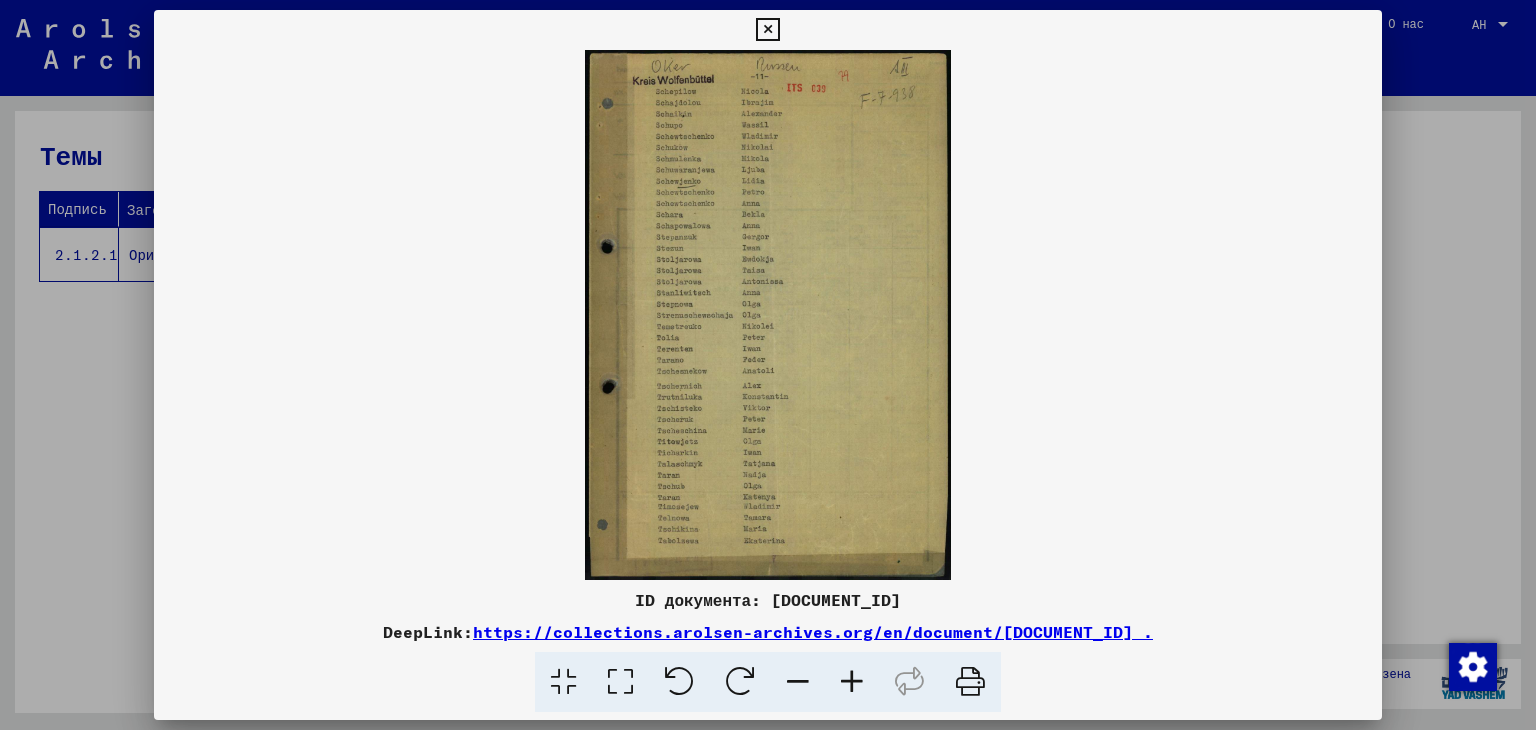 click at bounding box center [767, 30] 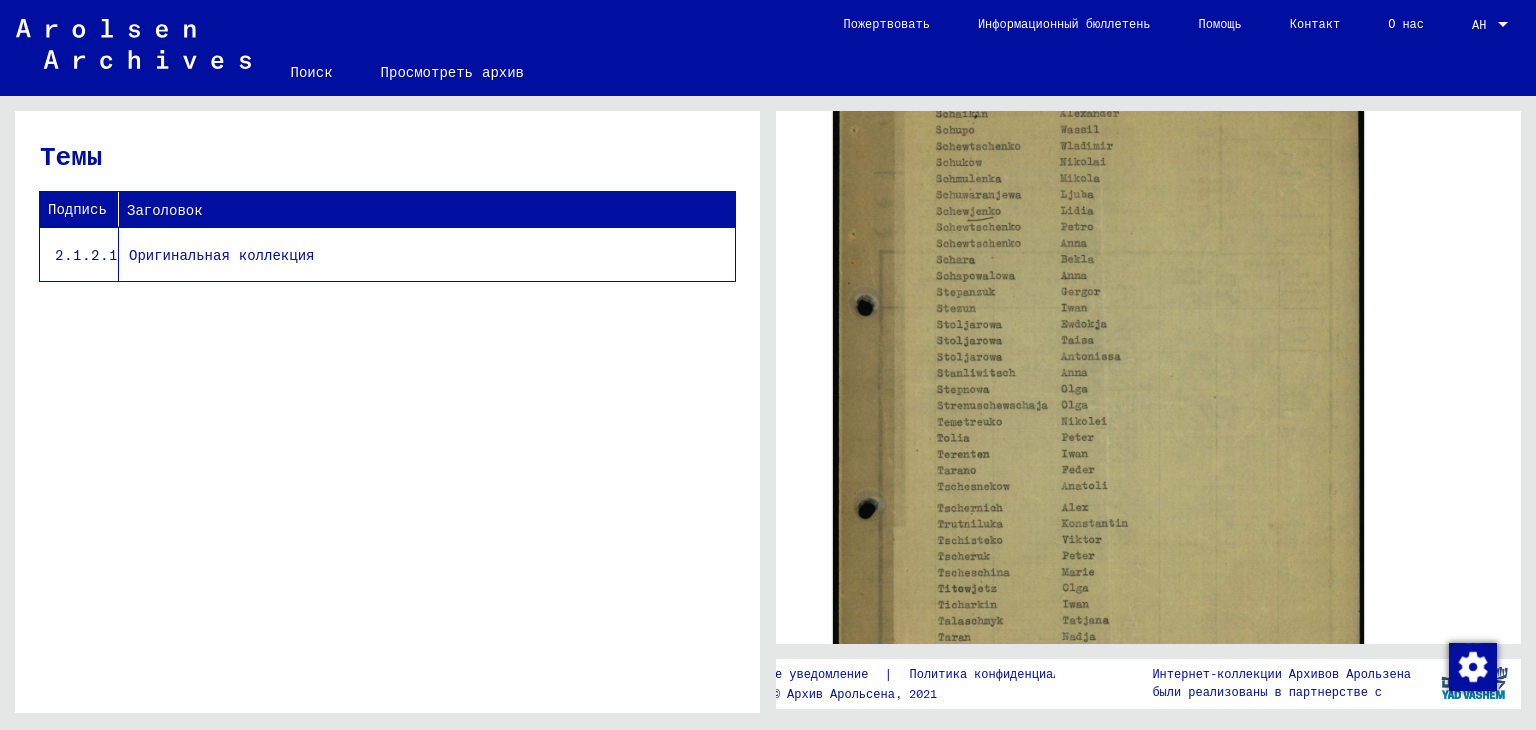 click on "2.1.2.1" 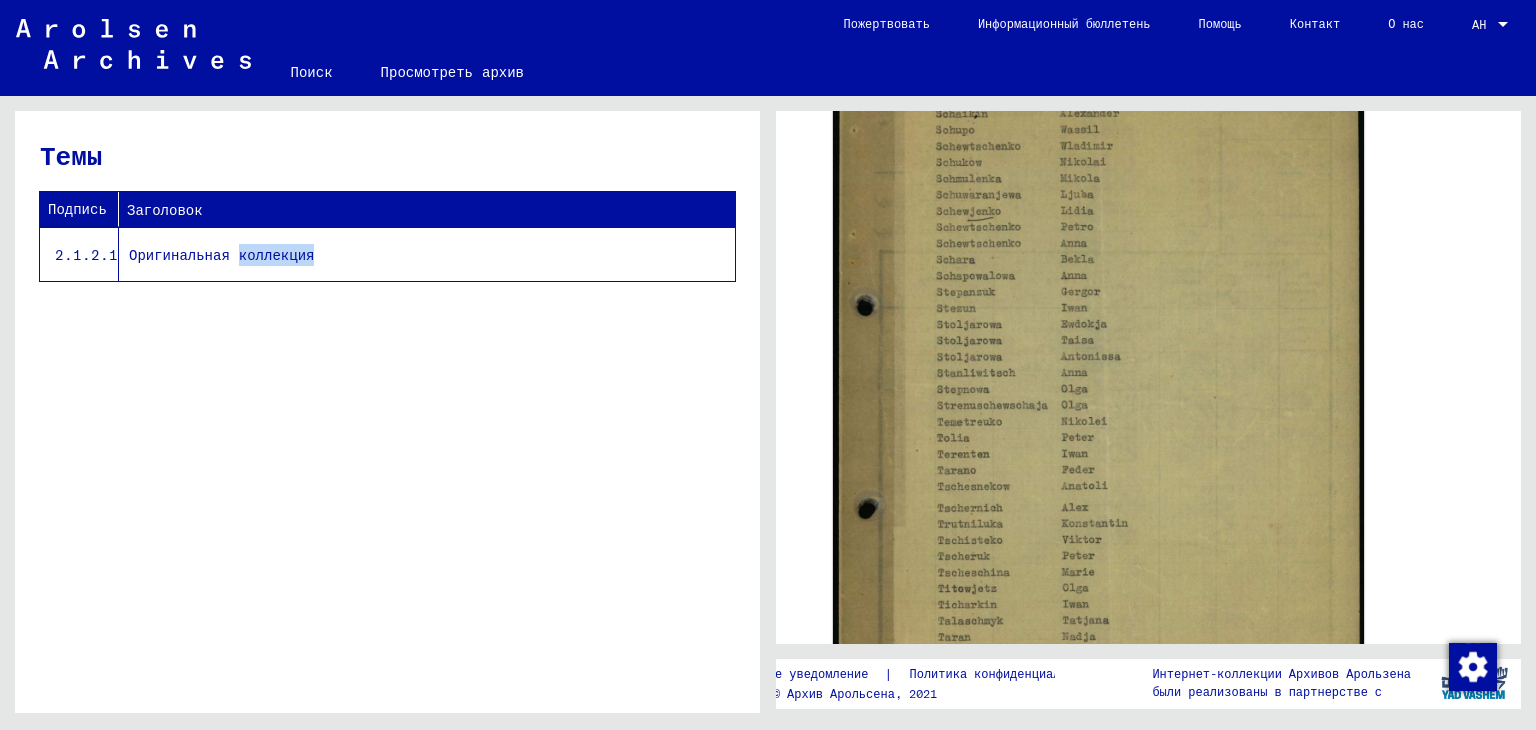 click on "Оригинальная коллекция" 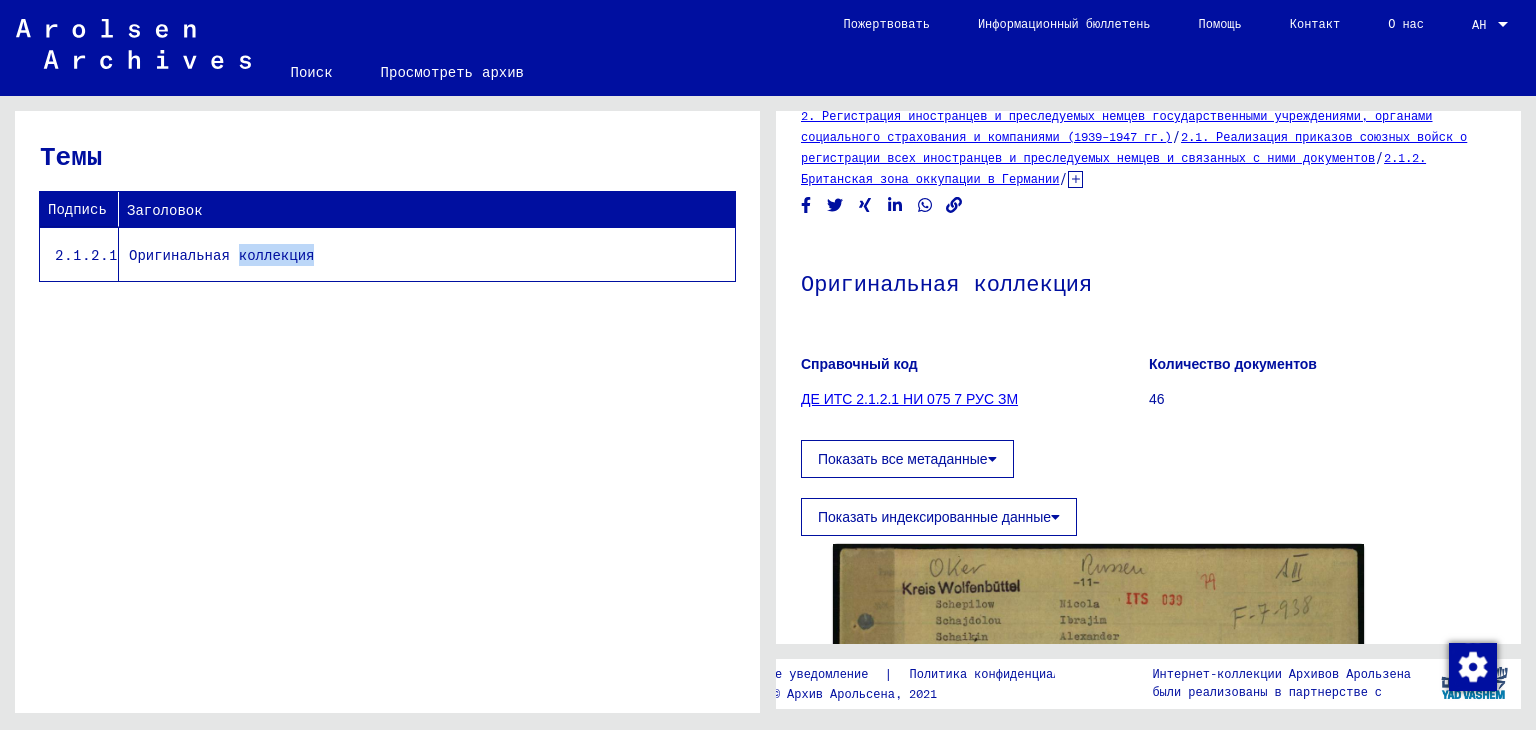 scroll, scrollTop: 0, scrollLeft: 0, axis: both 